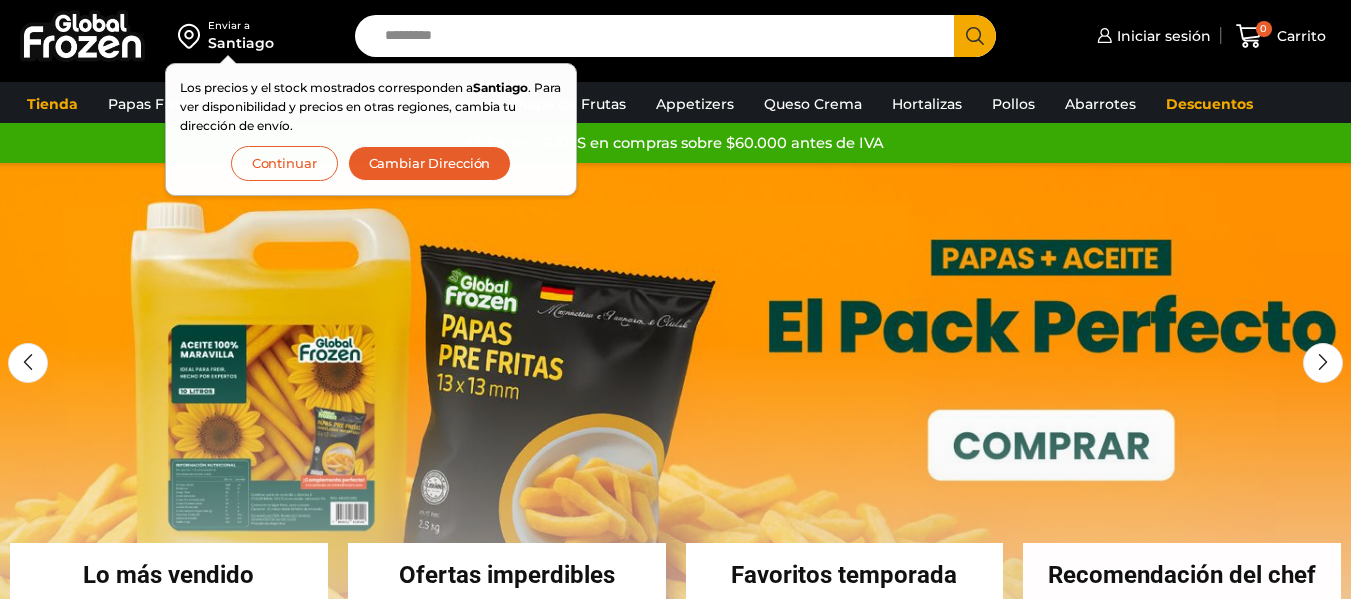 scroll, scrollTop: 0, scrollLeft: 0, axis: both 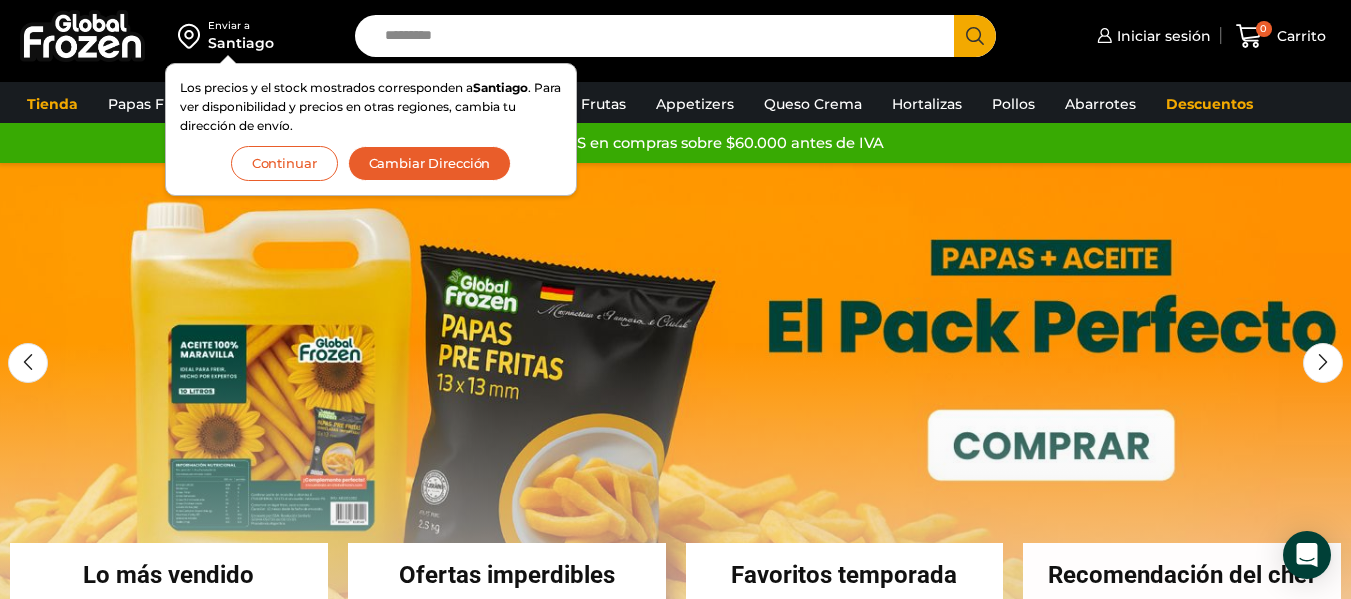click on "Cambiar Dirección" at bounding box center [430, 163] 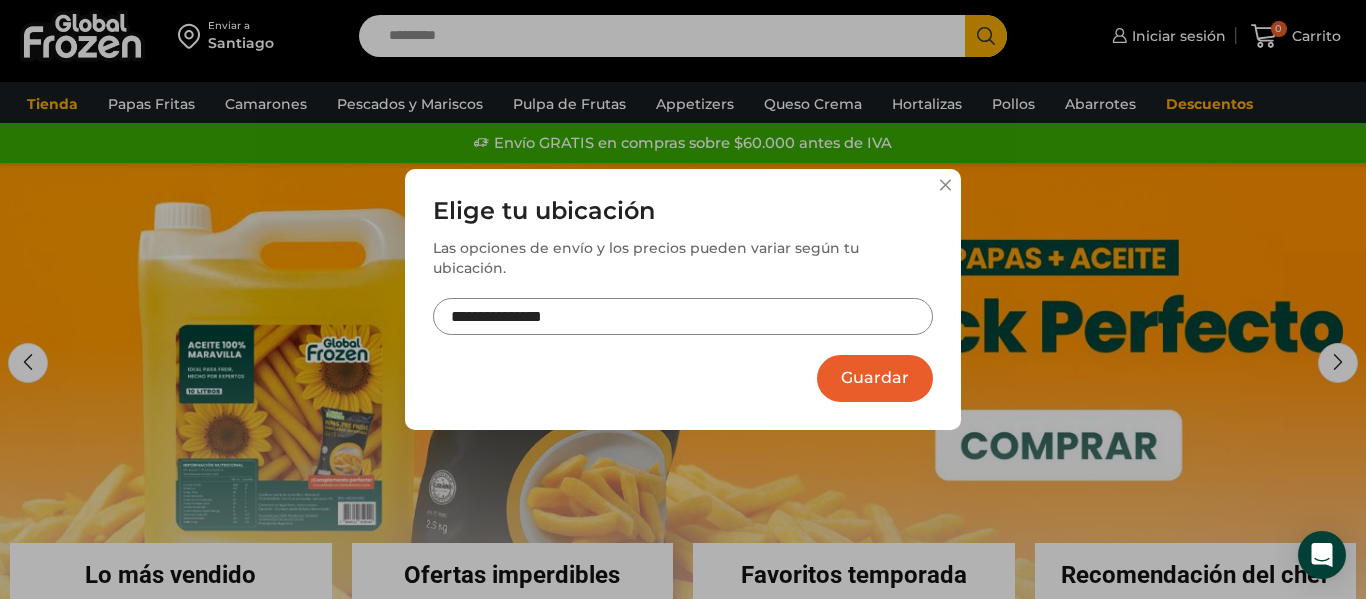 click on "**********" at bounding box center [683, 316] 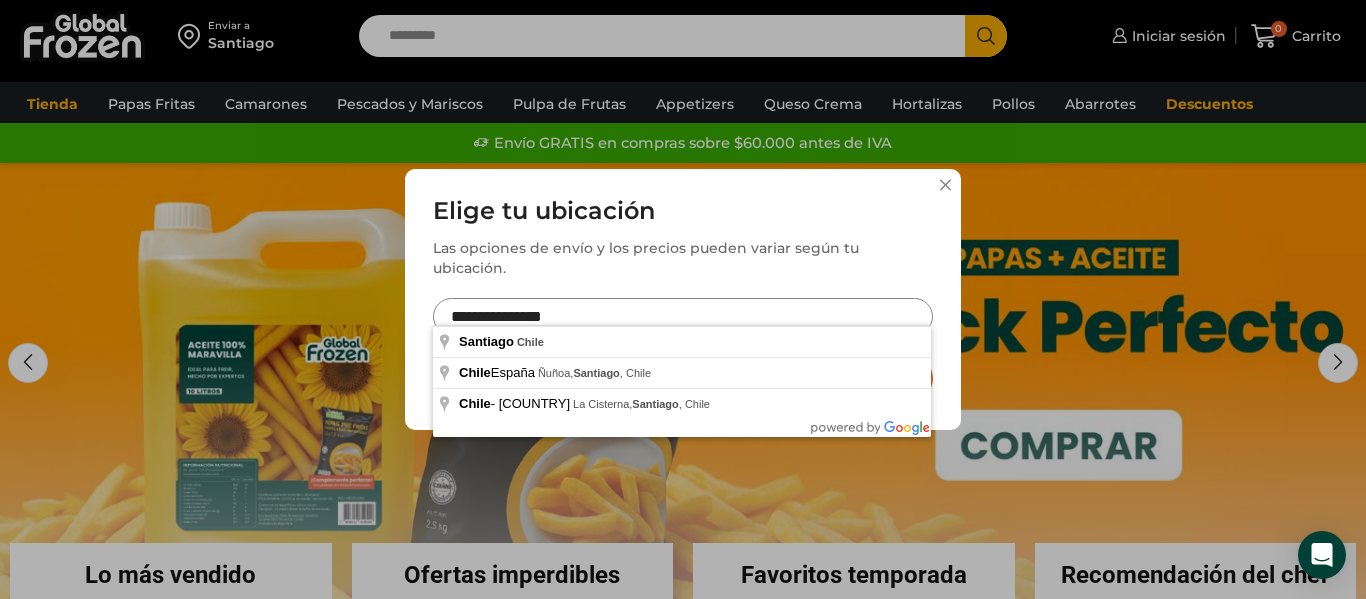 click on "**********" at bounding box center (683, 316) 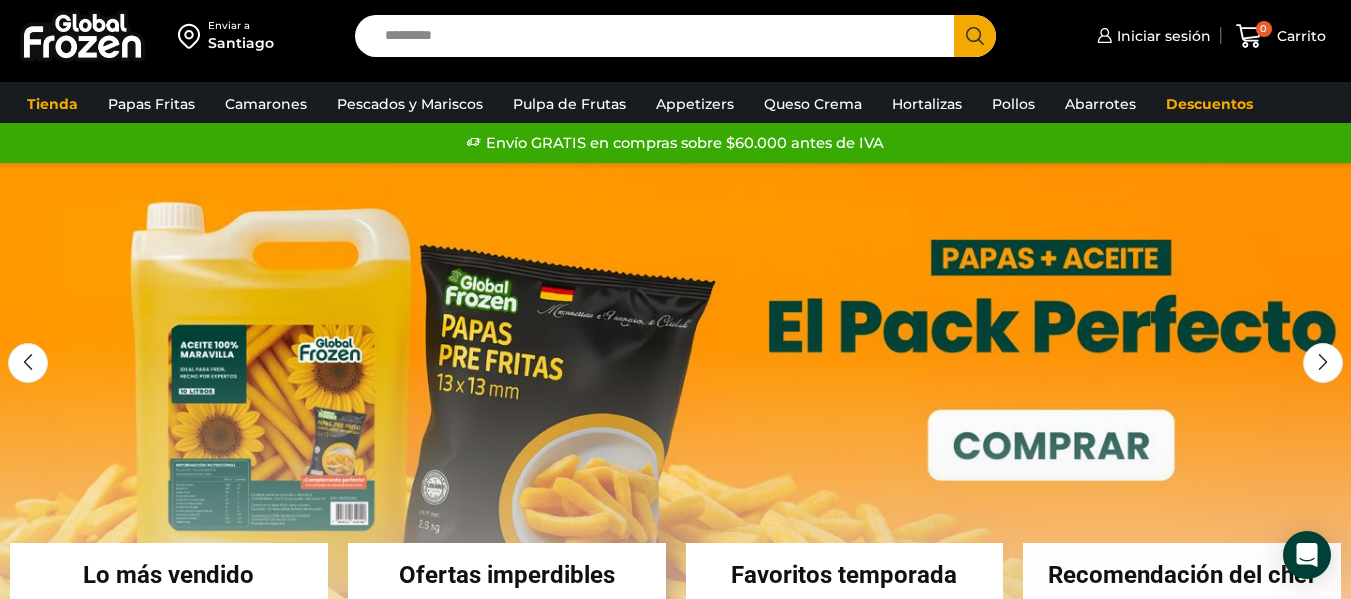 click on "Santiago" at bounding box center [241, 43] 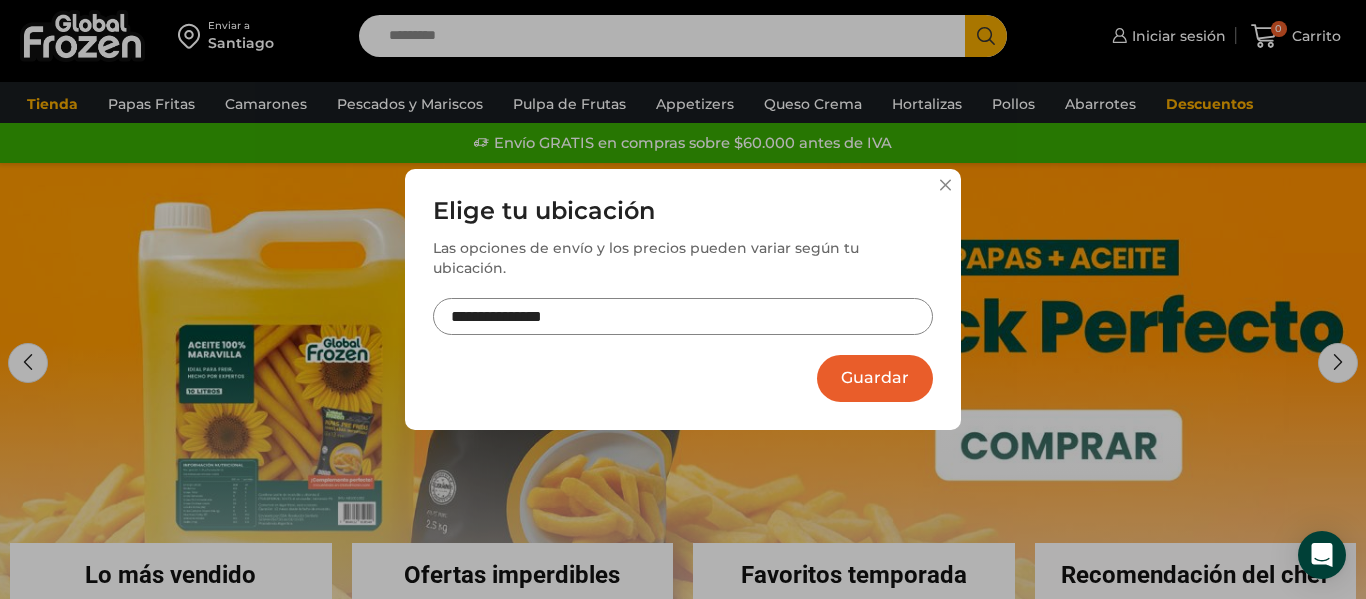 click on "**********" at bounding box center [683, 316] 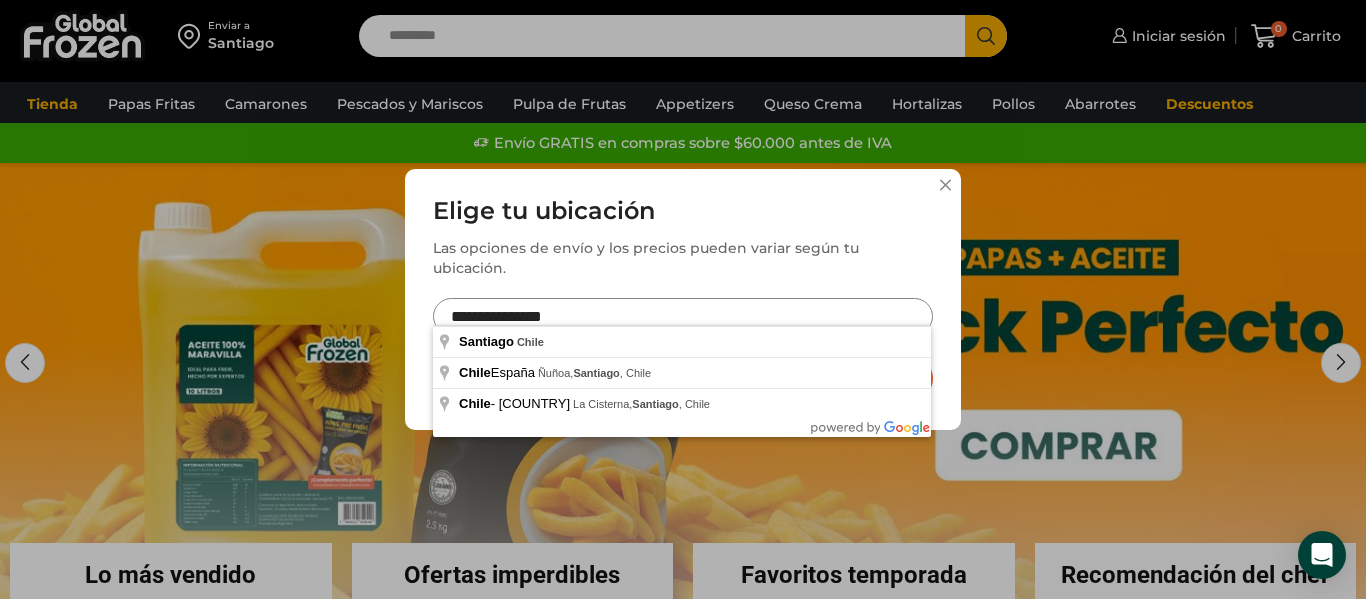 drag, startPoint x: 523, startPoint y: 308, endPoint x: 403, endPoint y: 299, distance: 120.33703 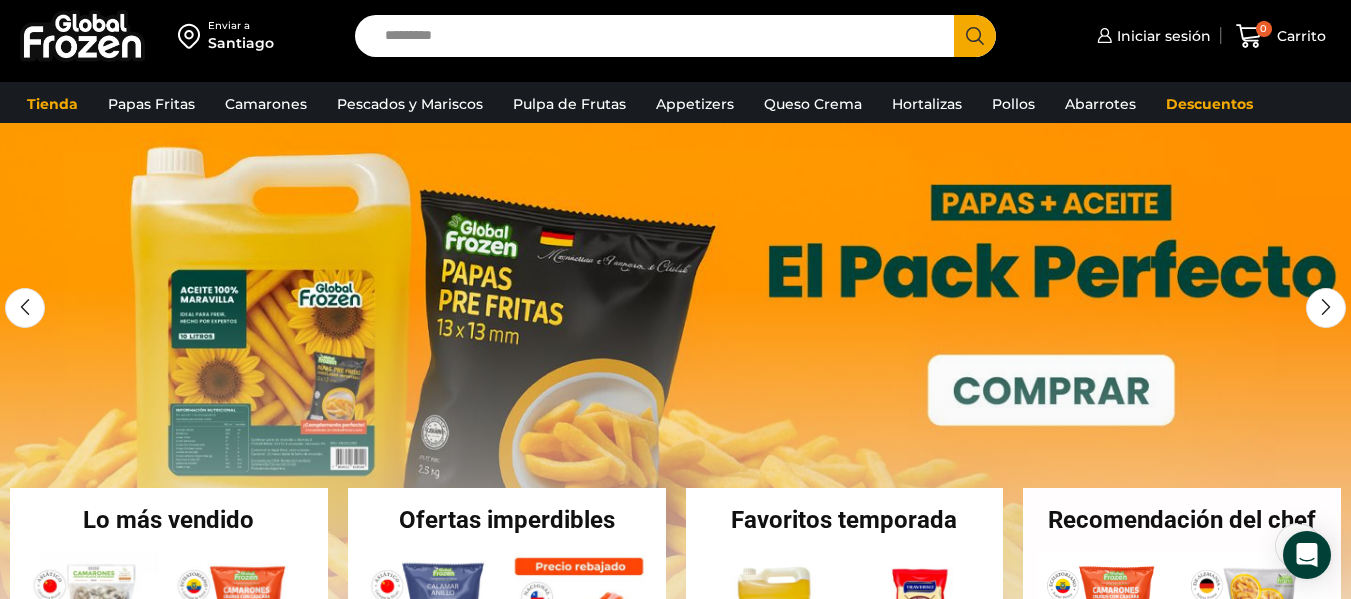 scroll, scrollTop: 100, scrollLeft: 0, axis: vertical 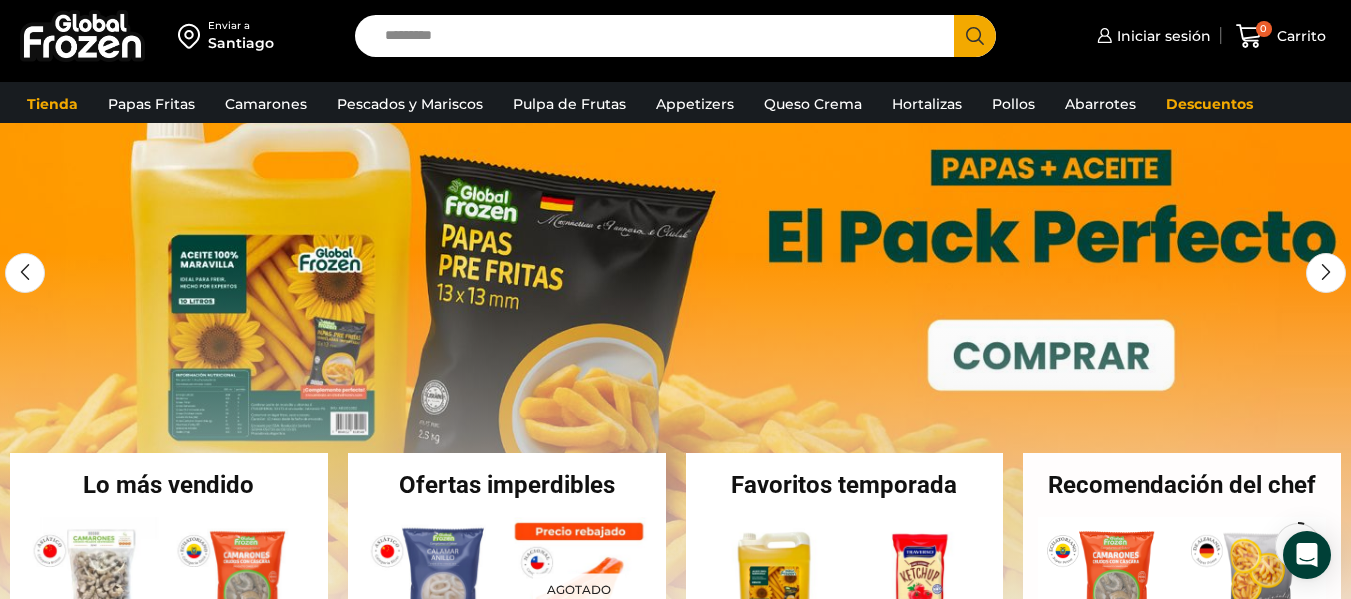 click at bounding box center (675, 373) 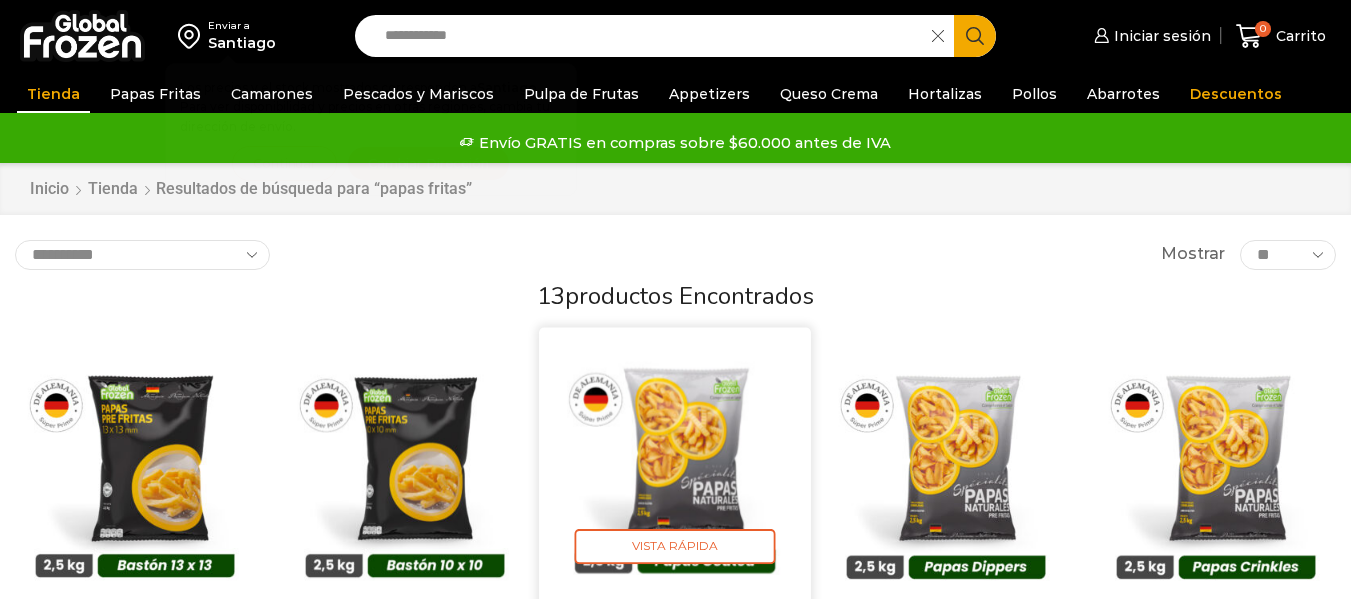 scroll, scrollTop: 0, scrollLeft: 0, axis: both 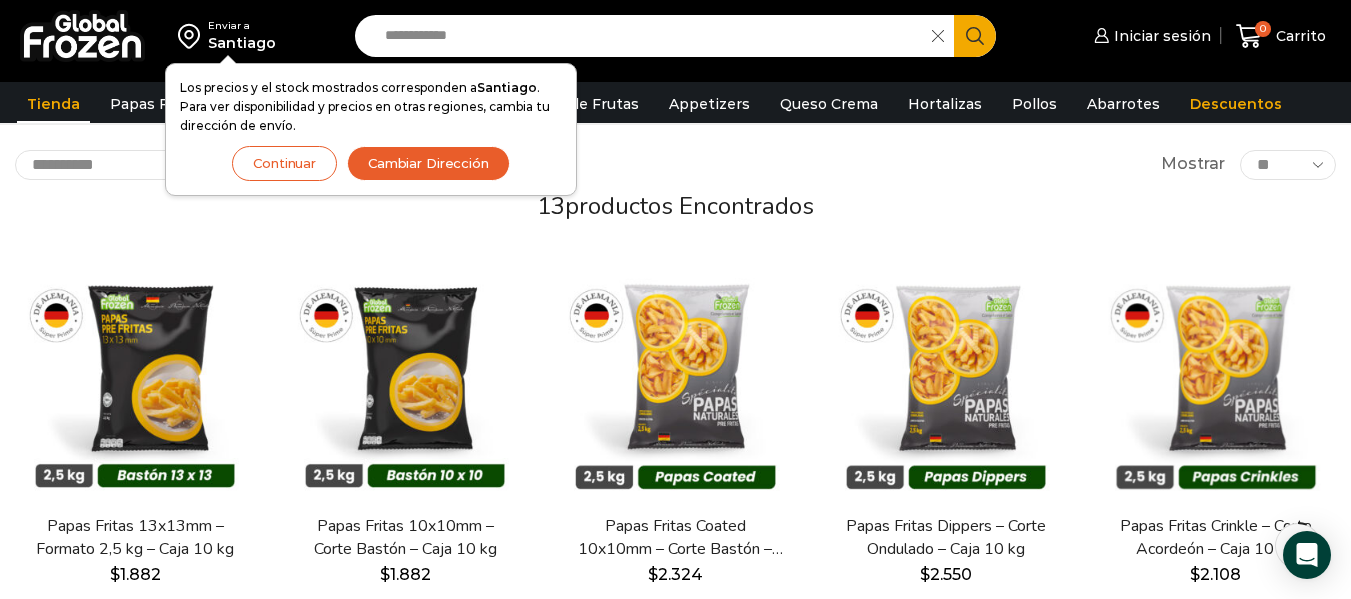 click on "Continuar" at bounding box center (284, 163) 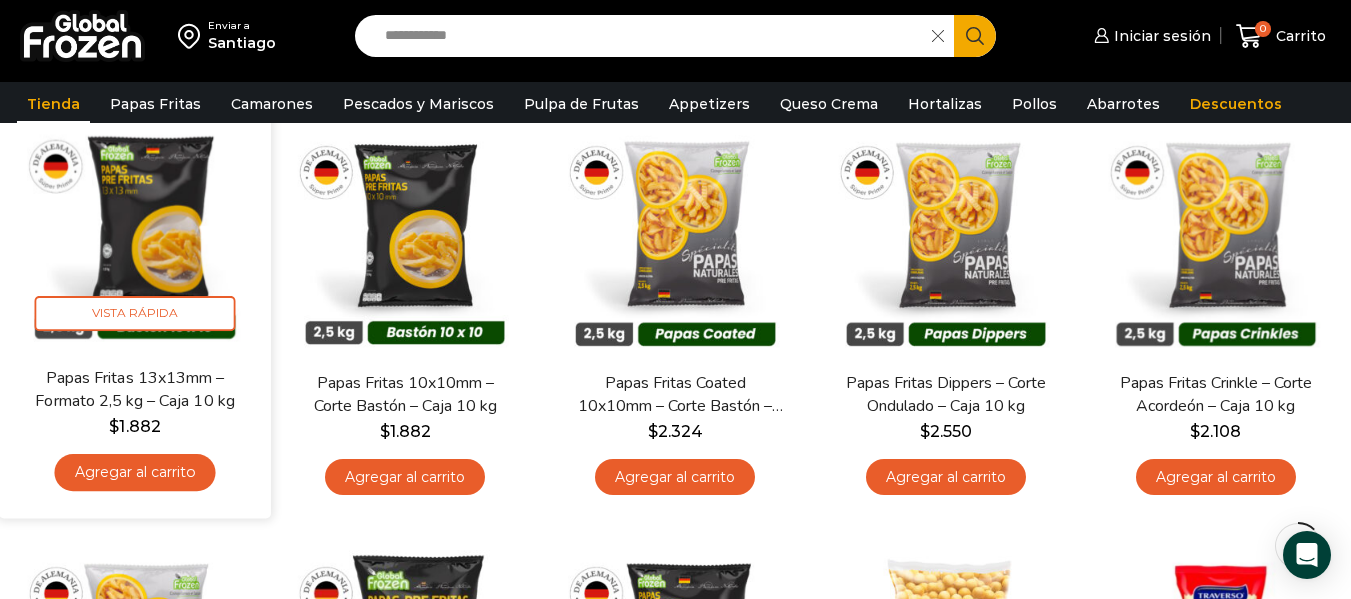 scroll, scrollTop: 200, scrollLeft: 0, axis: vertical 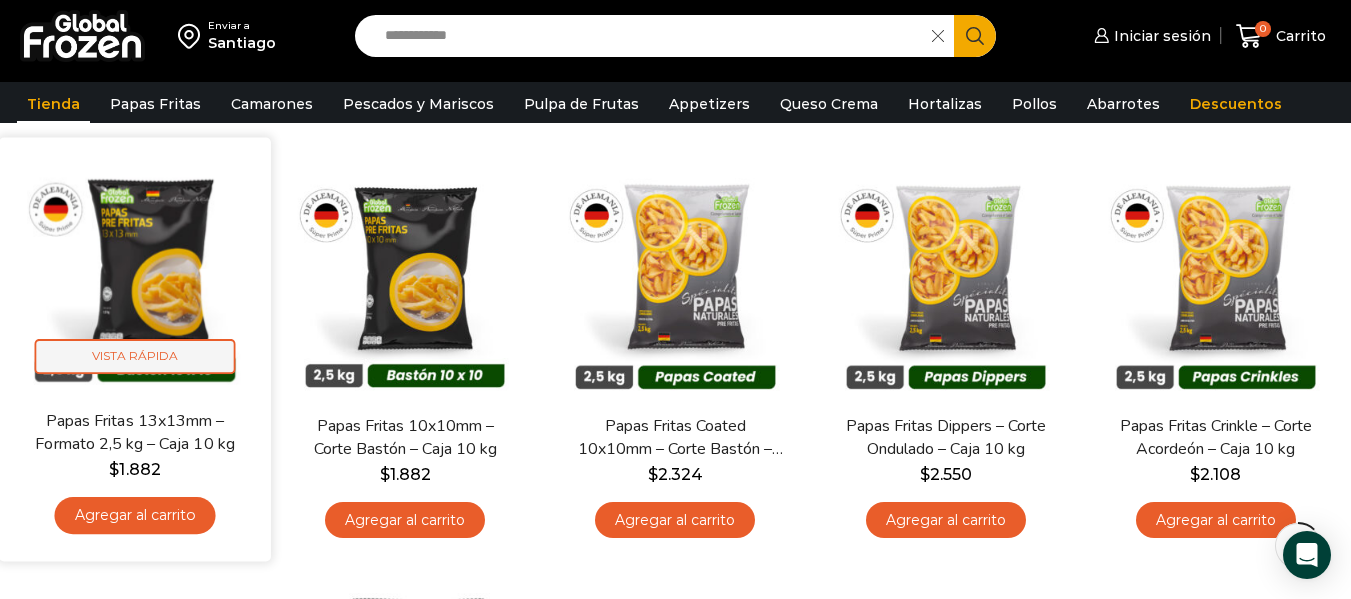 click on "Vista Rápida" at bounding box center (135, 357) 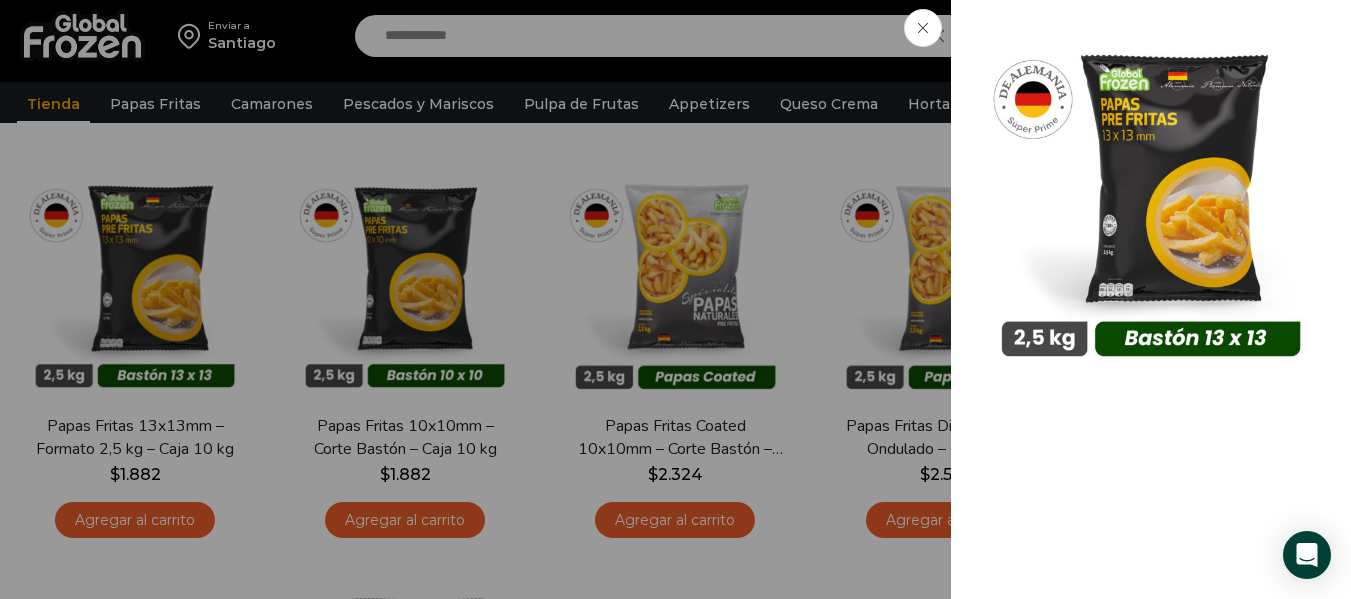 click on "Papas Fritas 13x13mm - Formato 2,5 kg - Caja 10 kg
$ 2.000   Original price was: $2.000. $ 1.882 Current price is: $1.882.   + IVA  x kg
$ 18.820   + IVA  x caja
Precio al contado
Nuestra papa 13×13 es gruesa, 100% natural y reconocida por su exquisito sabor y color. Gracias a su baja absorción de aceite, mantiene una crocancia inigualable y una textura firme durante varios minutos después de ser frita. Estas papas tienen un alto contenido de sólidos, diseñadas para conservar su sabor y calidad por más tiempo, entregando justo lo que tus clientes amantes de las papas fritas buscan. ¡Cuando pruebas calidad, siempre vuelves por más!" at bounding box center [675, -200] 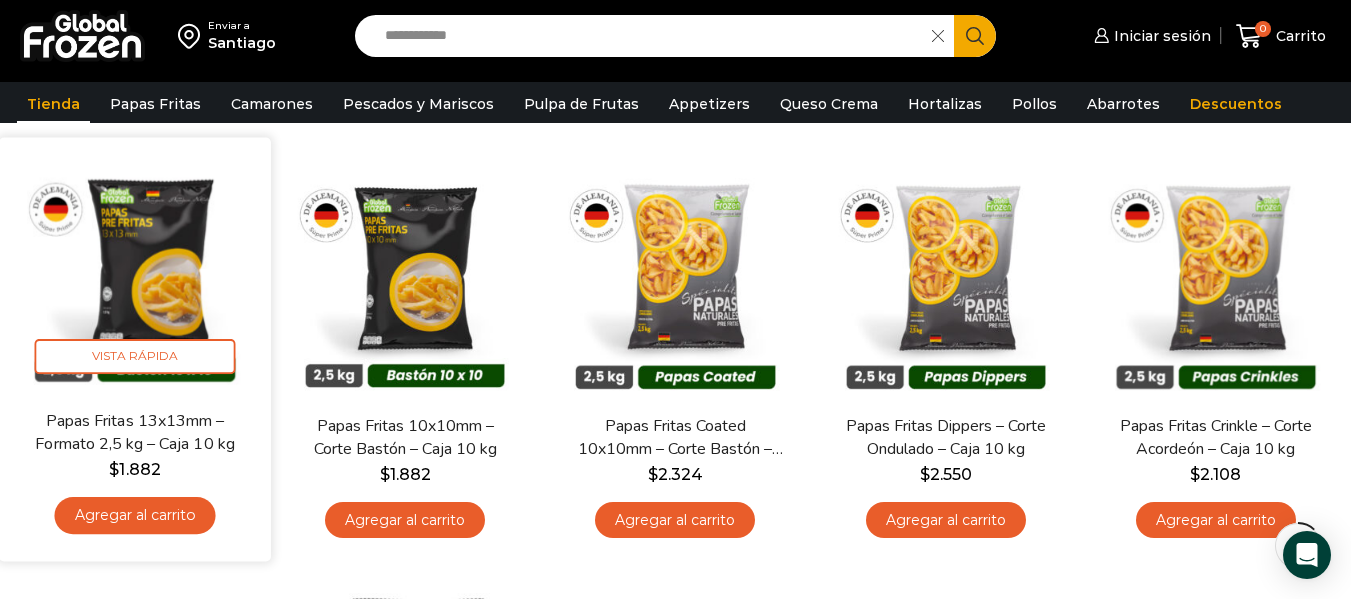 click on "Agregar al carrito" at bounding box center (135, 516) 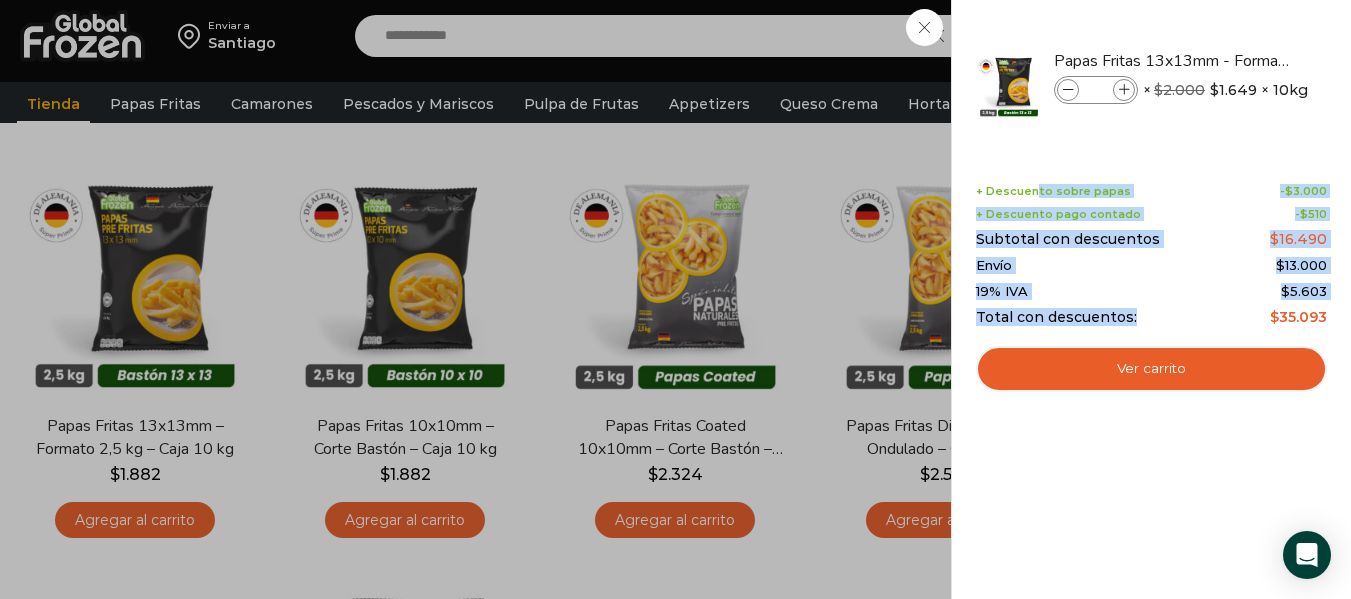 drag, startPoint x: 1037, startPoint y: 193, endPoint x: 1216, endPoint y: 319, distance: 218.89952 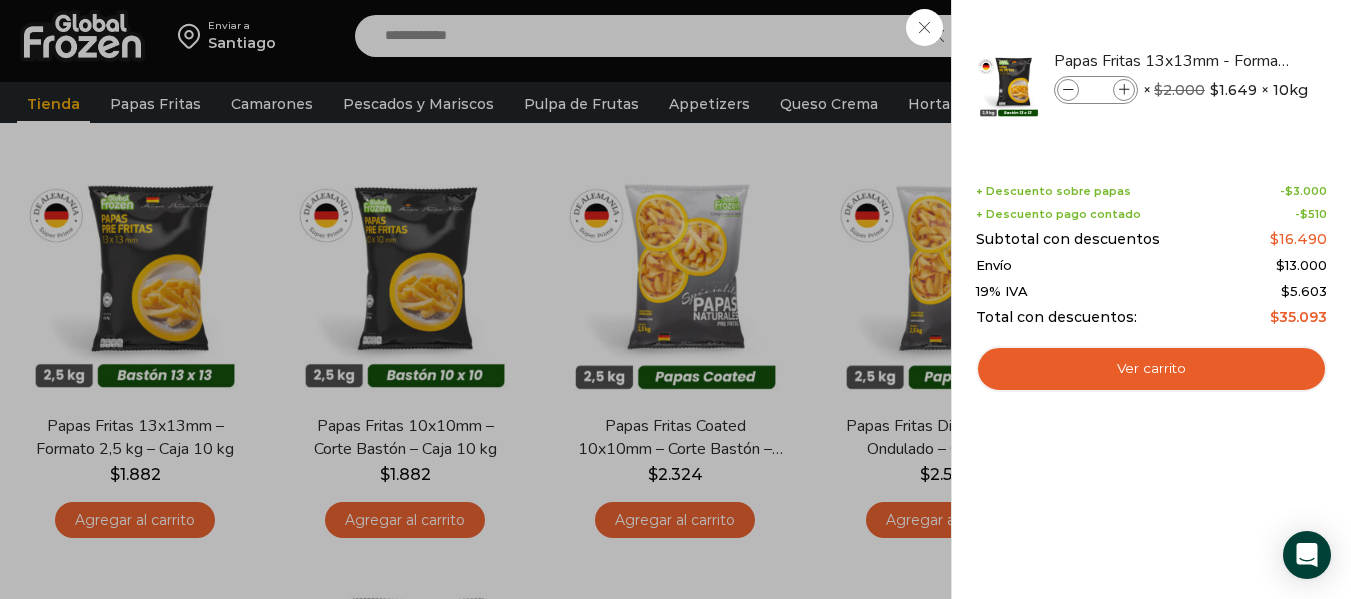 click on "1
Shopping Cart
Papas Fritas 13x13mm - Formato 2,5 kg - Caja 10 kg
Papas Fritas 13x13mm - Formato 2,5 kg - Caja 10 kg cantidad
*
×  $ 2.000   Original price was: $2.000. $ 1.649 Current price is: $1.649.  × 10kg 1 ×  $ 2.000   Original price was: $2.000." at bounding box center [1151, 299] 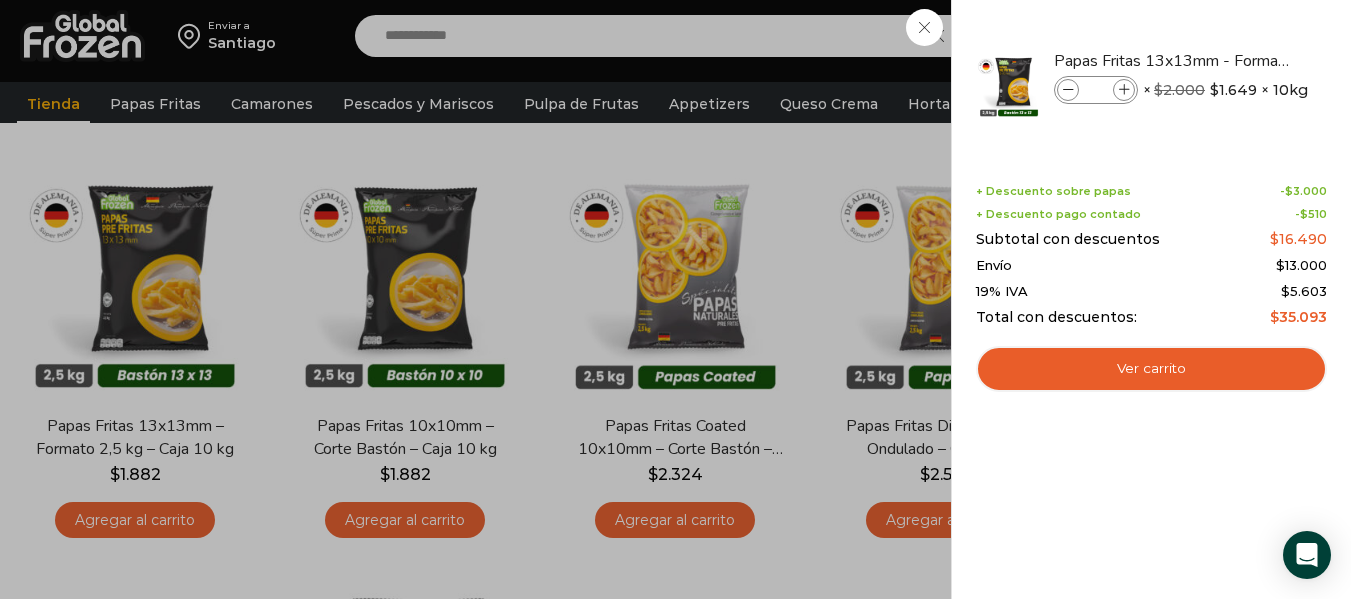 click on "1
Carrito
1
1
Shopping Cart
*" at bounding box center [1281, 36] 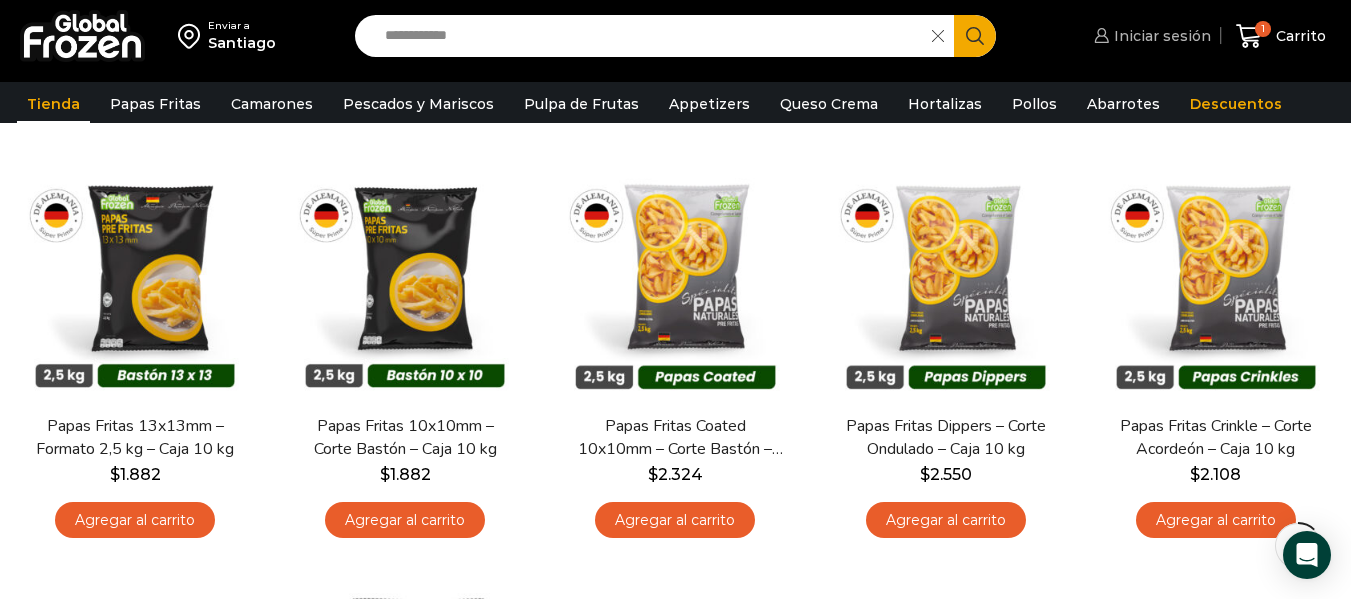 click on "Iniciar sesión" at bounding box center (1160, 36) 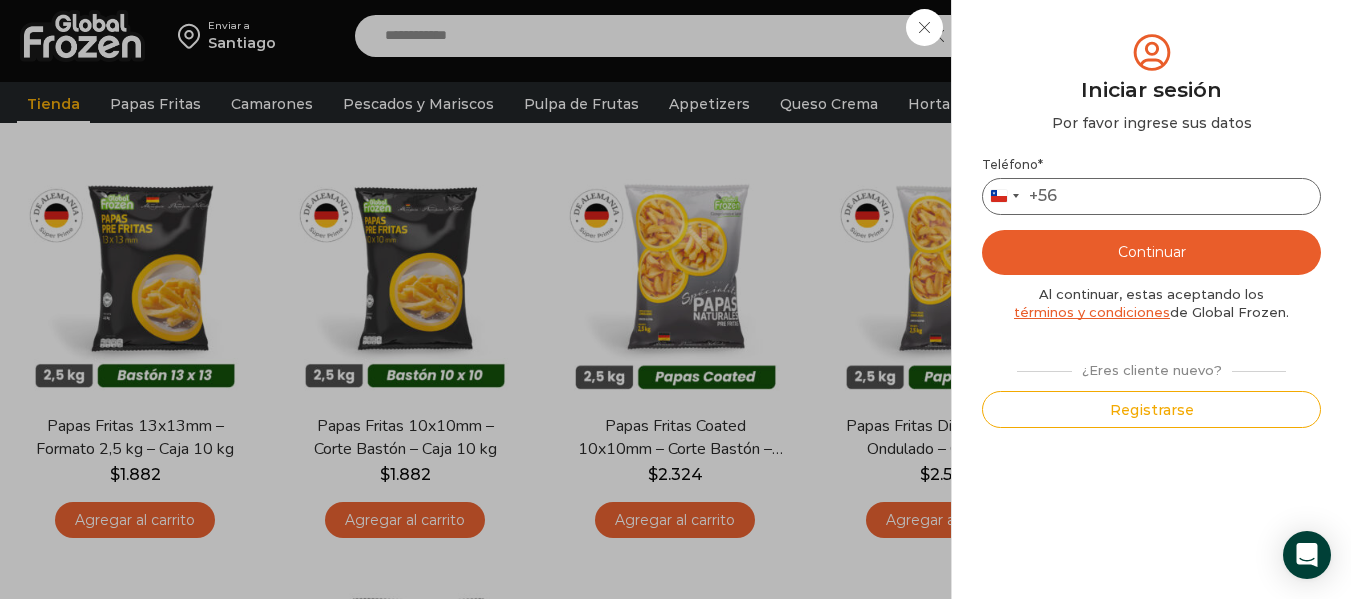 click on "Teléfono
*" at bounding box center [1151, 196] 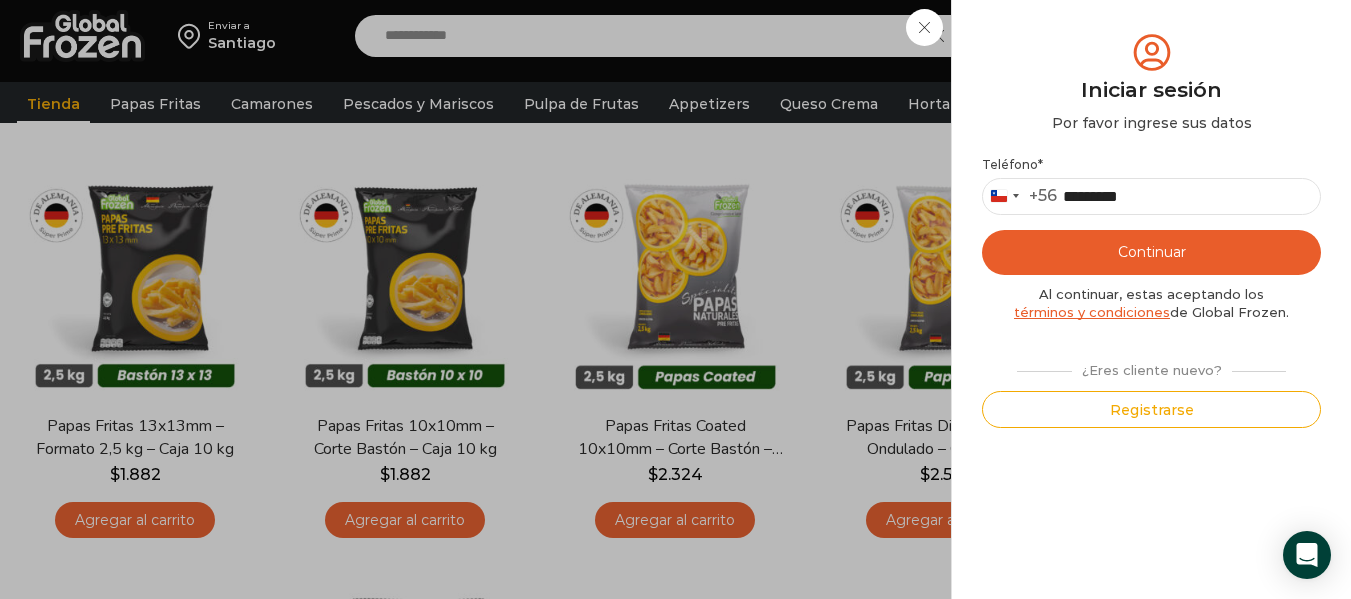 click on "Continuar" at bounding box center (1151, 252) 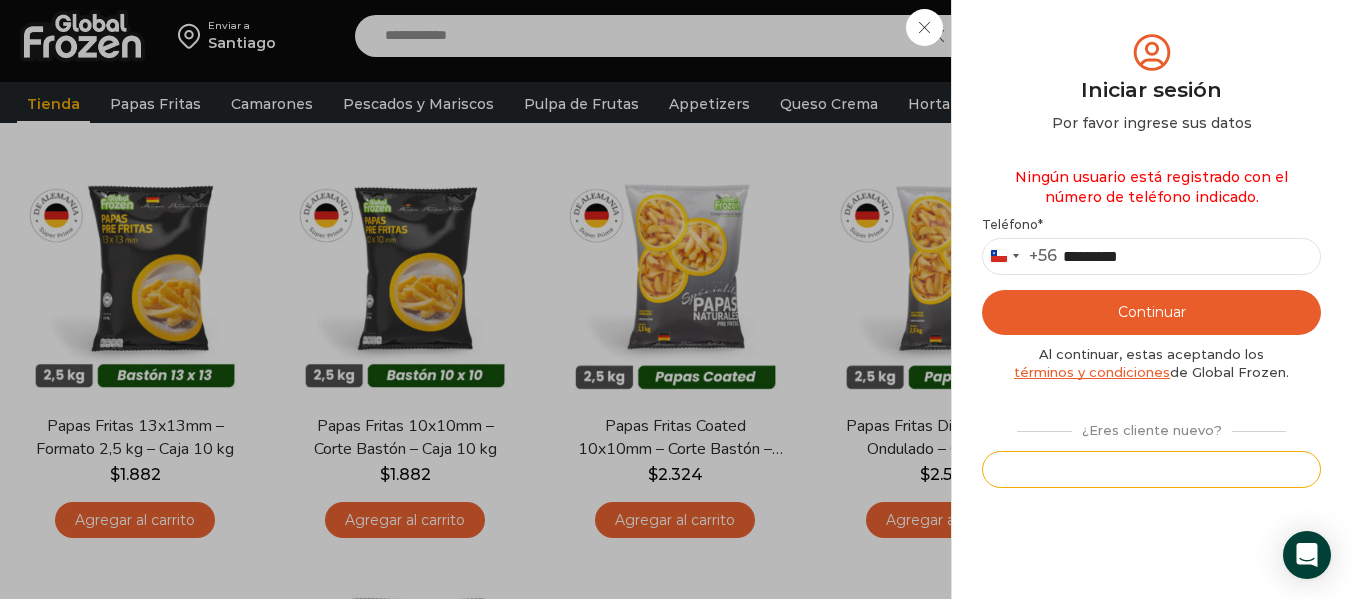 click on "Registrarse" at bounding box center (1151, 469) 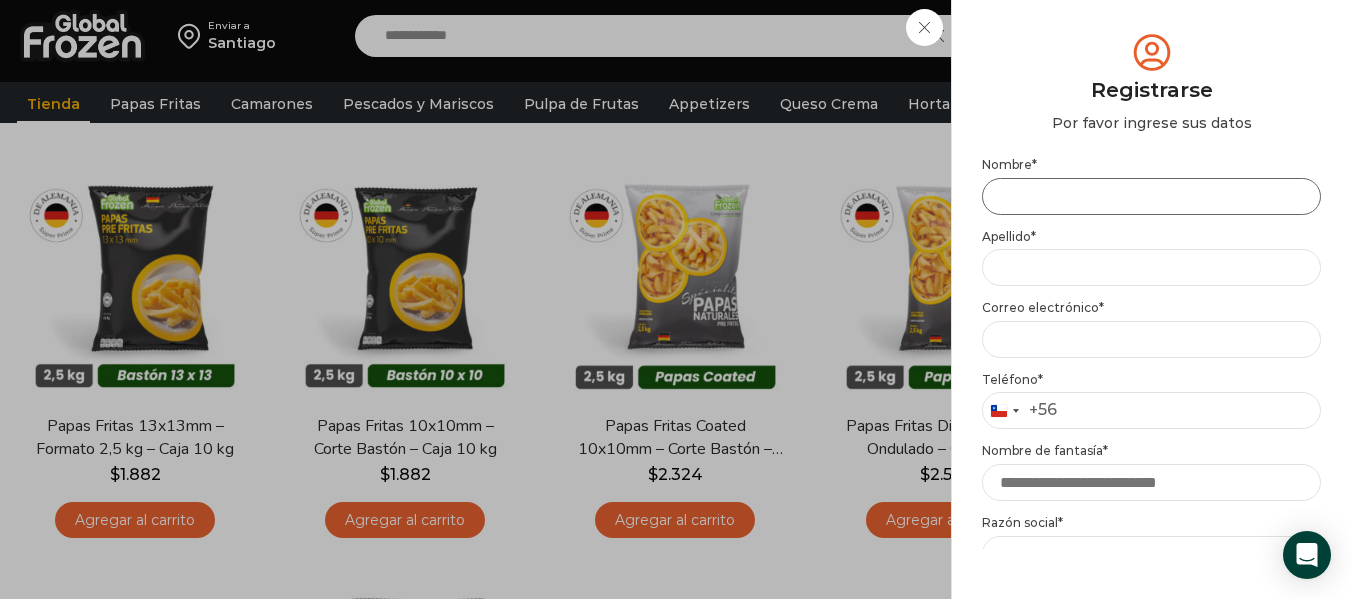 click on "Nombre  *" at bounding box center [1151, 196] 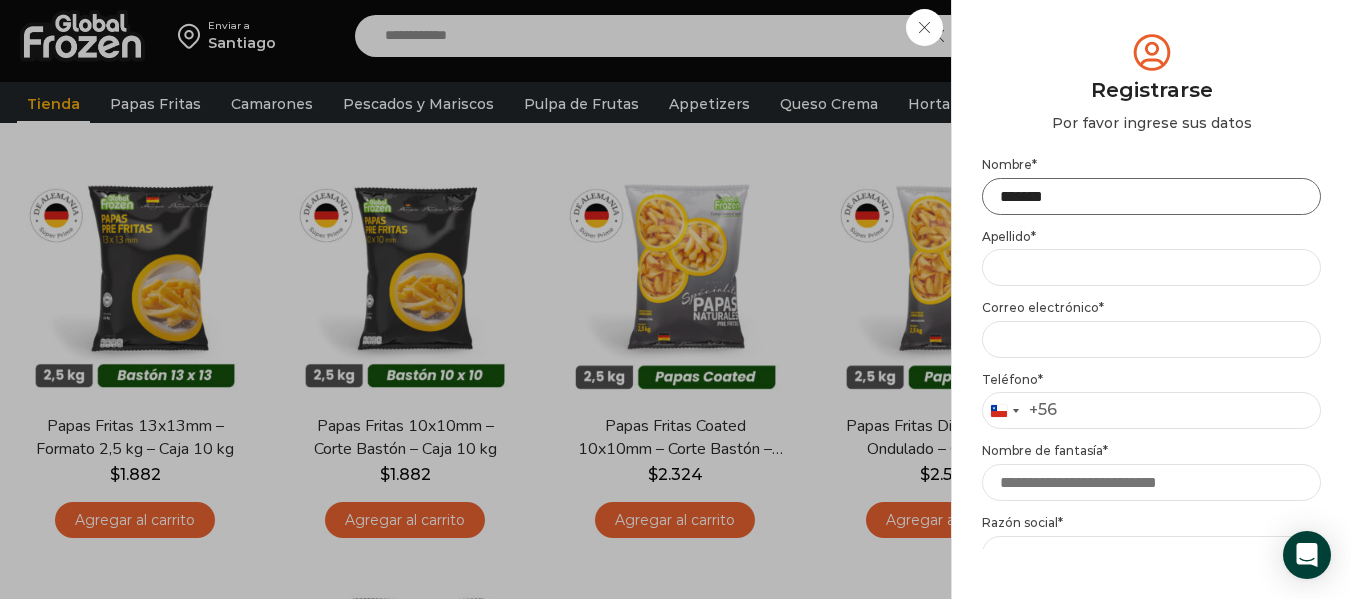 type on "******" 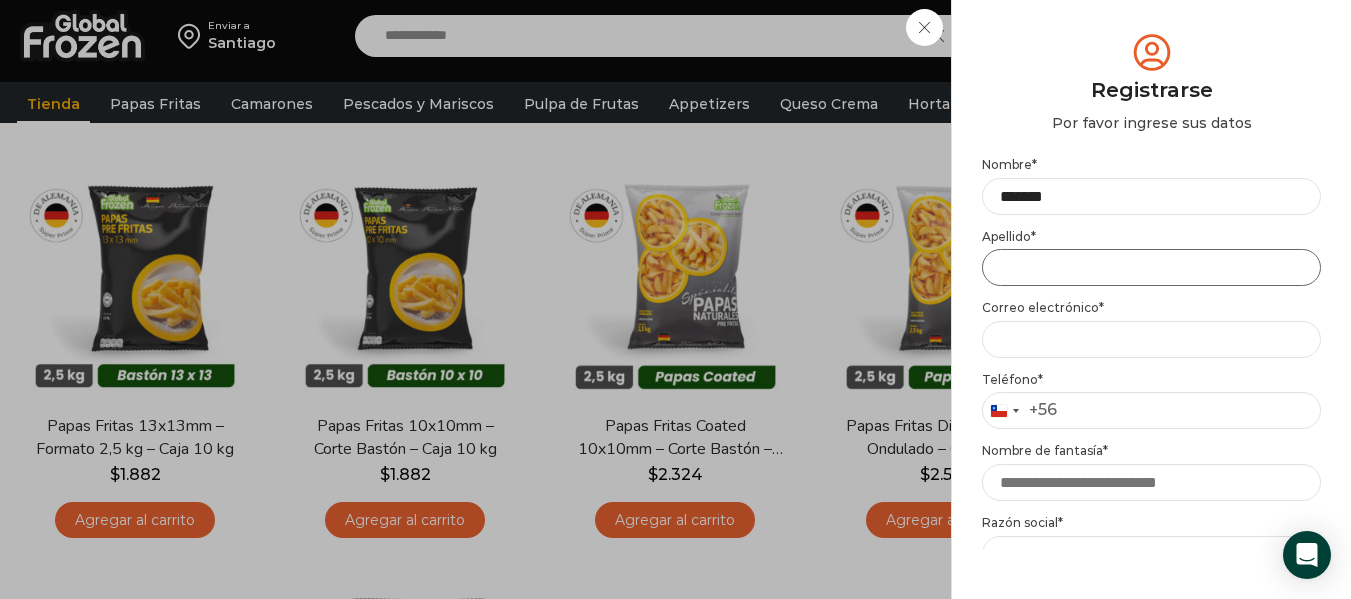 type on "*" 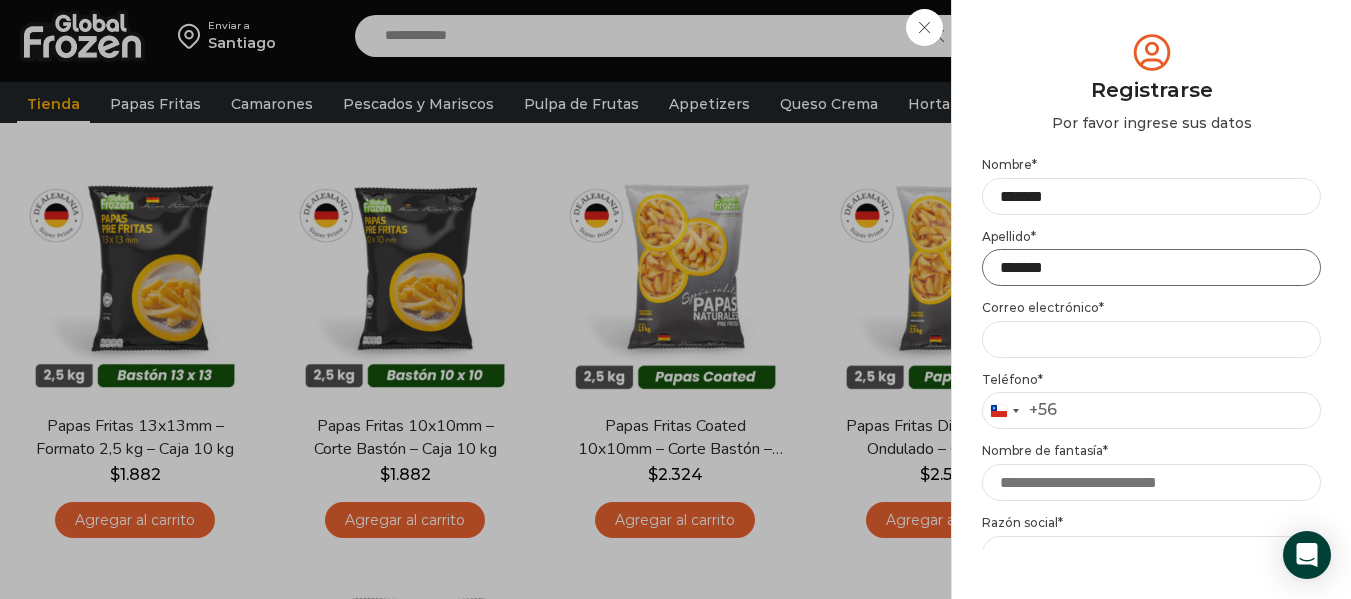 type on "*******" 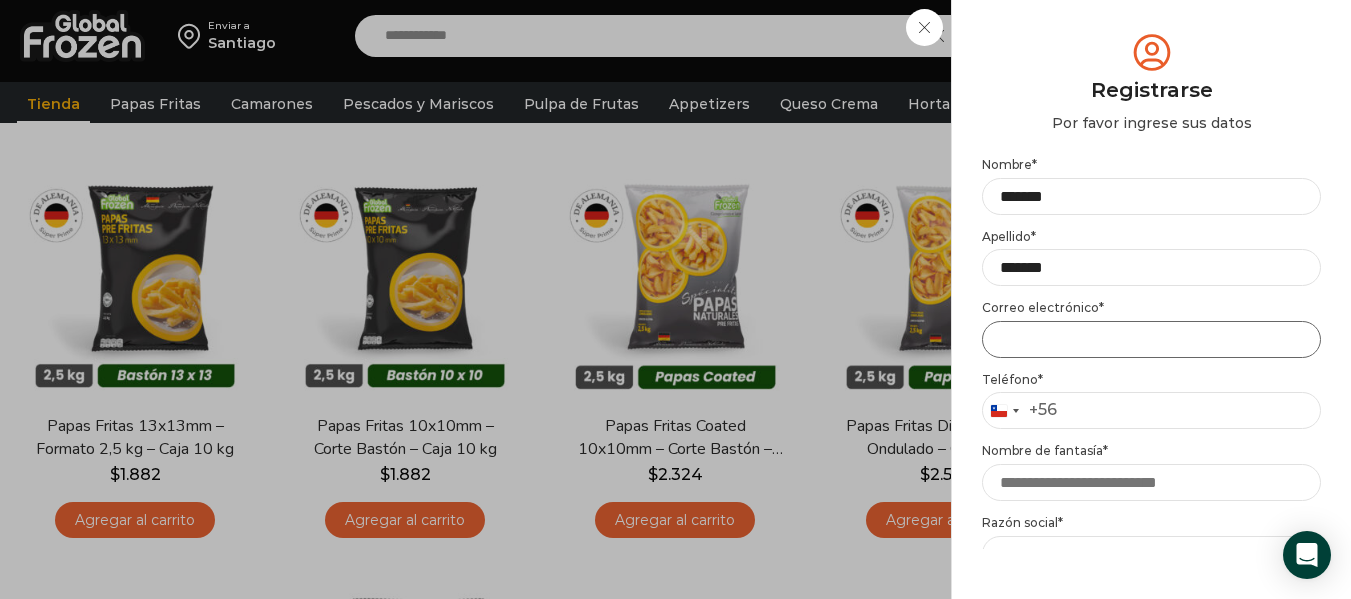 click on "Email address                                          *" at bounding box center (1151, 339) 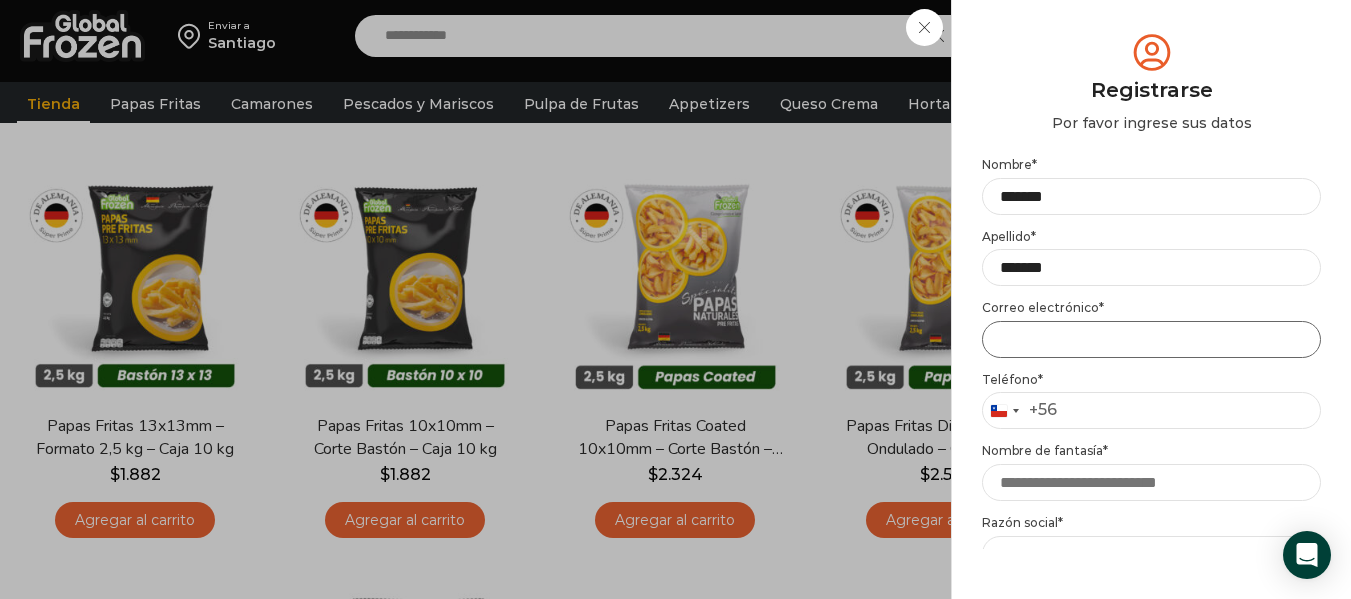 type on "**********" 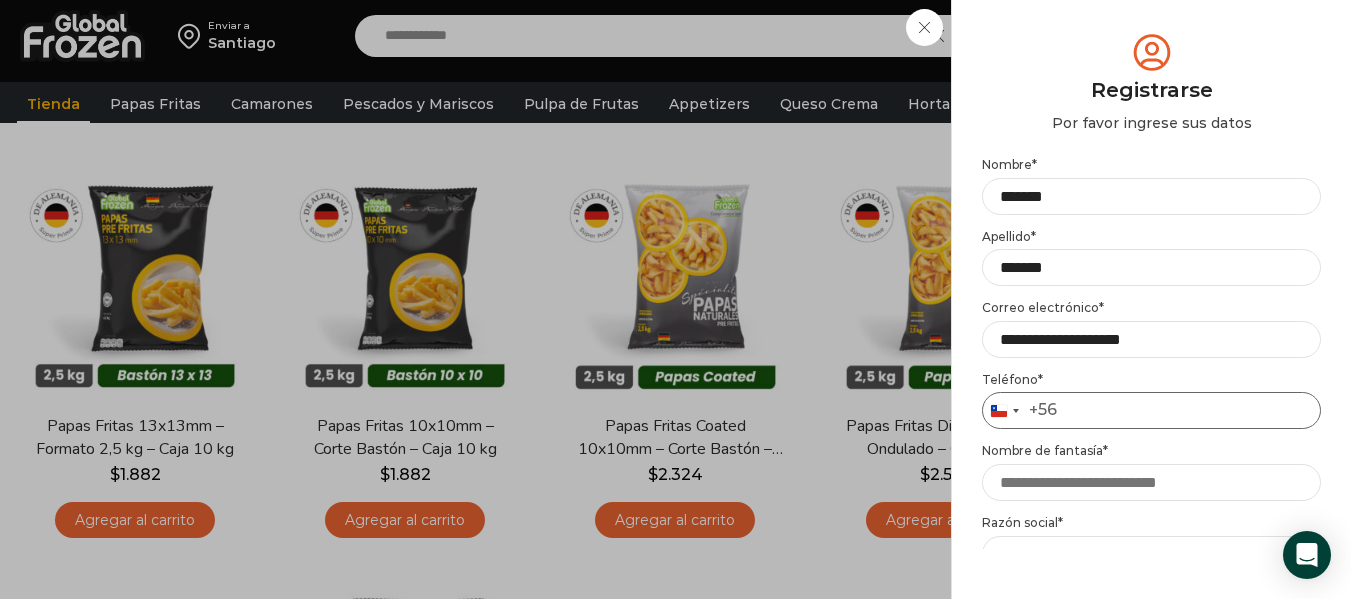 type on "*********" 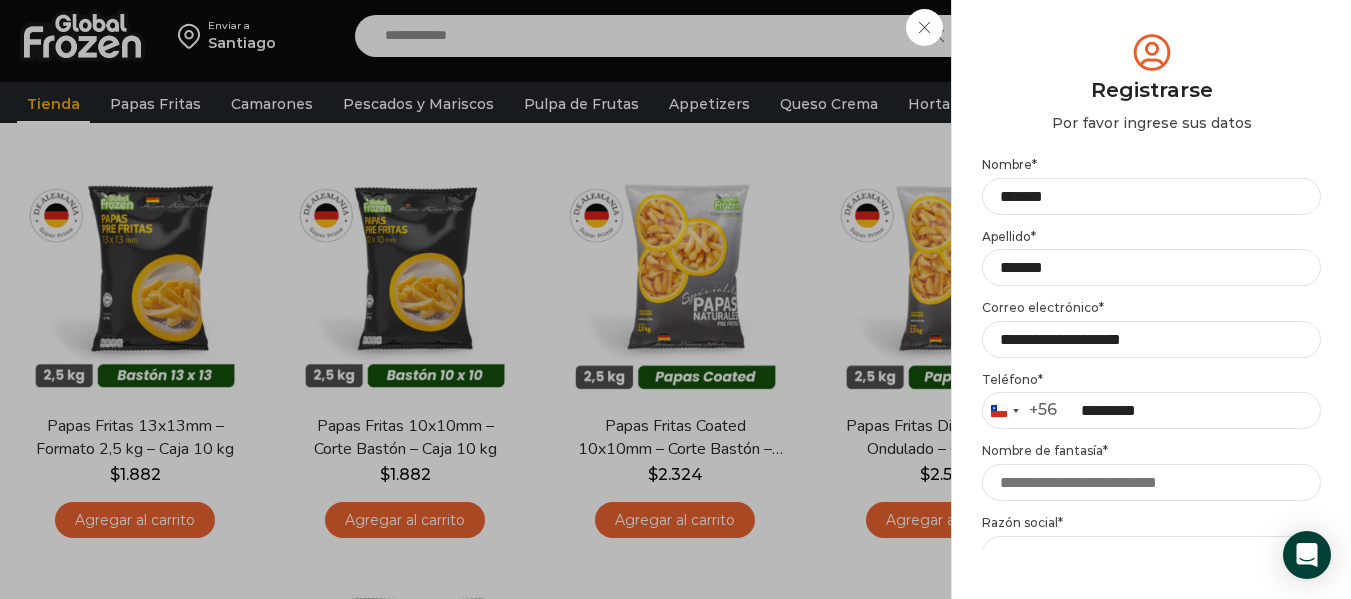 type on "**********" 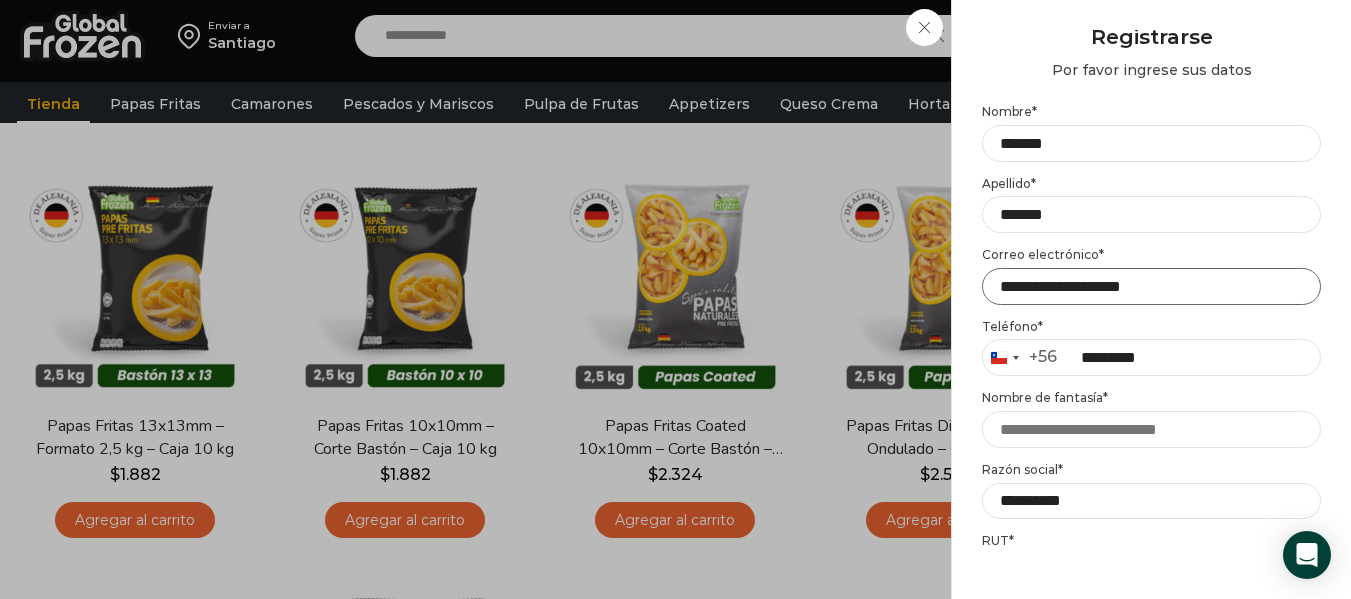 scroll, scrollTop: 100, scrollLeft: 0, axis: vertical 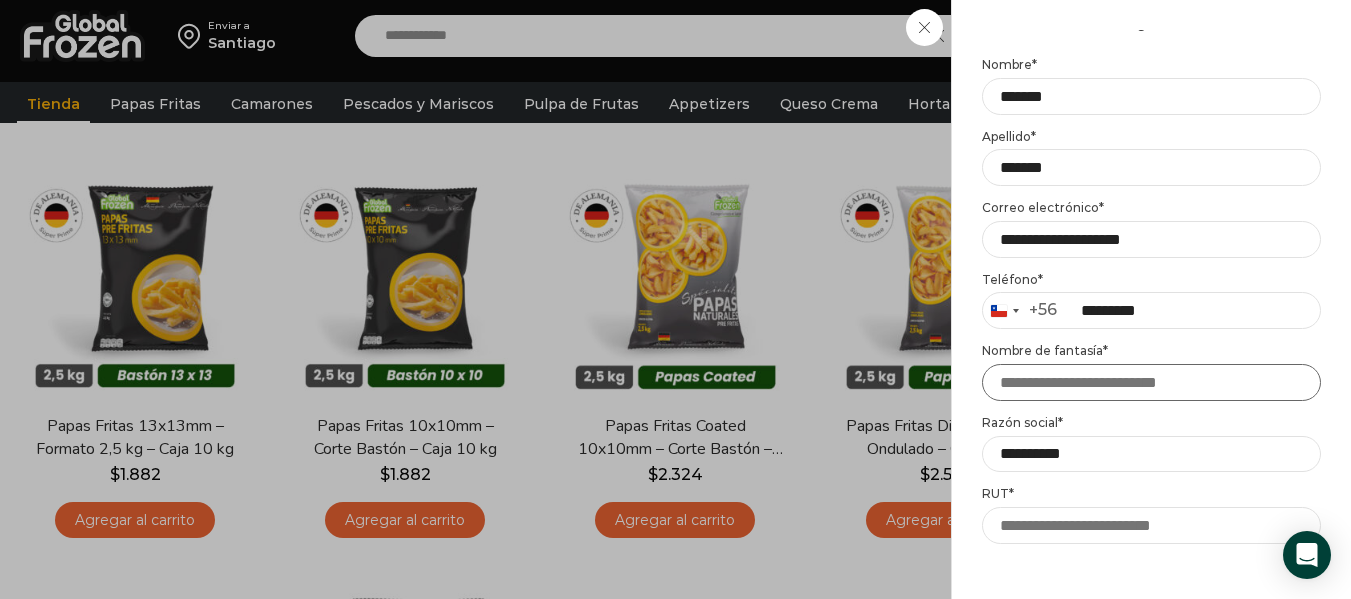 click on "Nombre de fantasía  *" at bounding box center [1151, 382] 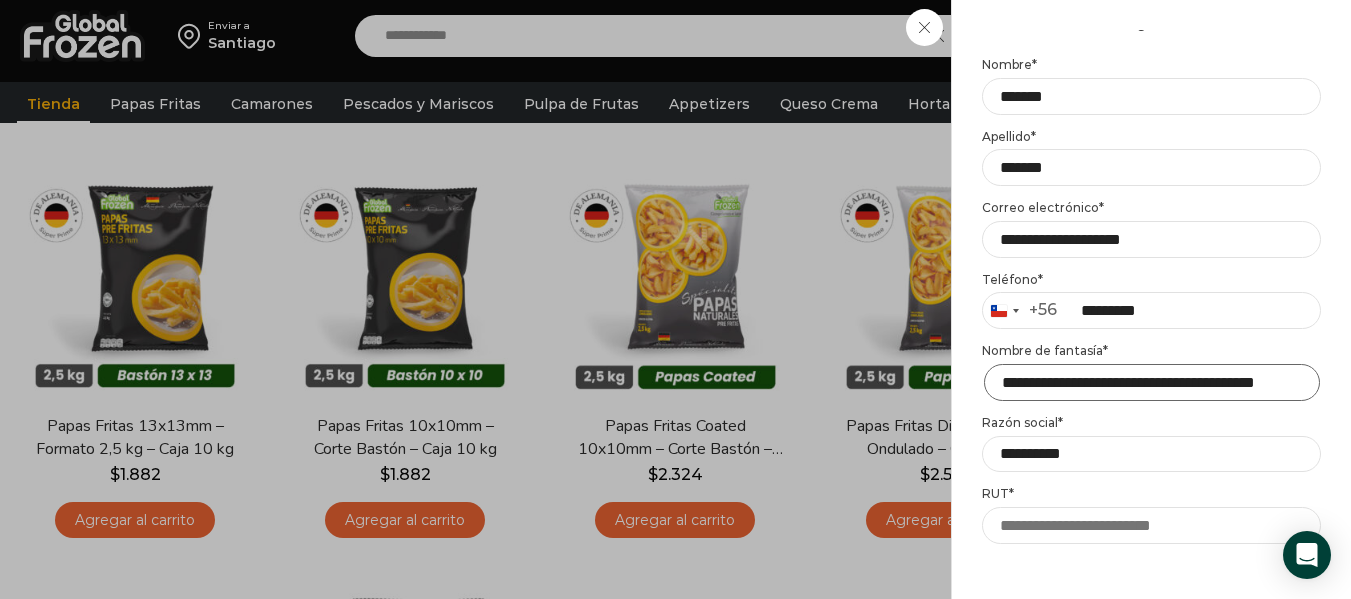 scroll, scrollTop: 0, scrollLeft: 61, axis: horizontal 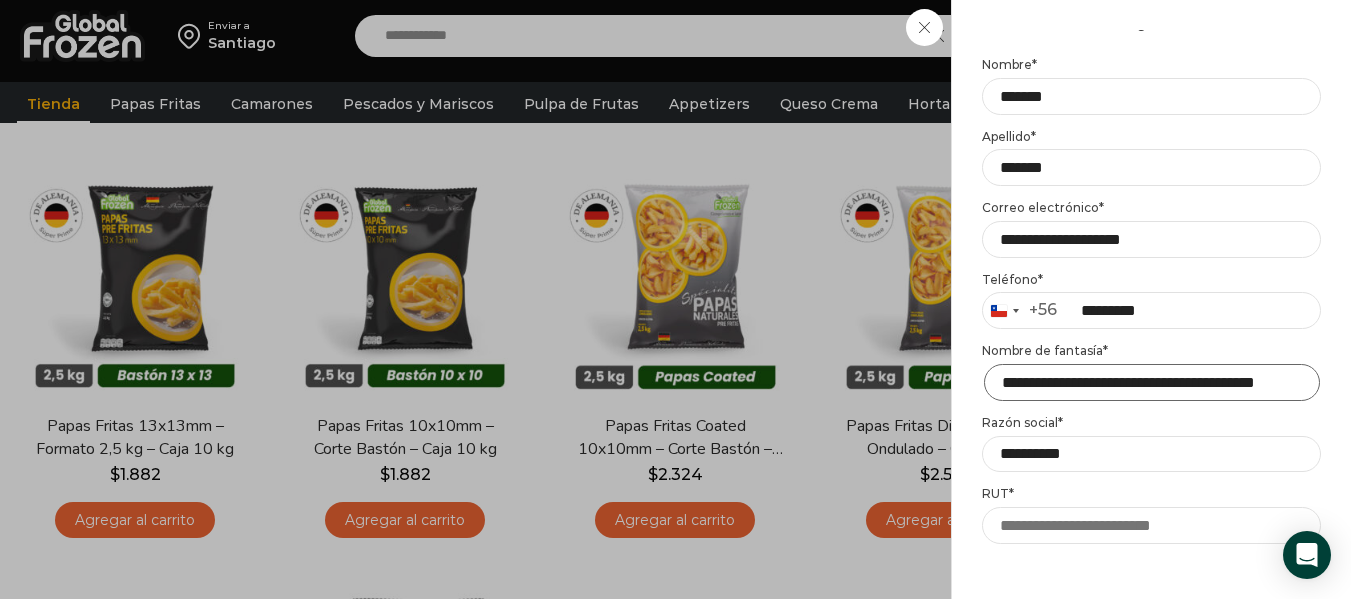 type on "**********" 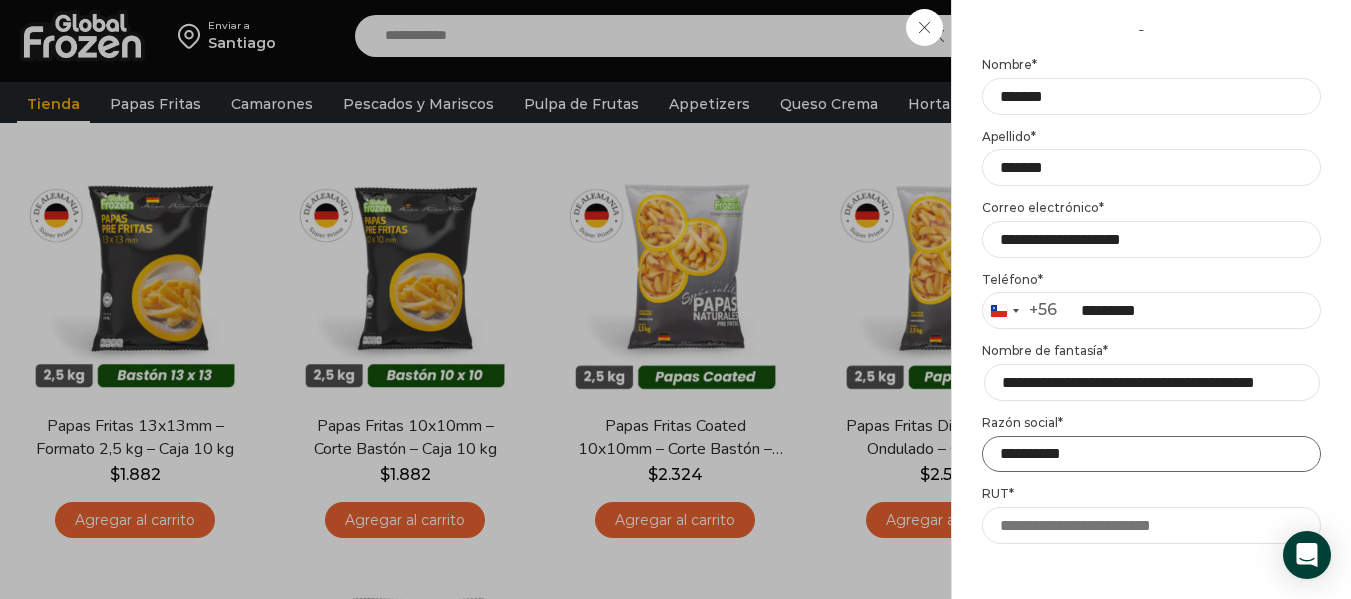 scroll, scrollTop: 0, scrollLeft: 0, axis: both 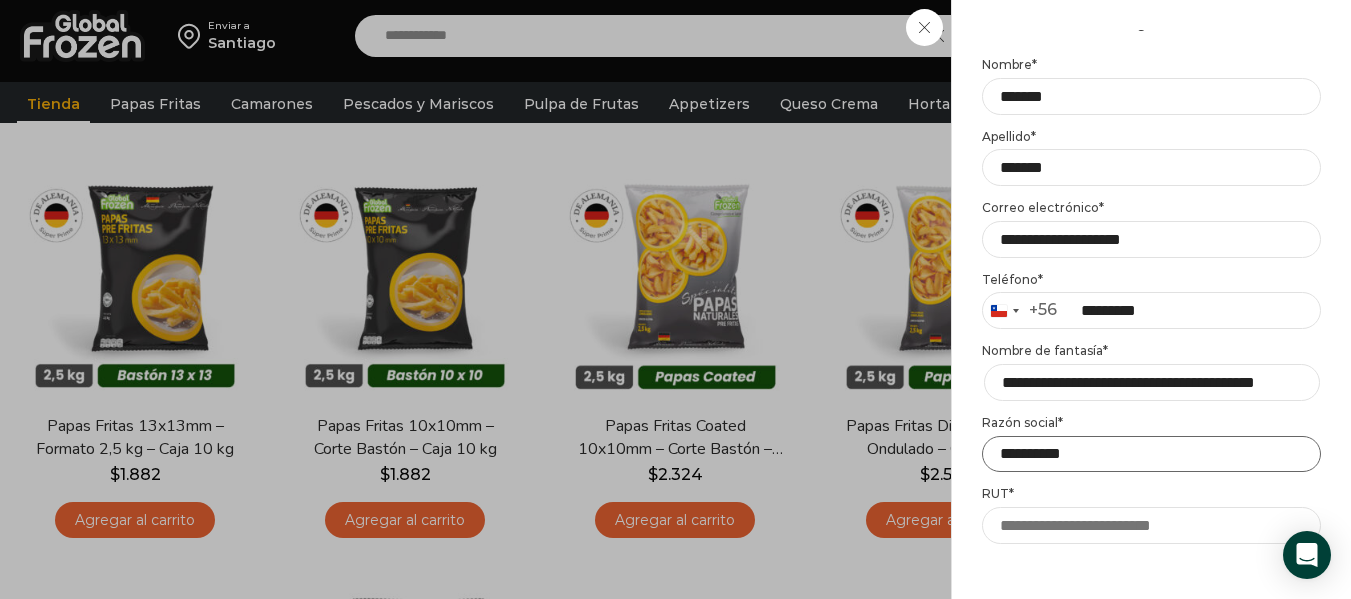 drag, startPoint x: 1095, startPoint y: 455, endPoint x: 955, endPoint y: 455, distance: 140 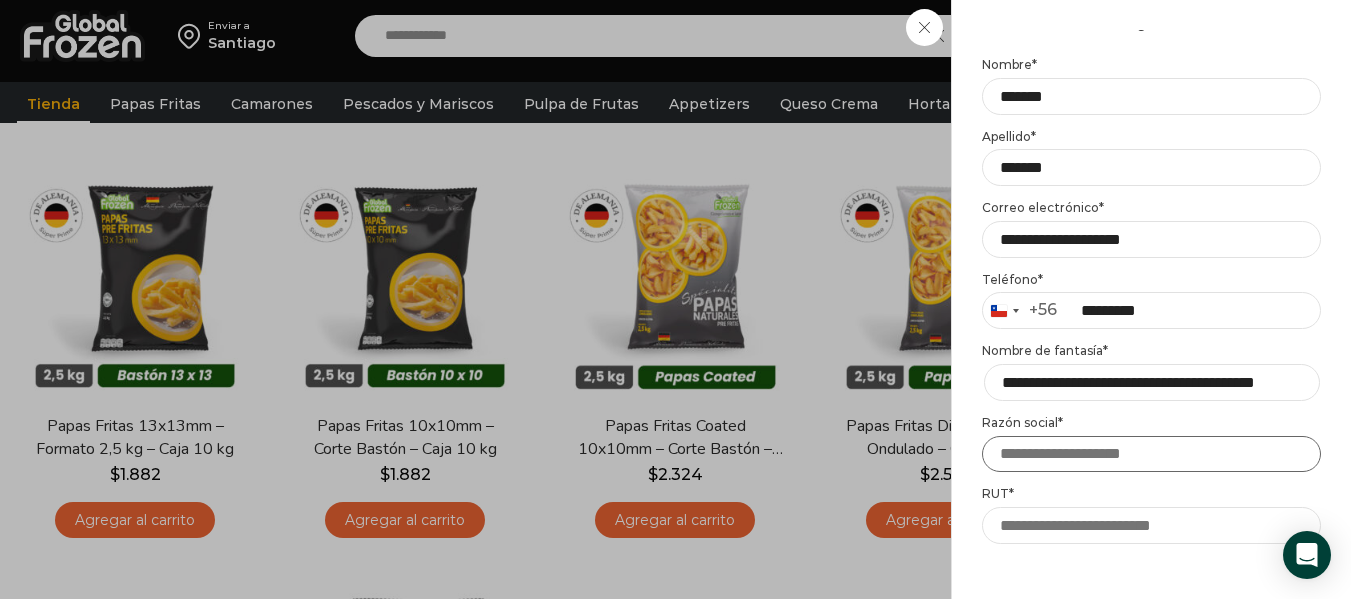 type 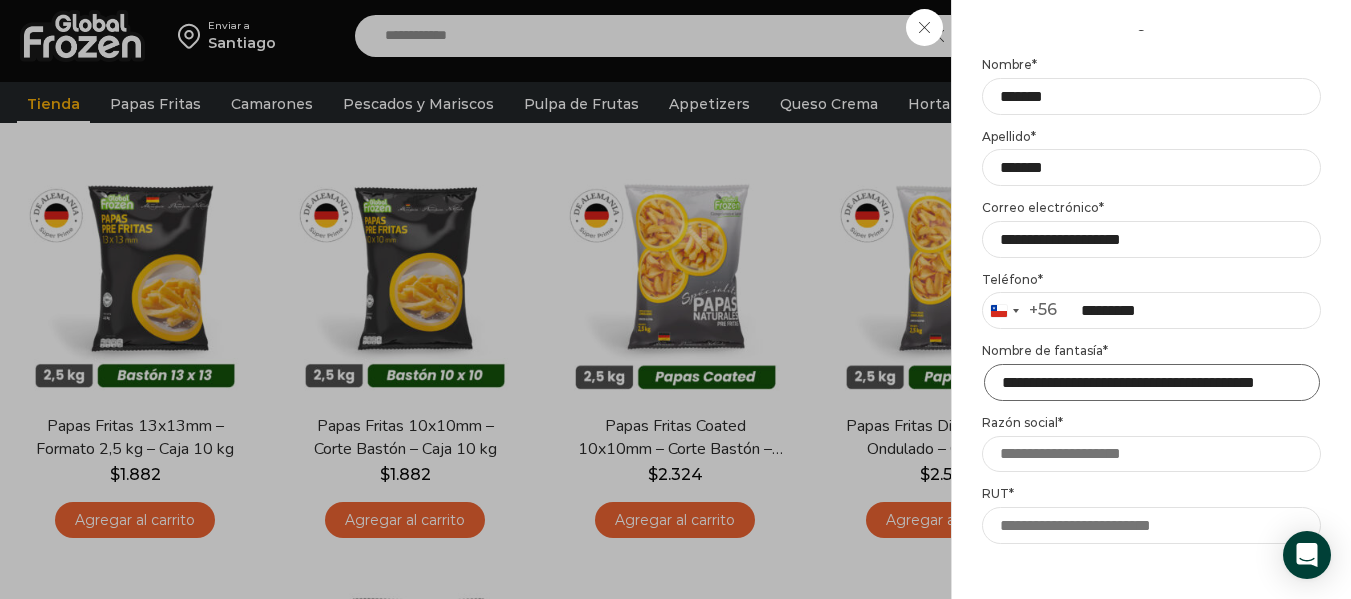 click on "**********" at bounding box center [1152, 382] 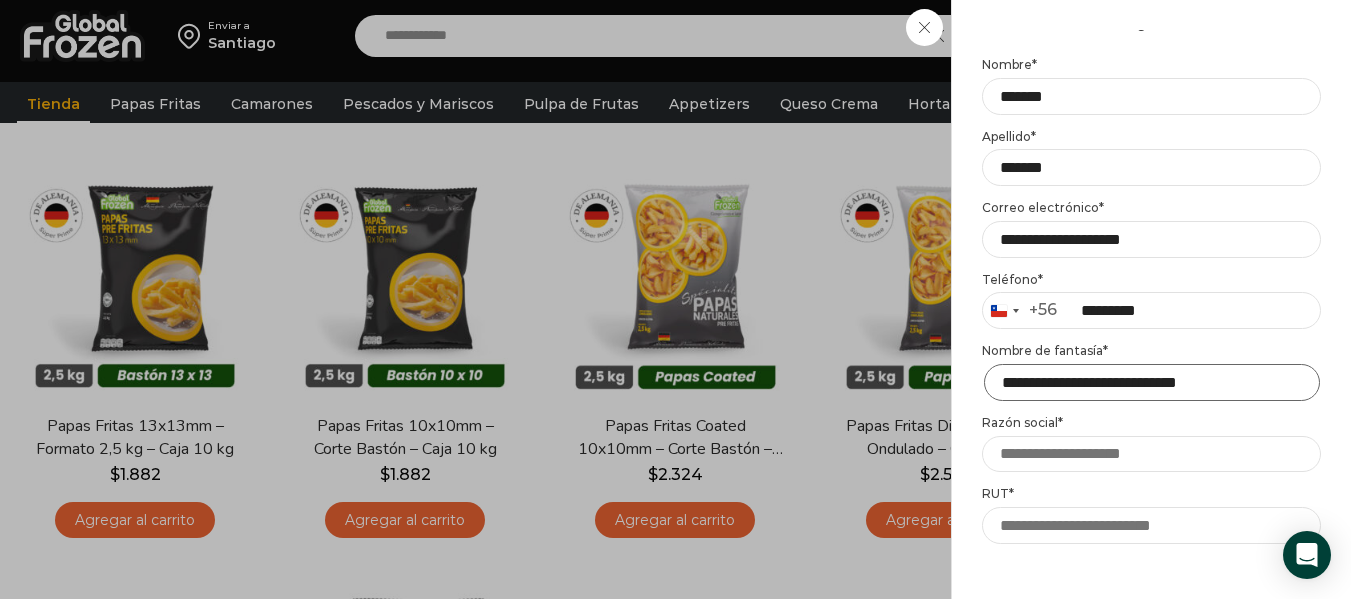 type on "**********" 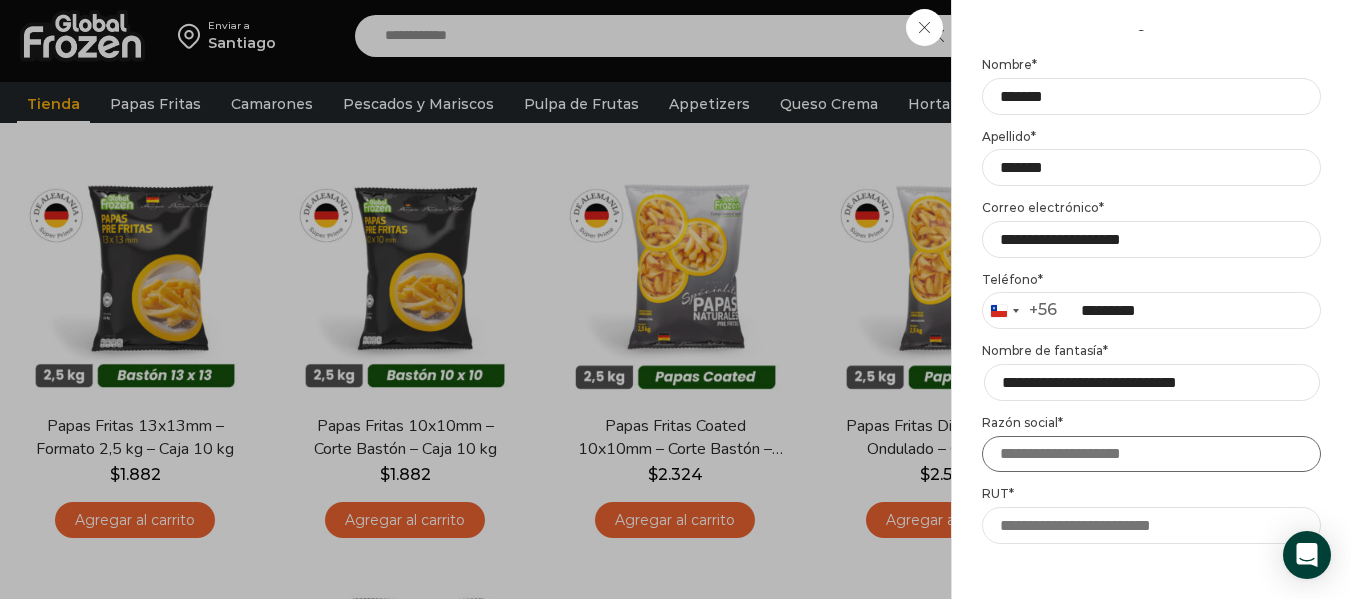 click on "Razón social  *" at bounding box center [1151, 454] 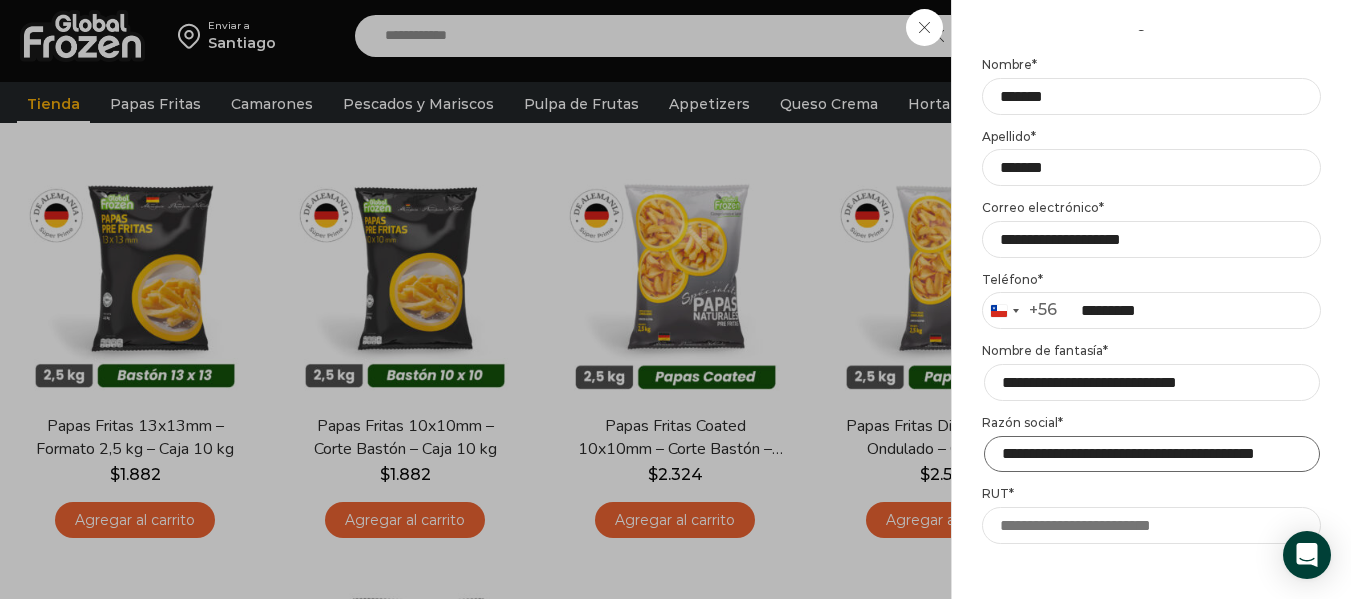 scroll, scrollTop: 0, scrollLeft: 61, axis: horizontal 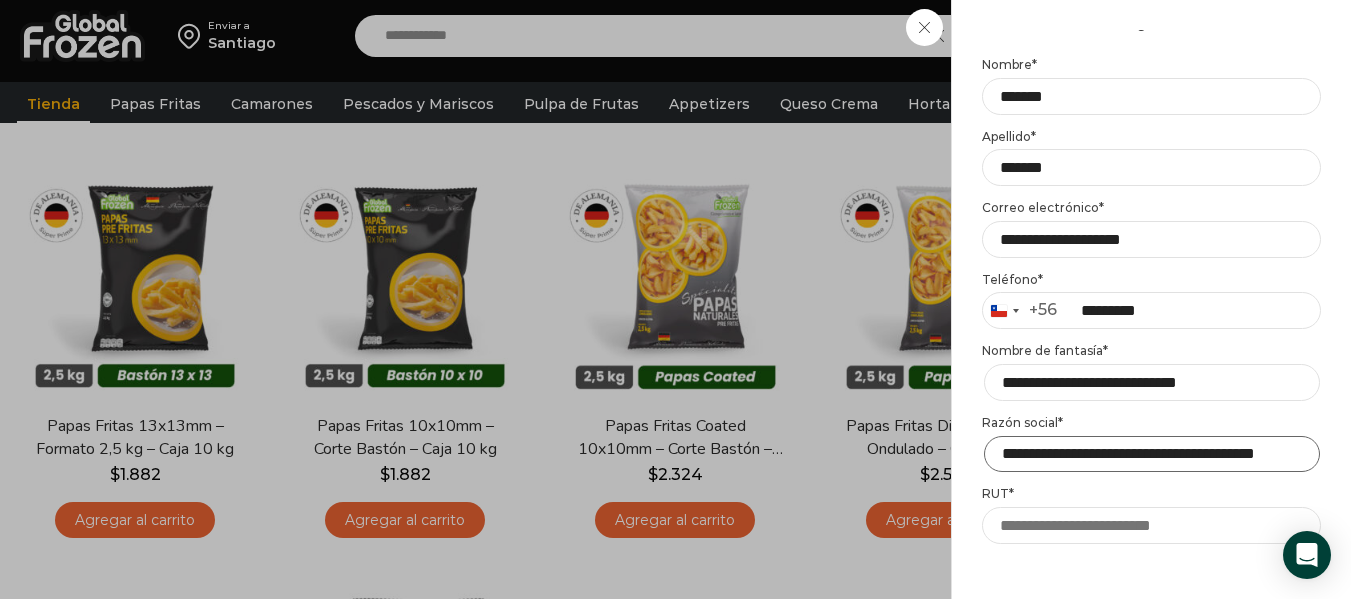 type on "**********" 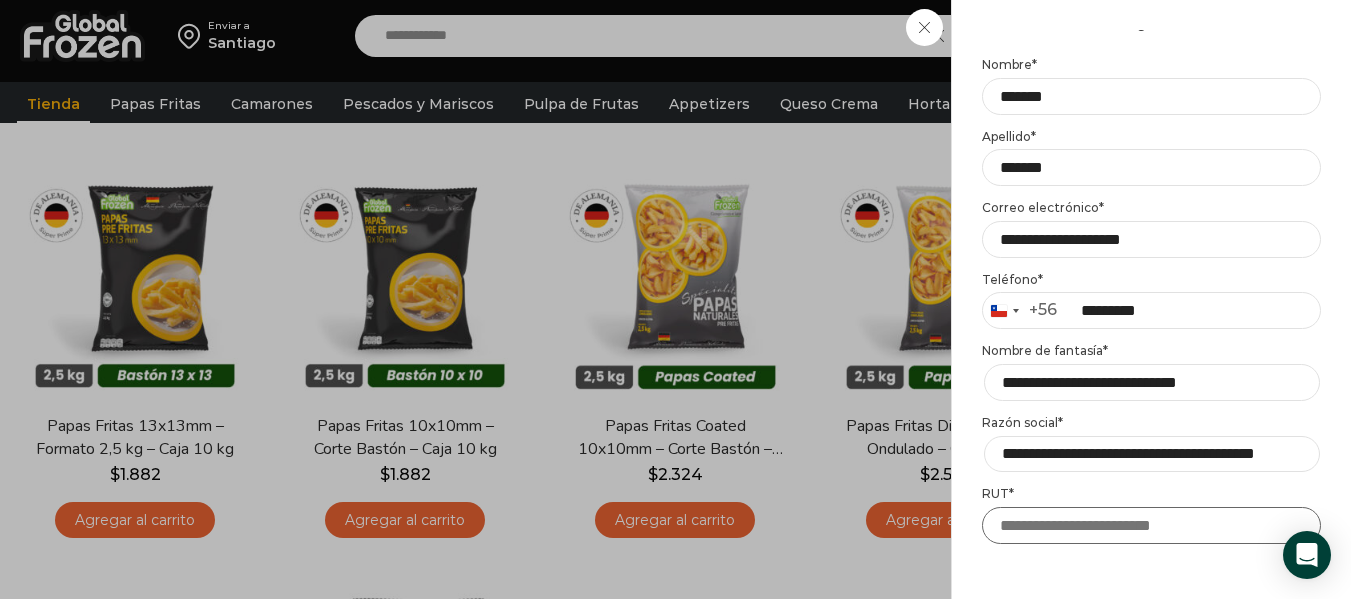 click on "RUT  *" at bounding box center (1151, 525) 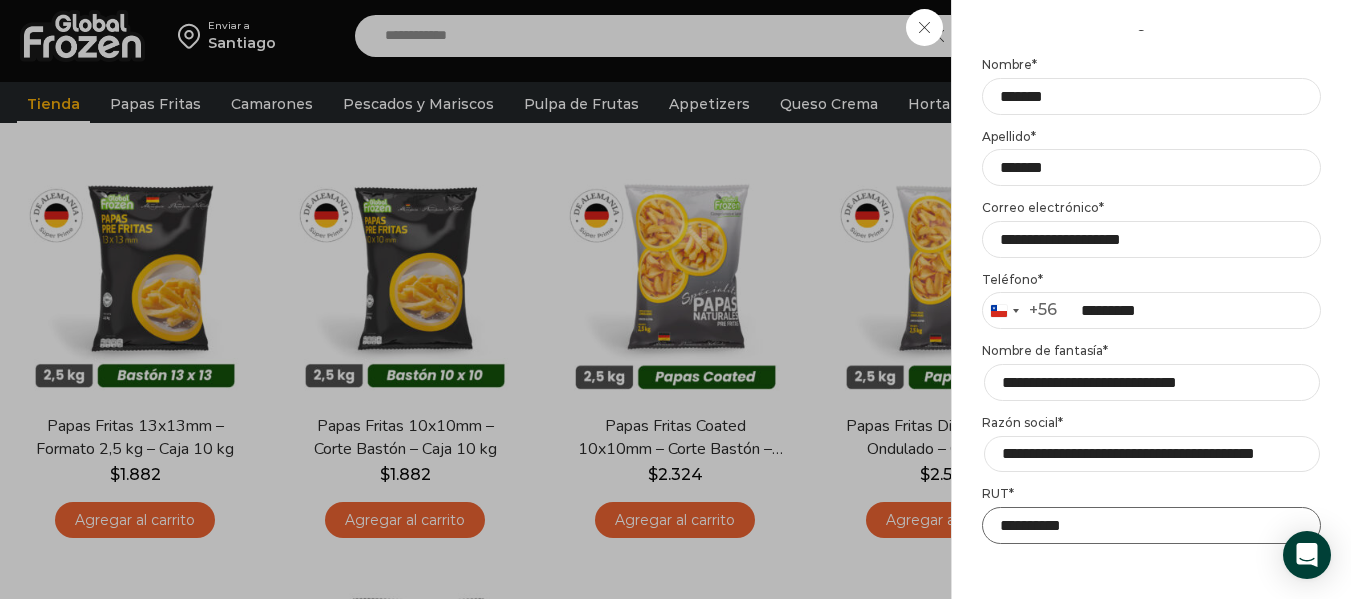 scroll, scrollTop: 300, scrollLeft: 0, axis: vertical 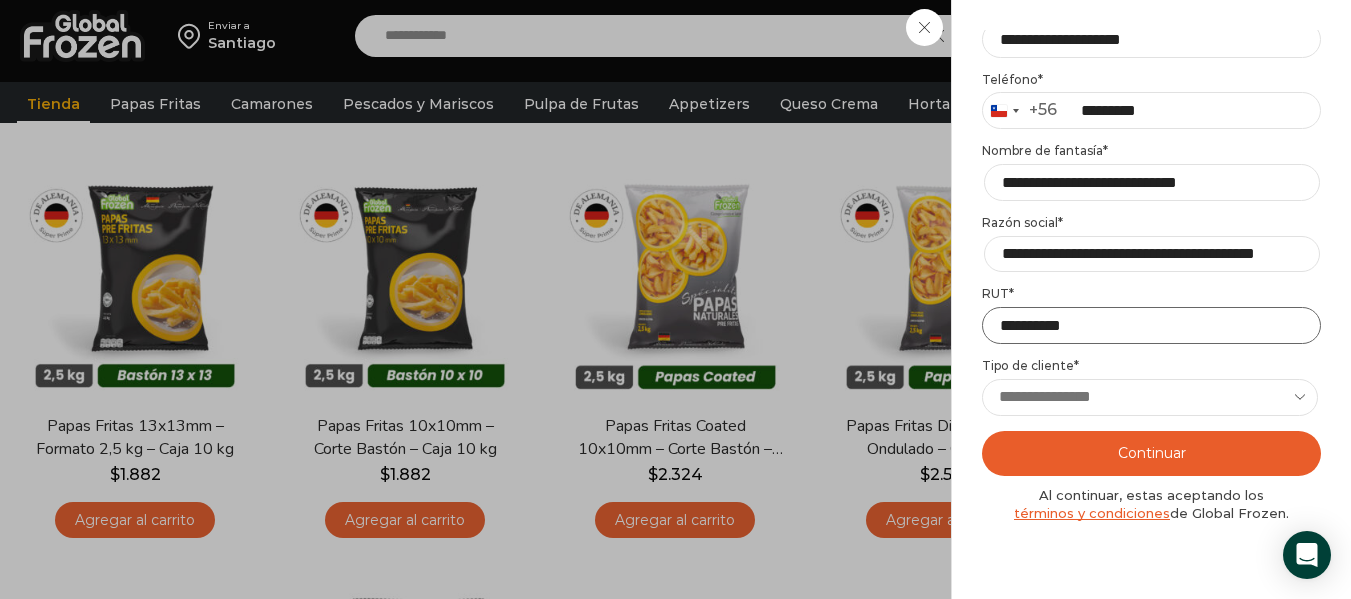 type on "**********" 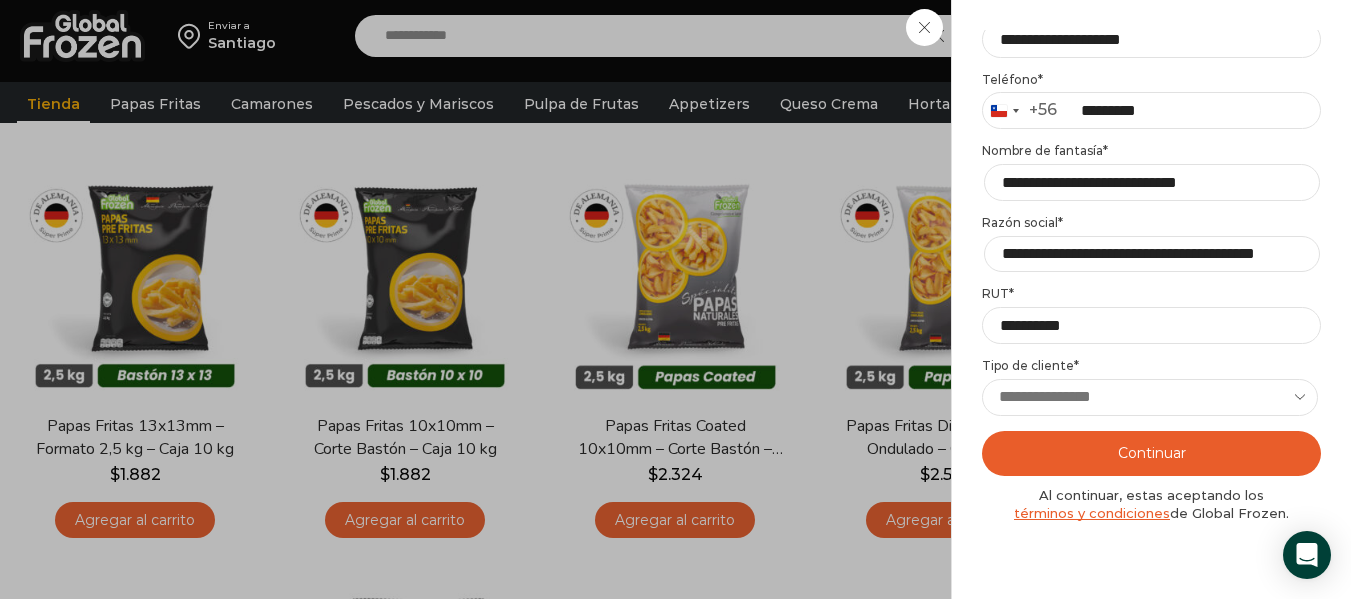 click on "**********" at bounding box center (1150, 397) 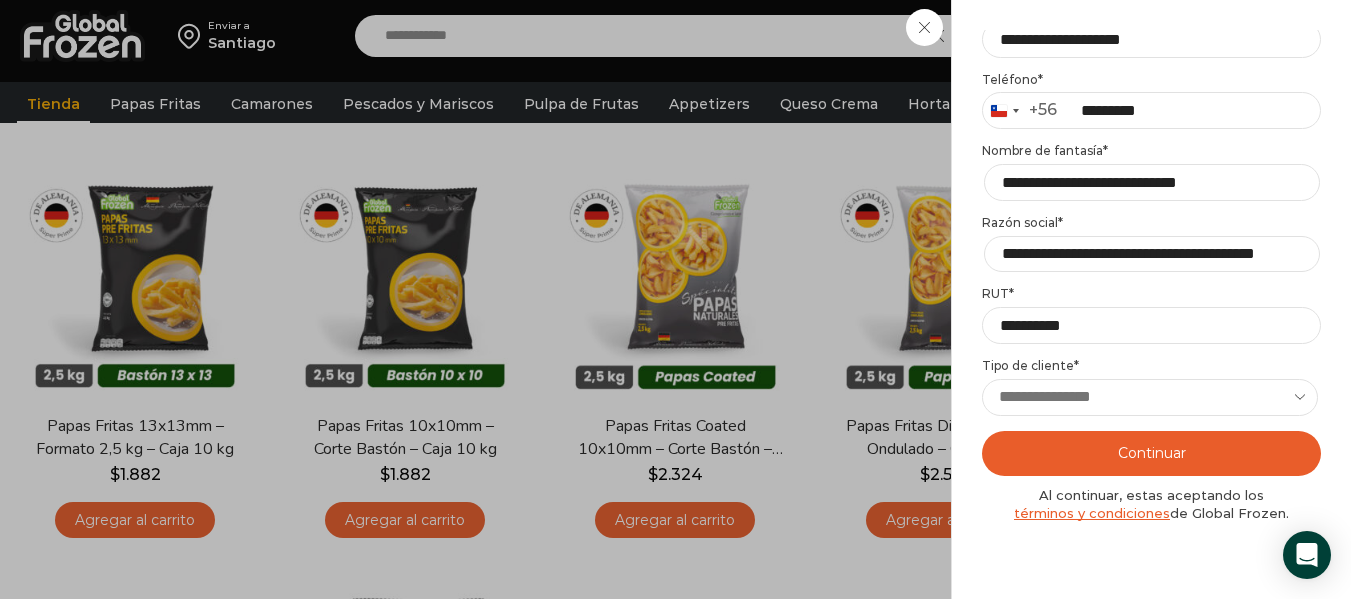 select on "**********" 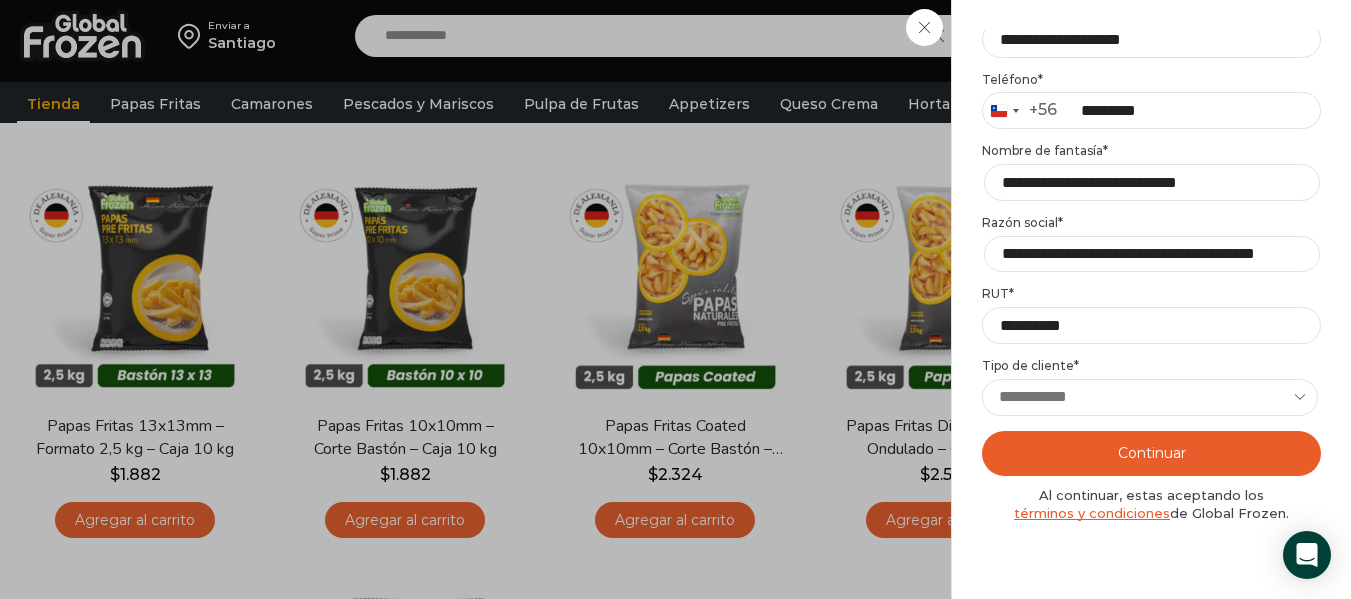 click on "**********" at bounding box center [1150, 397] 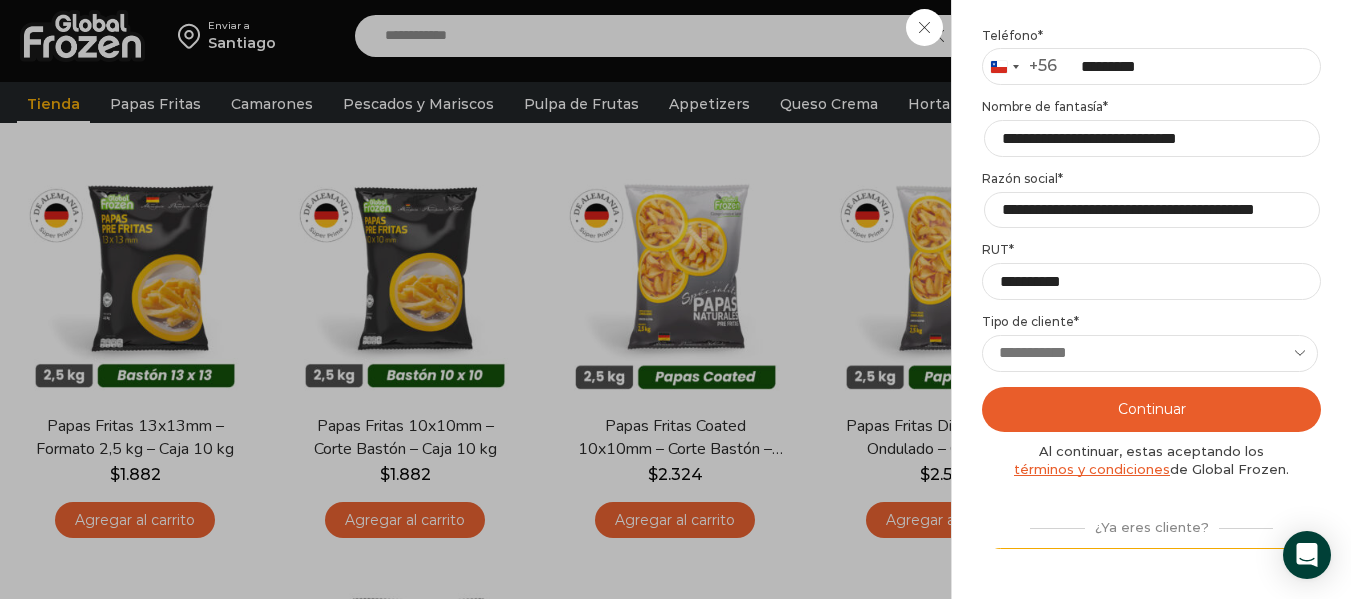 scroll, scrollTop: 380, scrollLeft: 0, axis: vertical 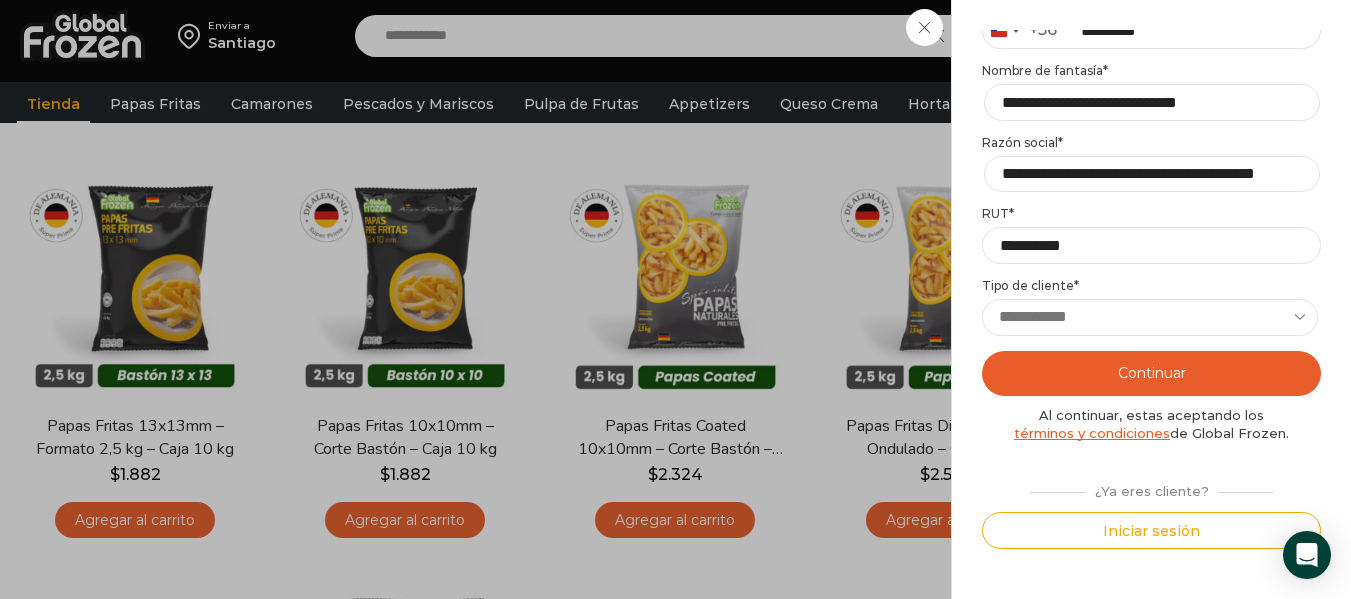 click on "Continuar" at bounding box center (1151, 373) 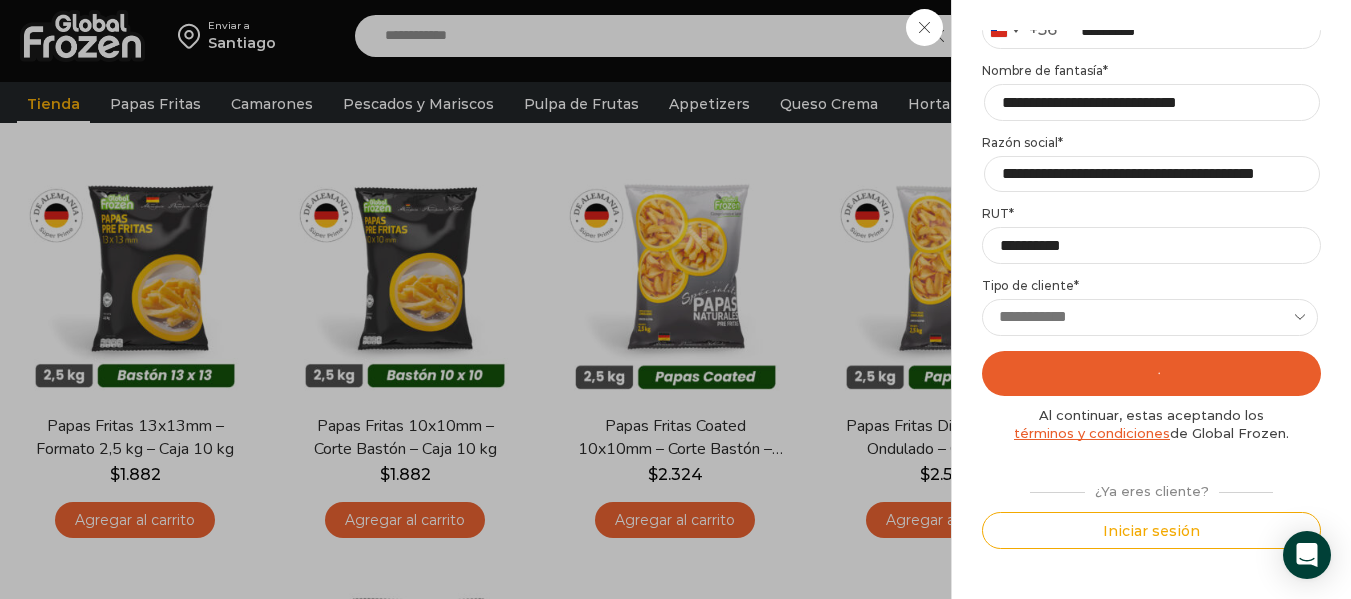 scroll, scrollTop: 0, scrollLeft: 0, axis: both 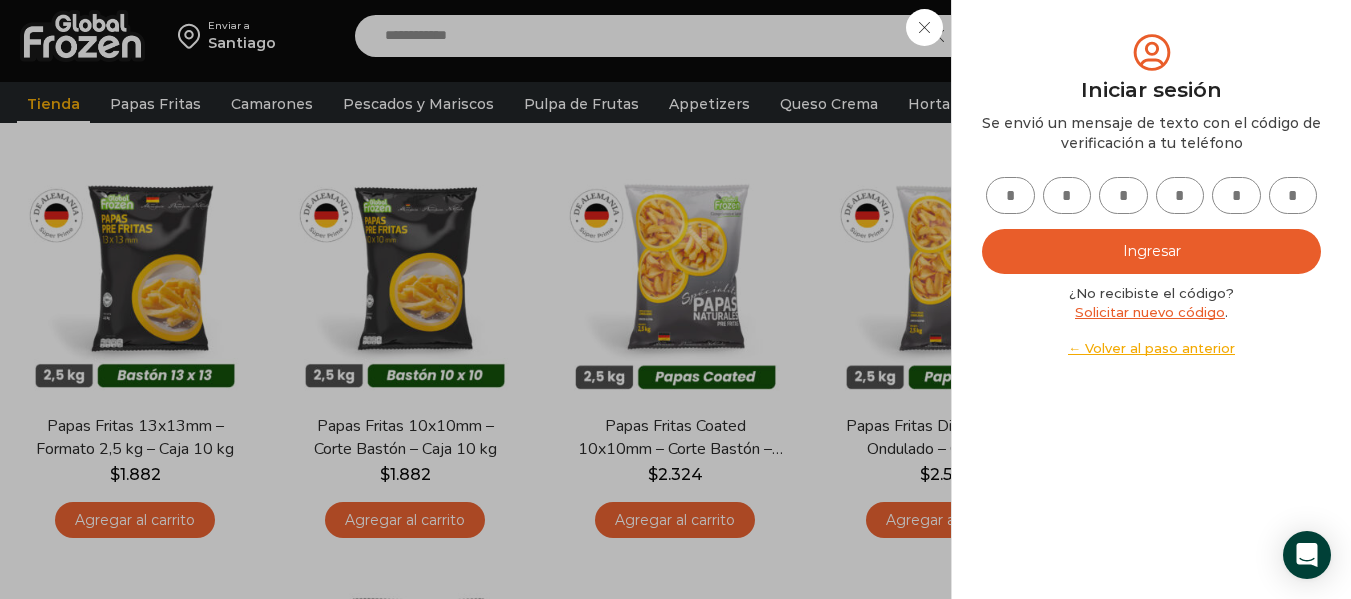 click at bounding box center [1010, 195] 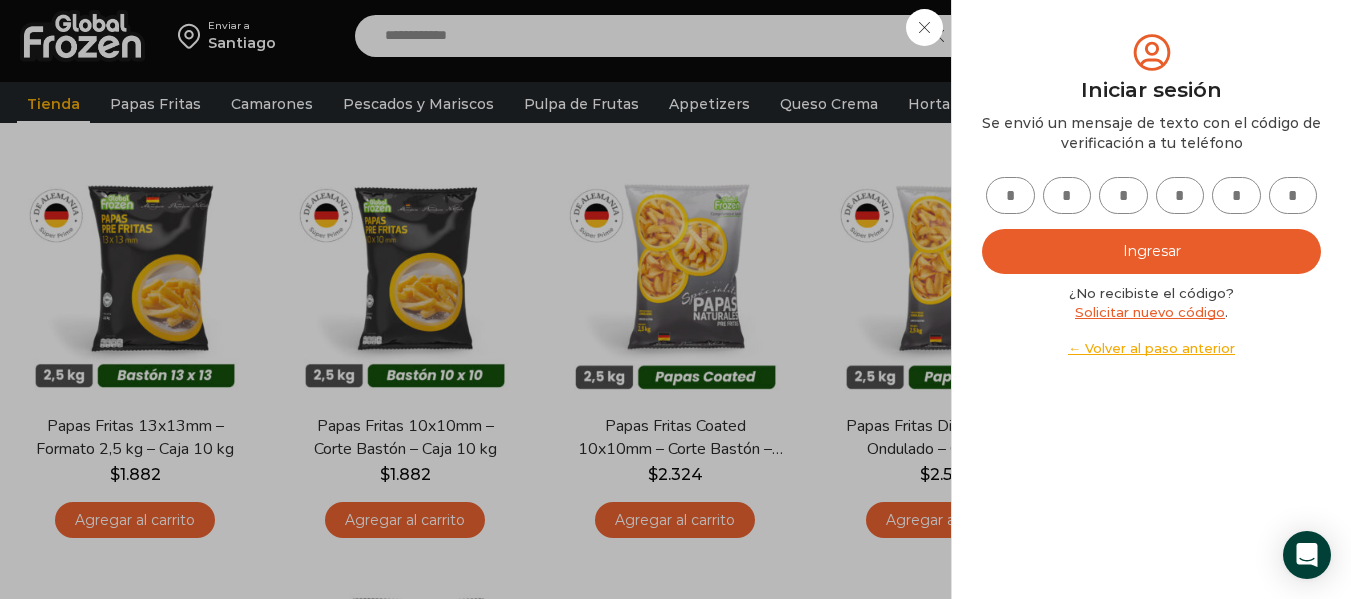 type on "*" 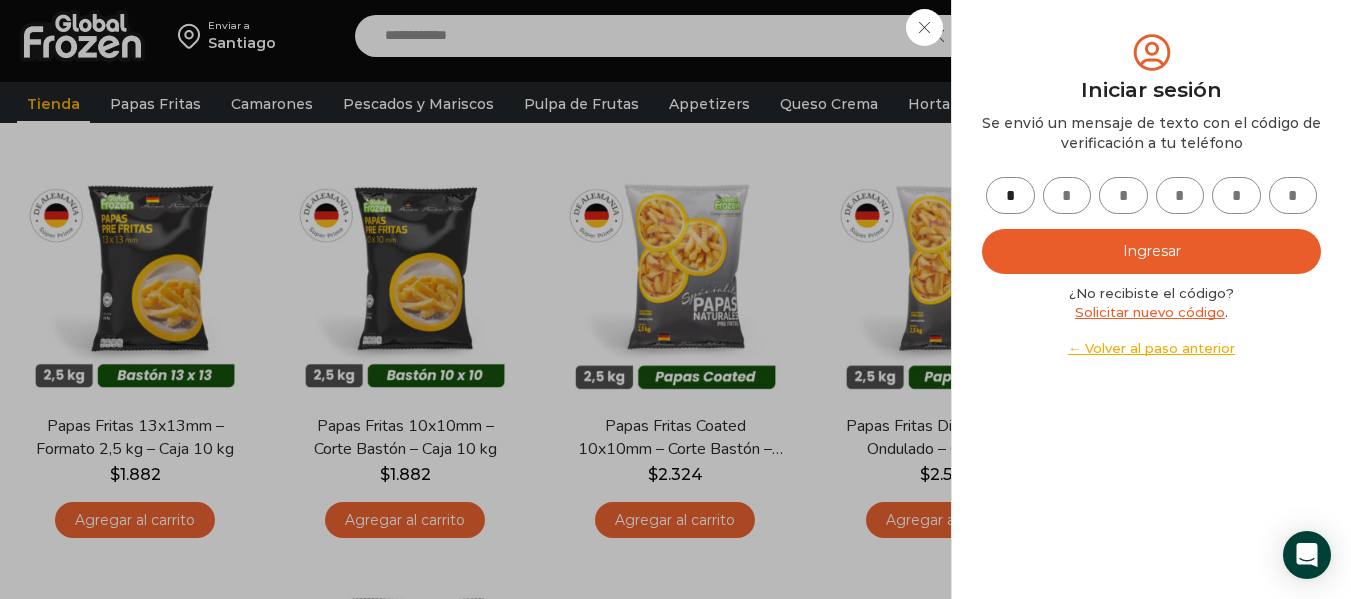 type on "*" 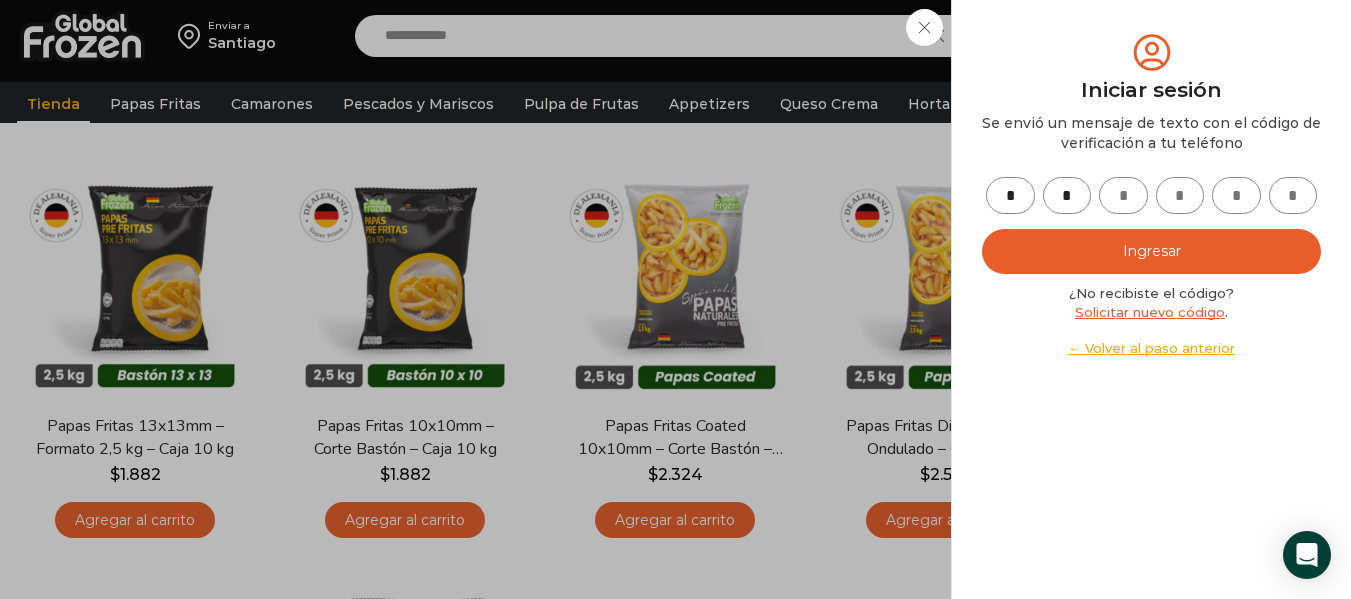 type on "*" 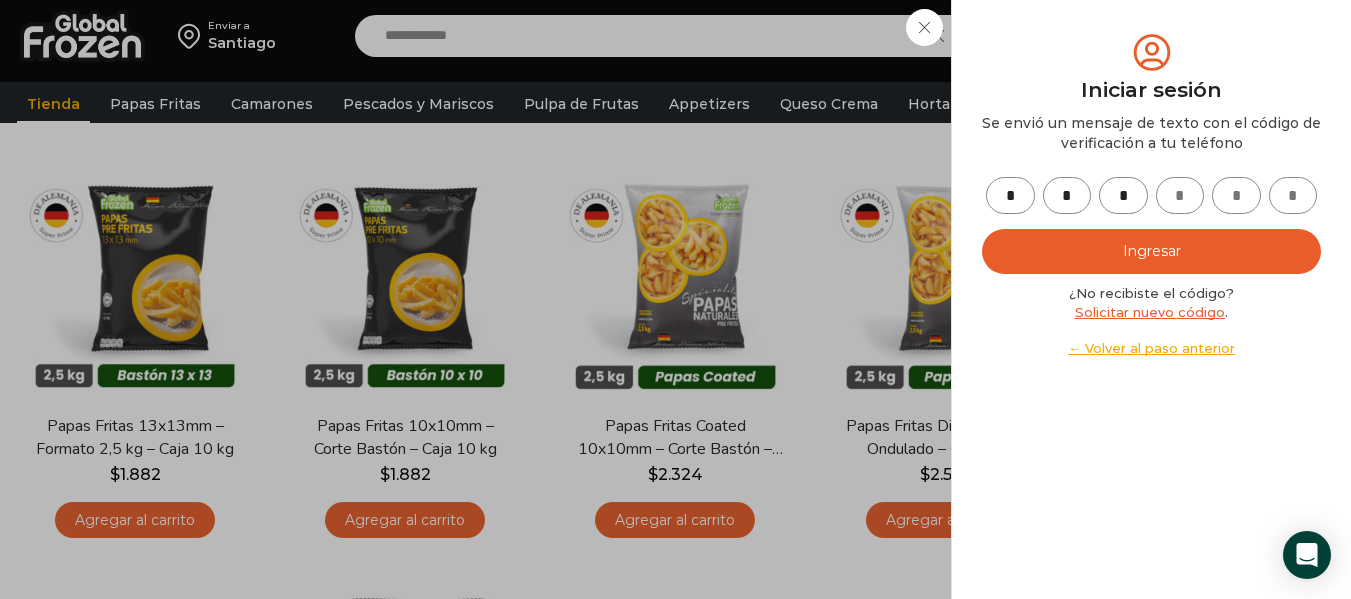 type on "*" 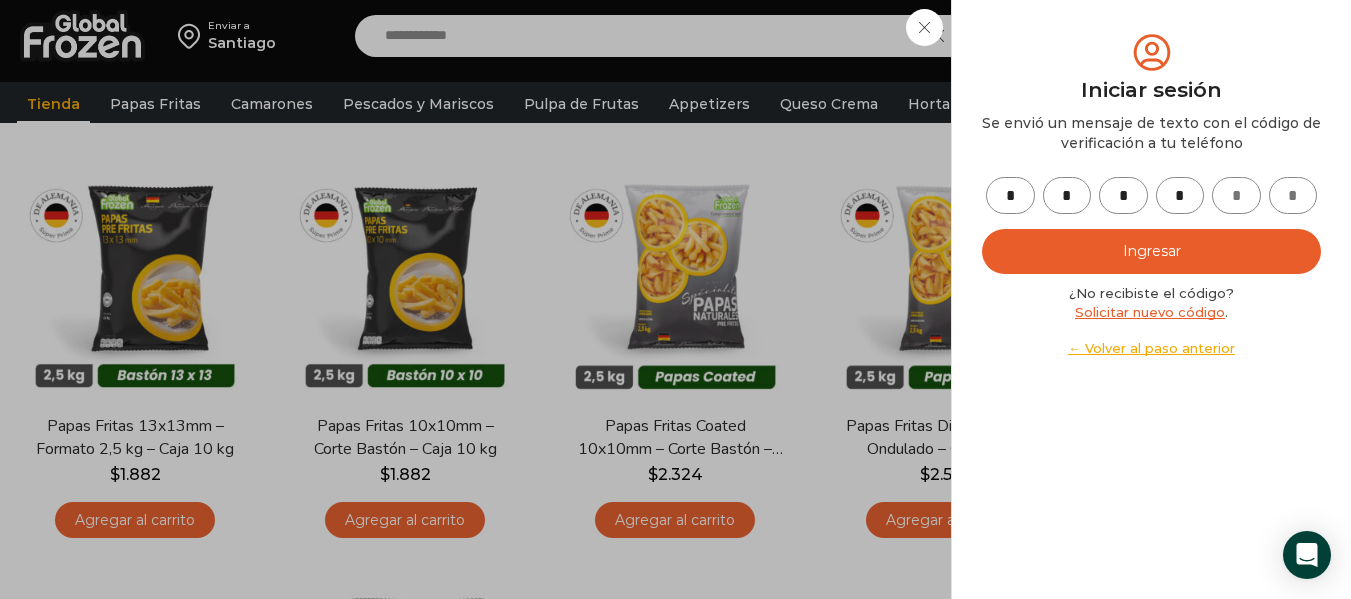 type on "*" 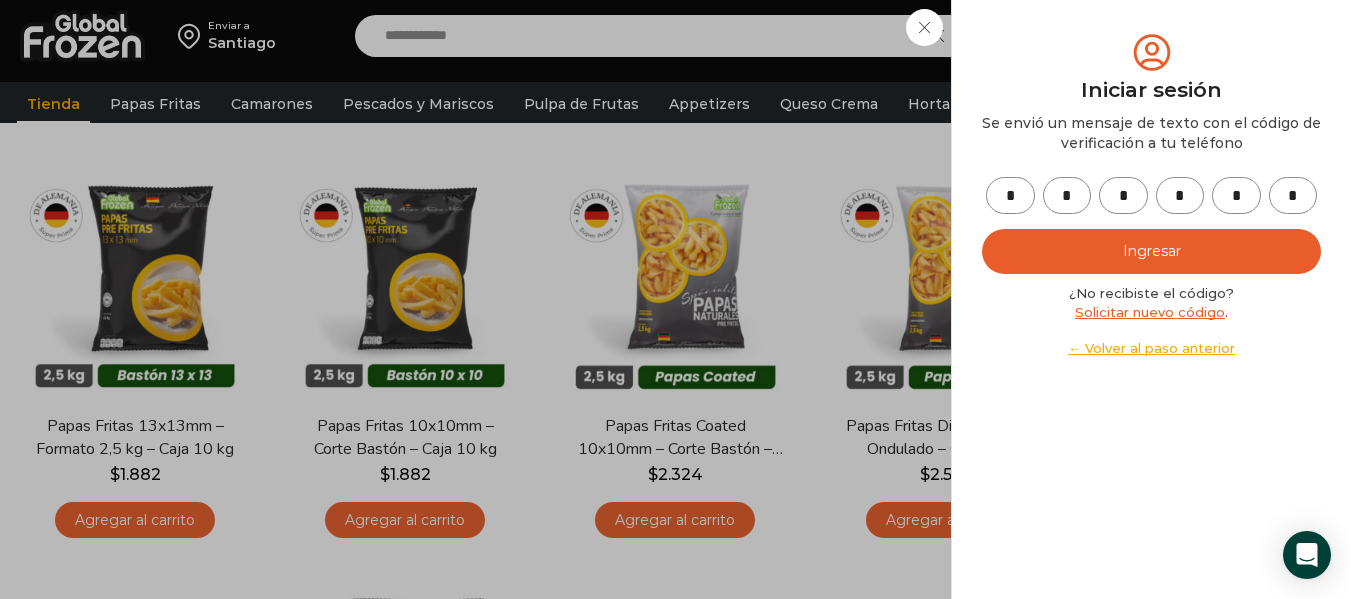 type on "*" 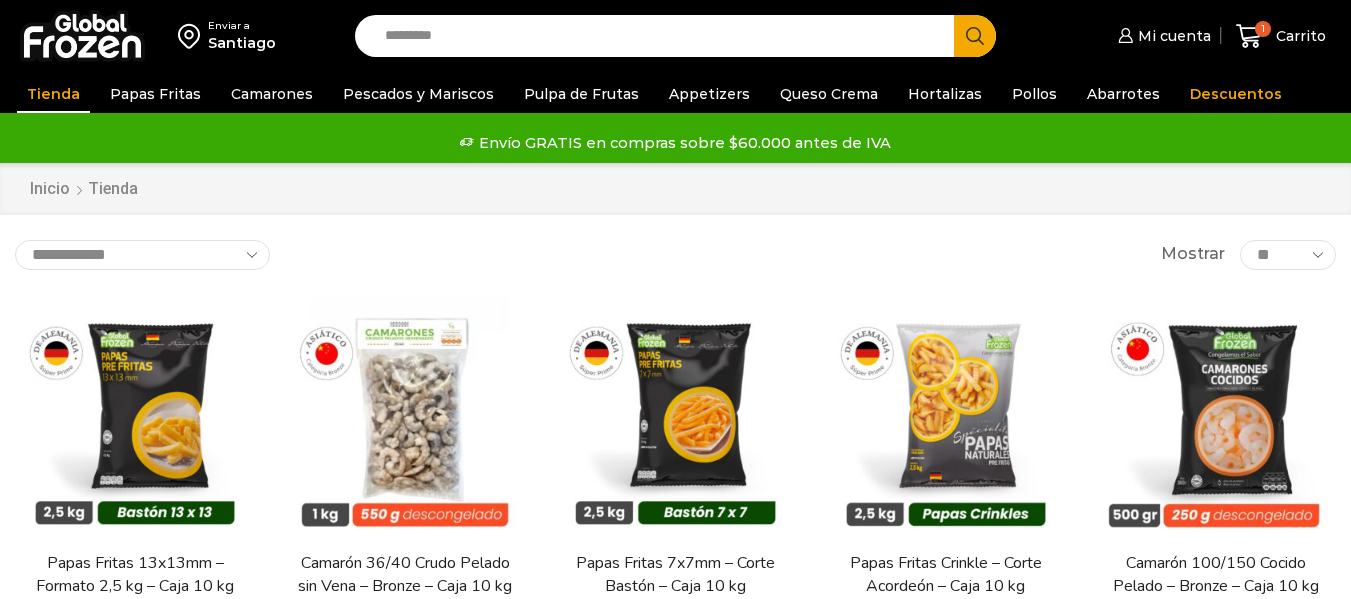 scroll, scrollTop: 0, scrollLeft: 0, axis: both 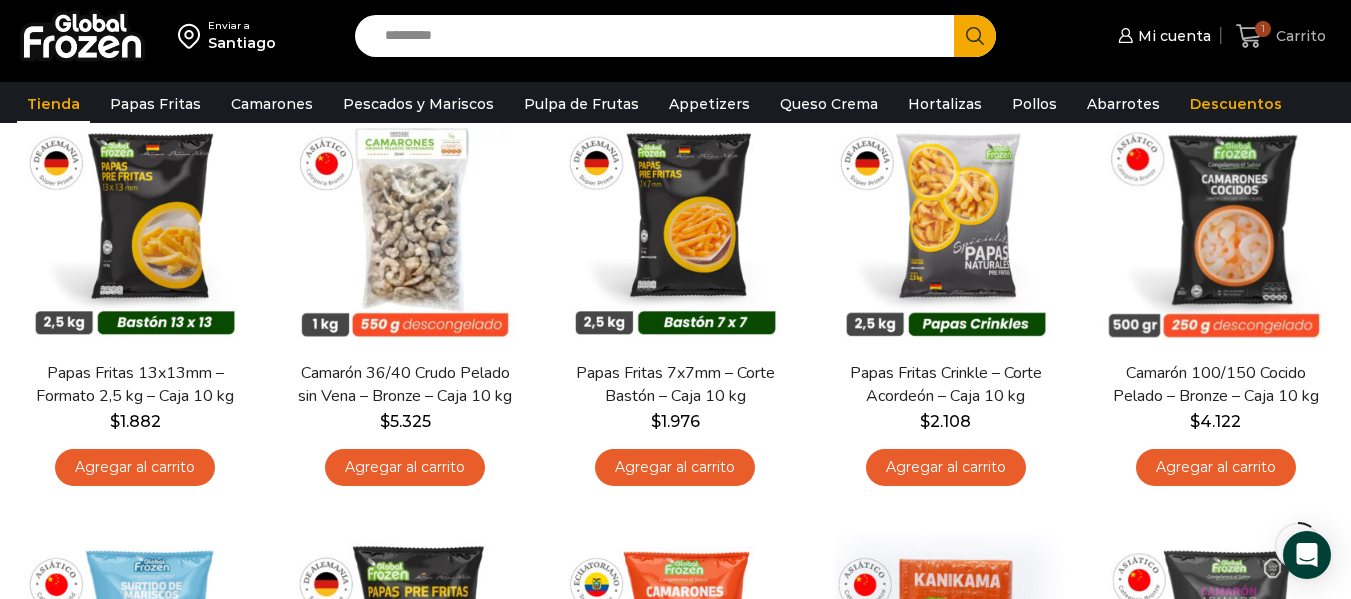 click 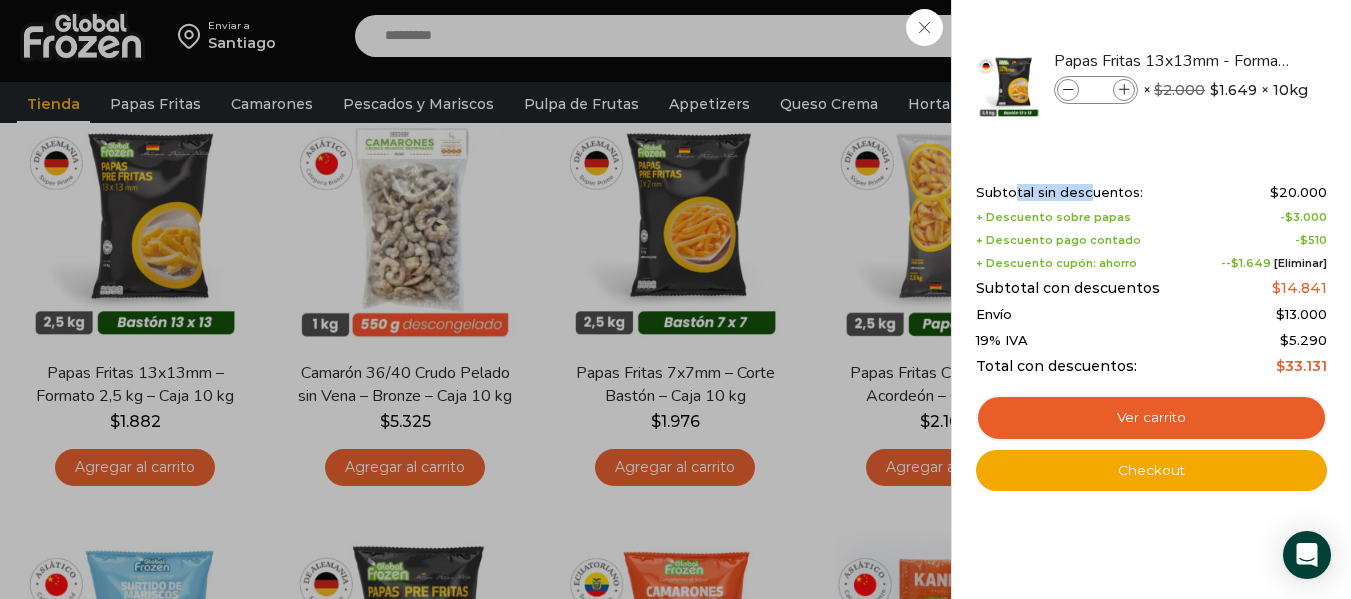 drag, startPoint x: 1012, startPoint y: 190, endPoint x: 1085, endPoint y: 190, distance: 73 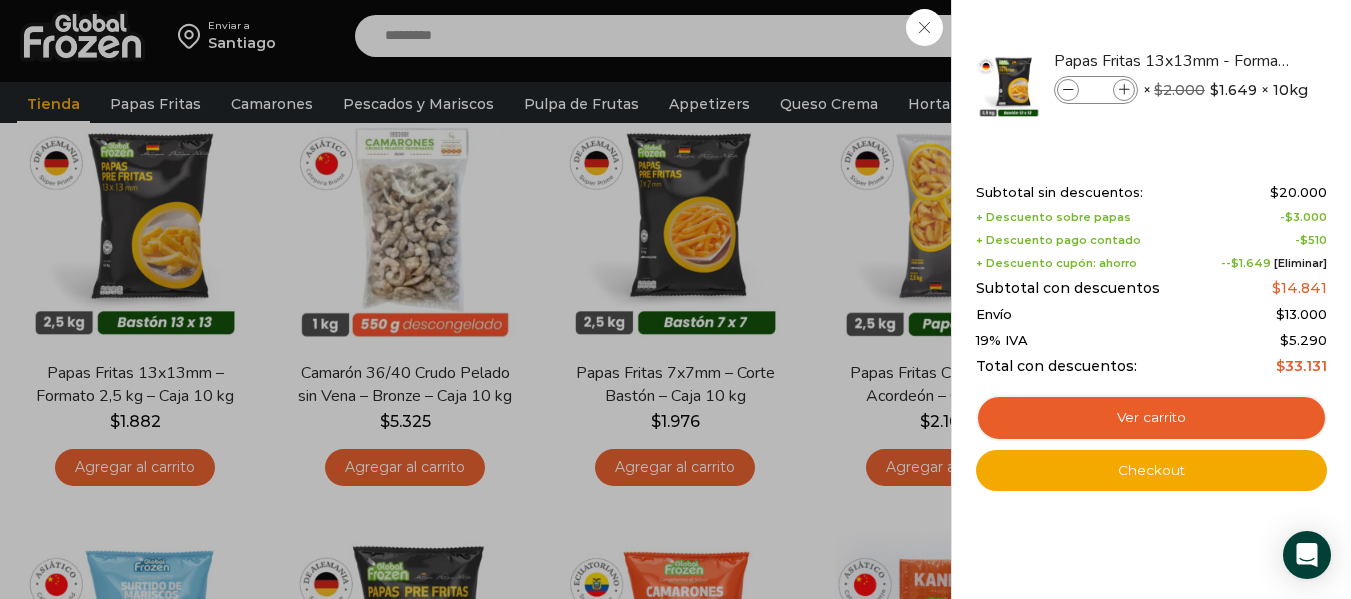 click on "1
Carrito
1
1
Shopping Cart
*
$" at bounding box center (1281, 36) 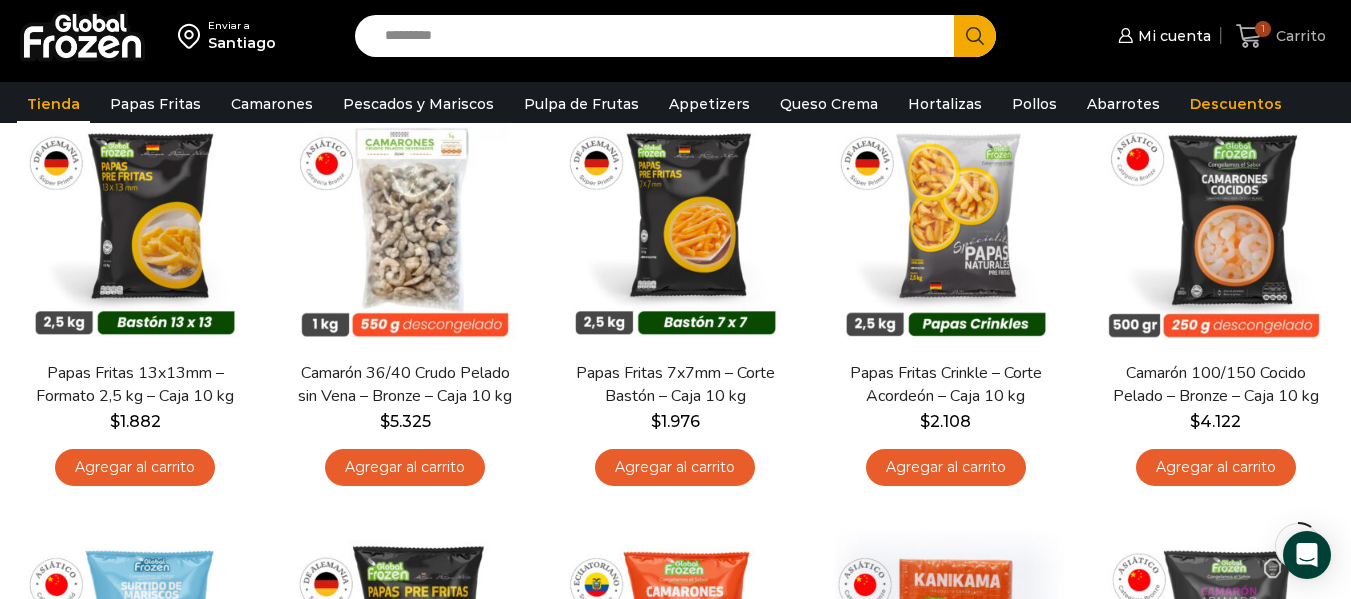 click 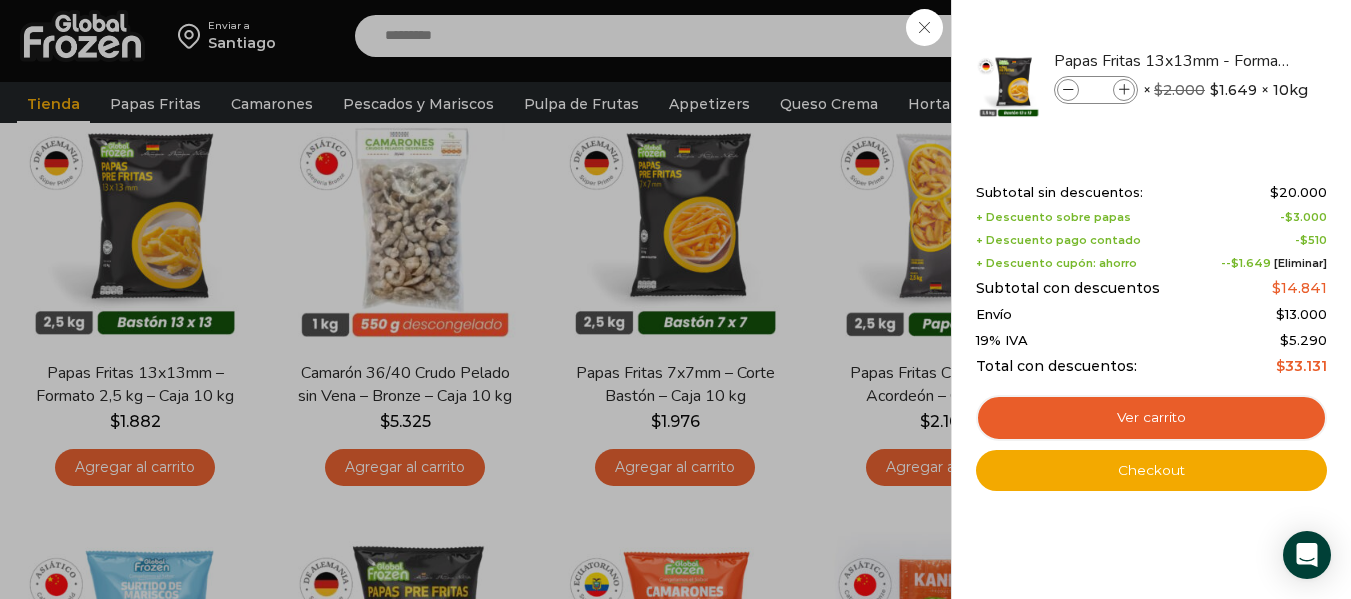 click on "1
Carrito
1
1
Shopping Cart
*
$" at bounding box center [1281, 36] 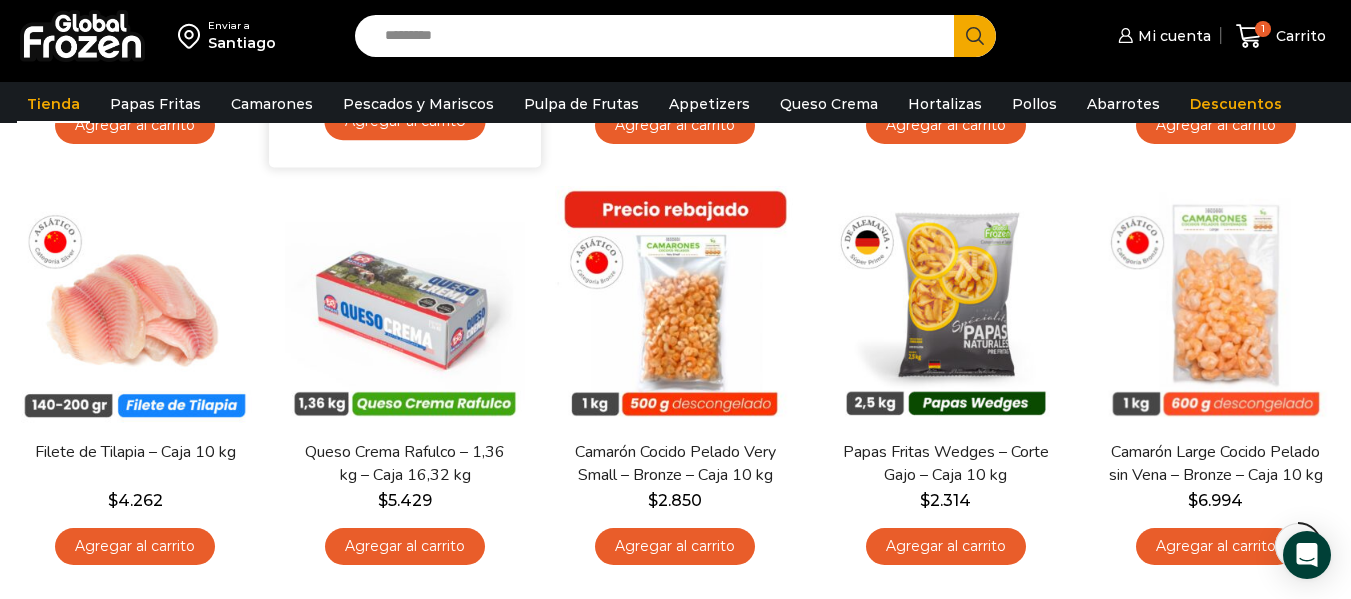 scroll, scrollTop: 700, scrollLeft: 0, axis: vertical 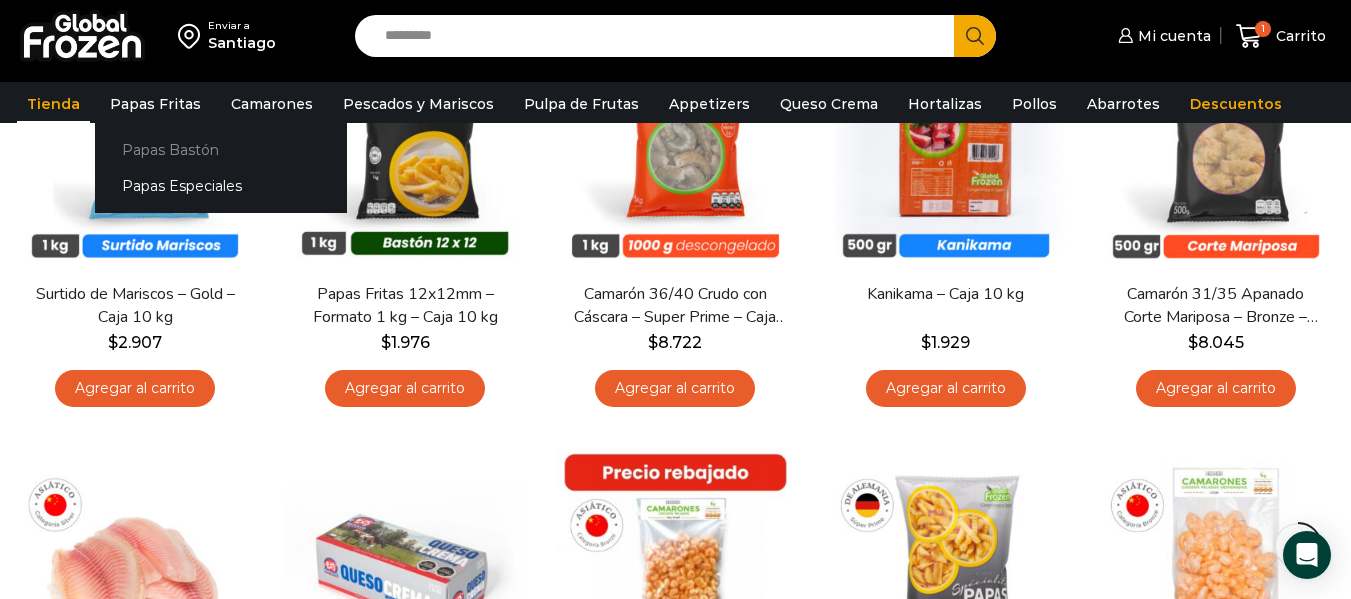 click on "Papas Bastón" at bounding box center (221, 149) 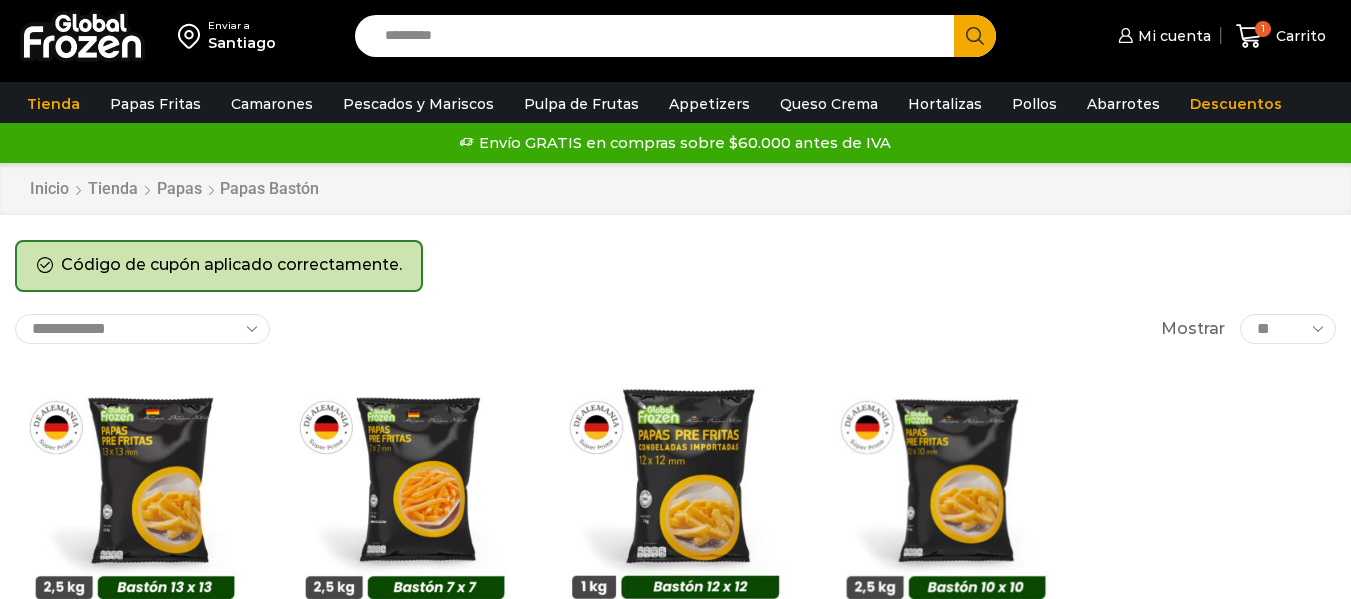 scroll, scrollTop: 0, scrollLeft: 0, axis: both 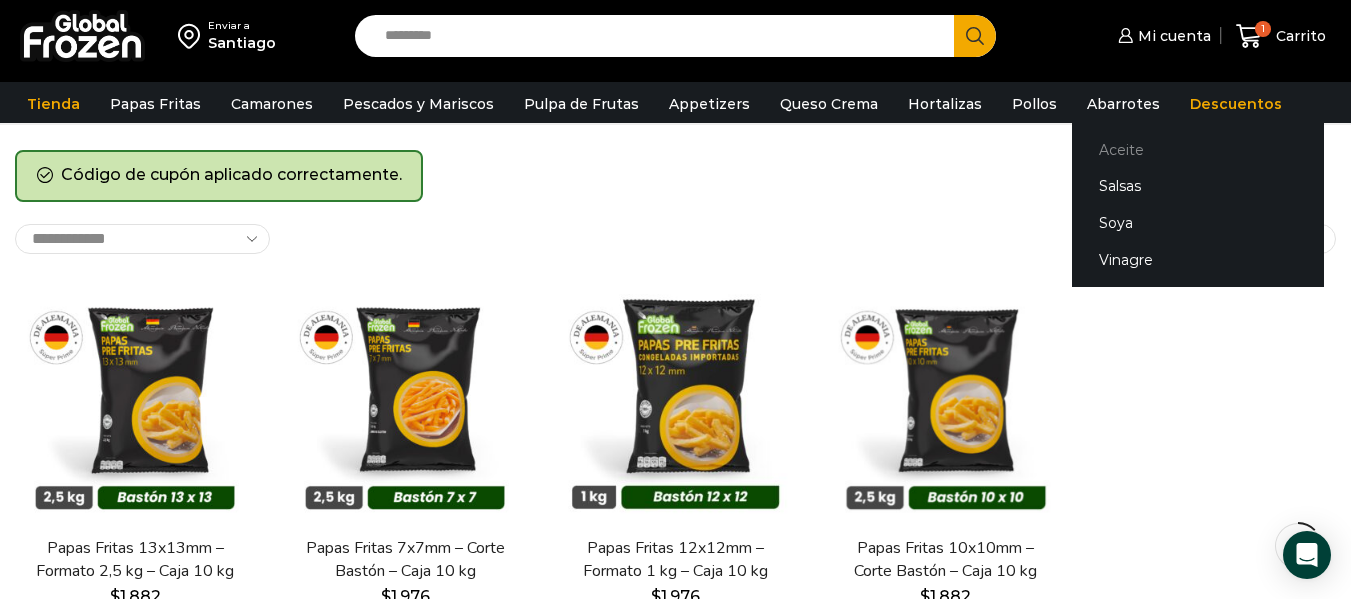 click on "Aceite" at bounding box center [1198, 149] 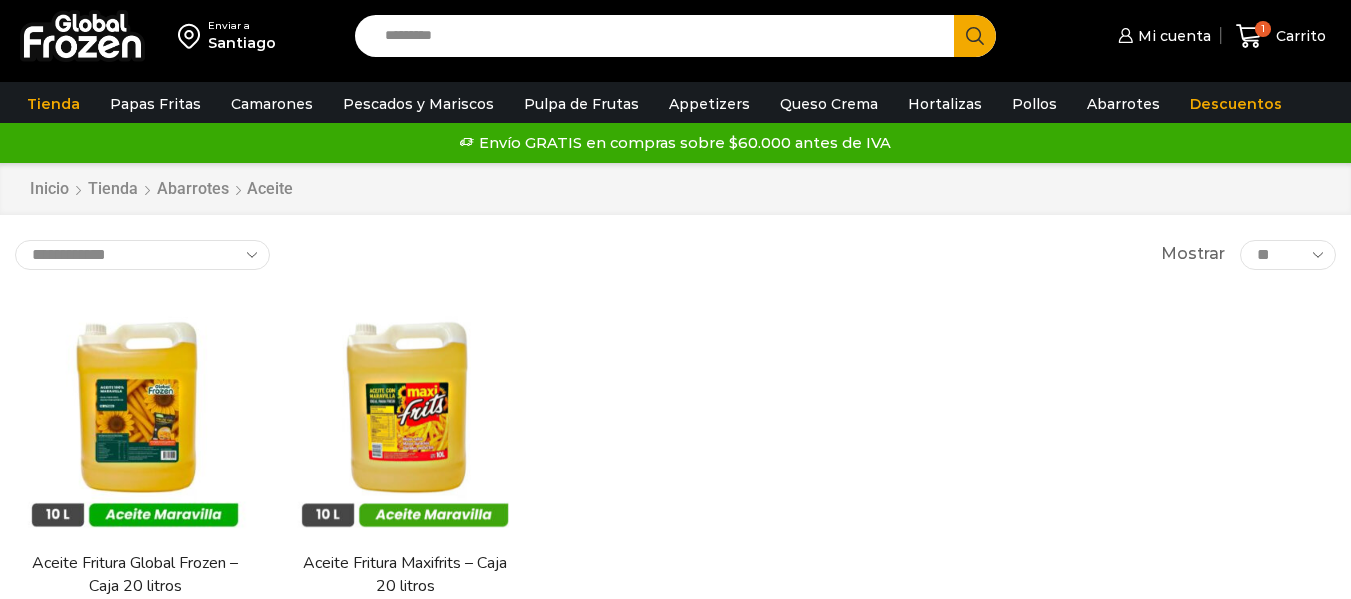 scroll, scrollTop: 0, scrollLeft: 0, axis: both 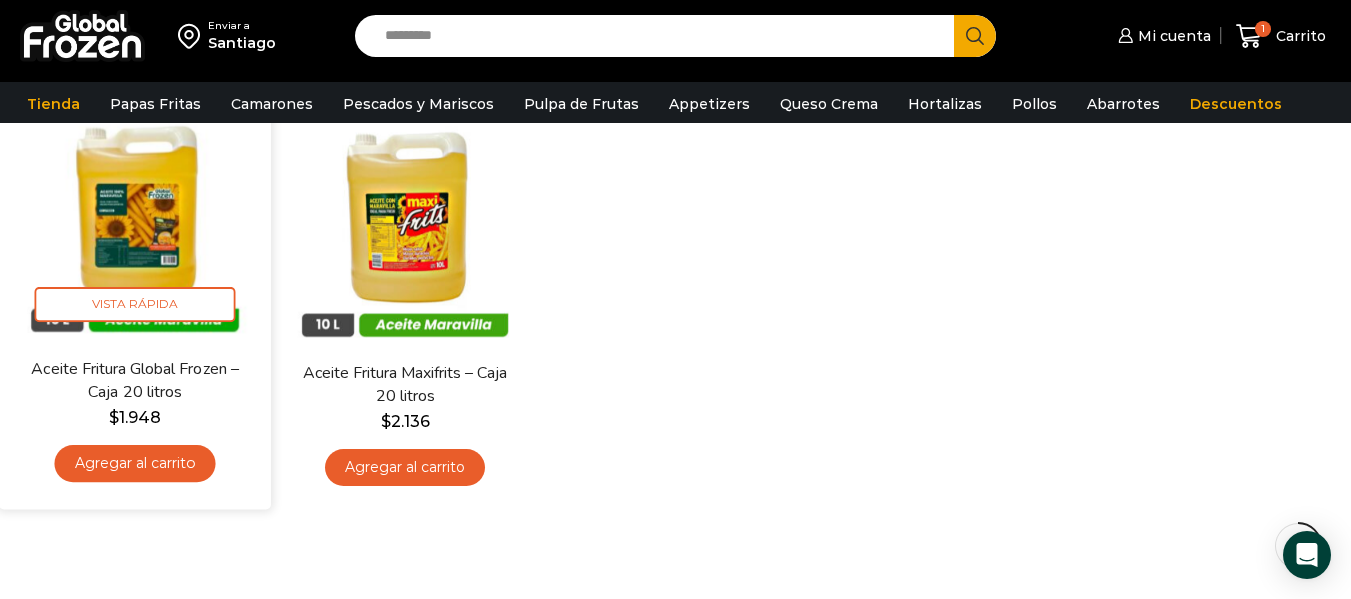 click at bounding box center (135, 221) 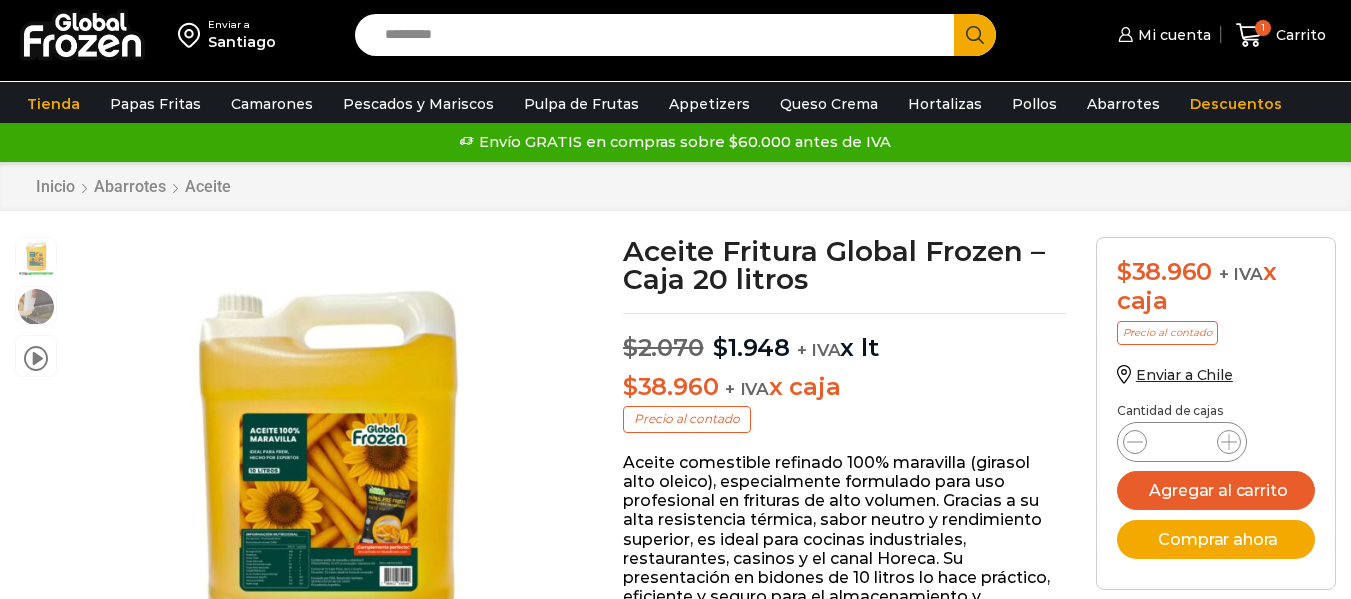 scroll, scrollTop: 1, scrollLeft: 0, axis: vertical 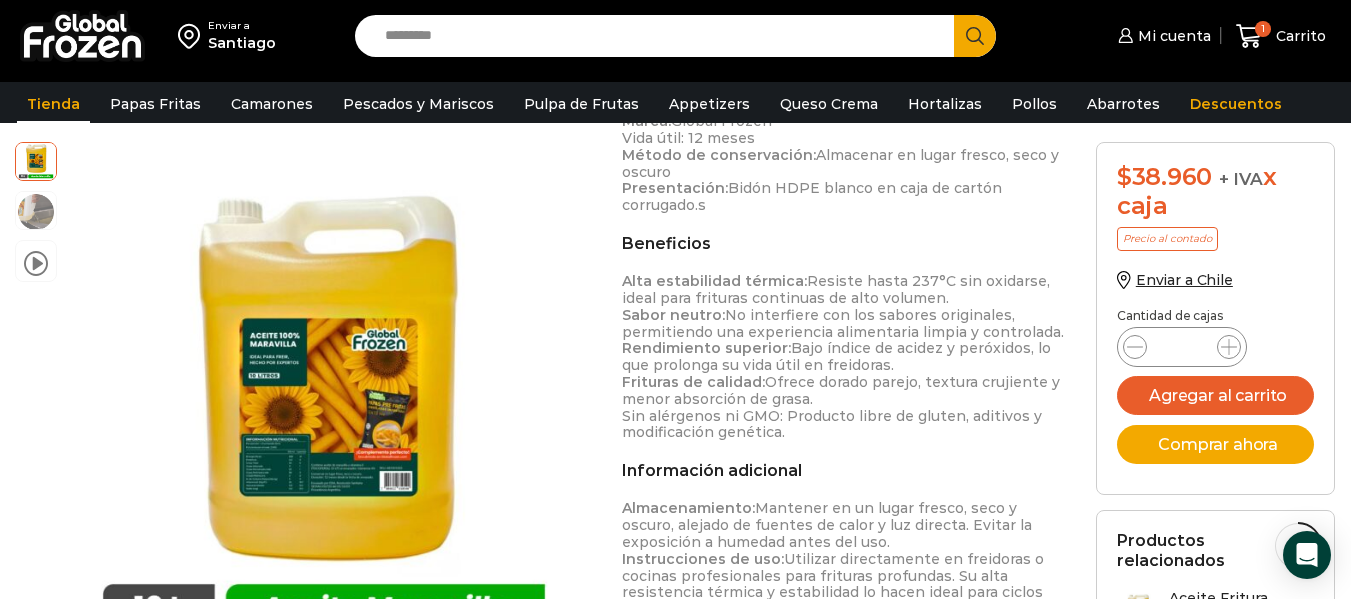 click on "Tienda" at bounding box center (53, 104) 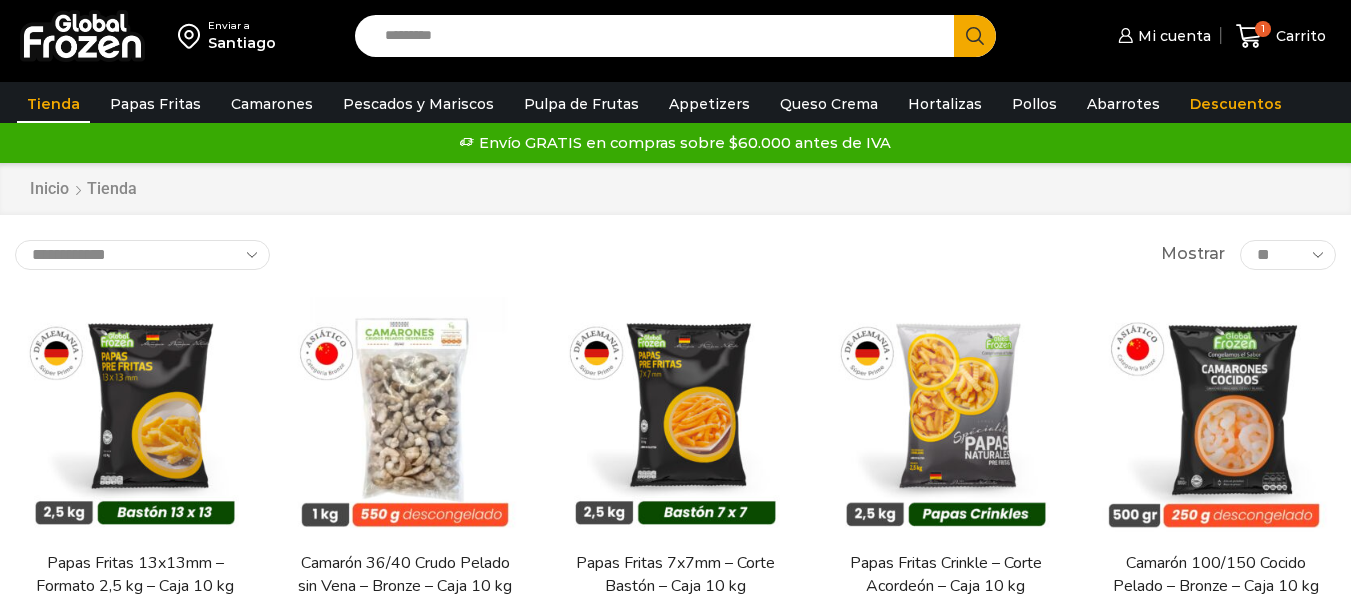 scroll, scrollTop: 0, scrollLeft: 0, axis: both 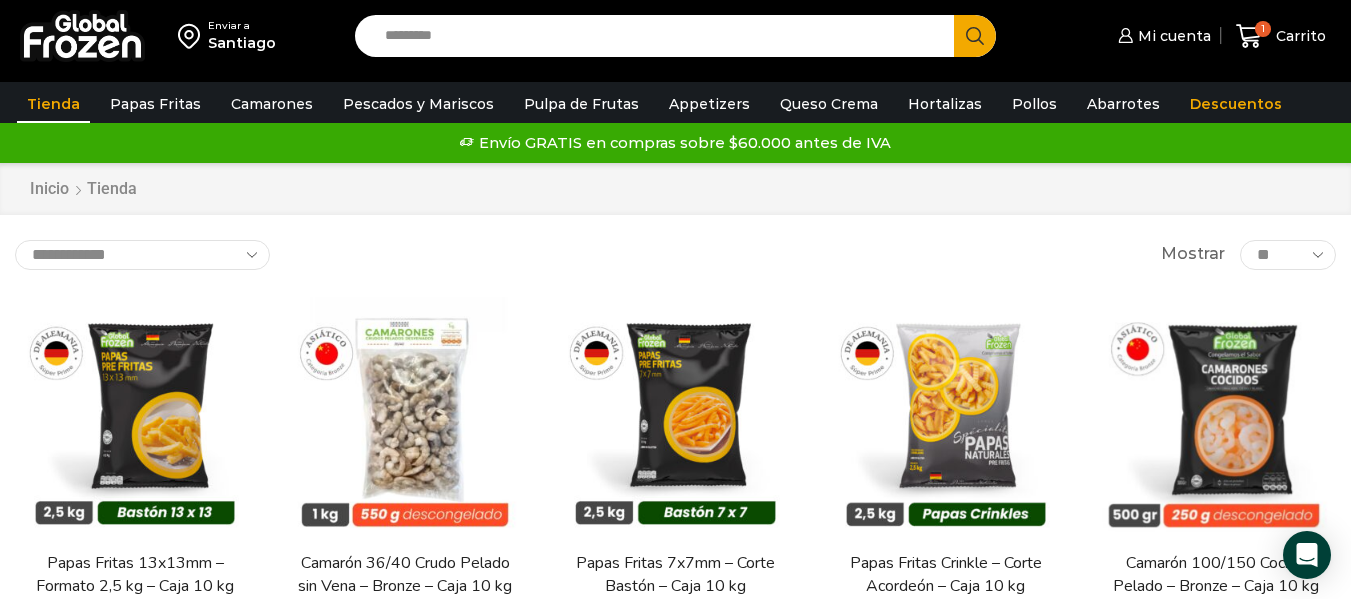 click on "**********" at bounding box center [142, 255] 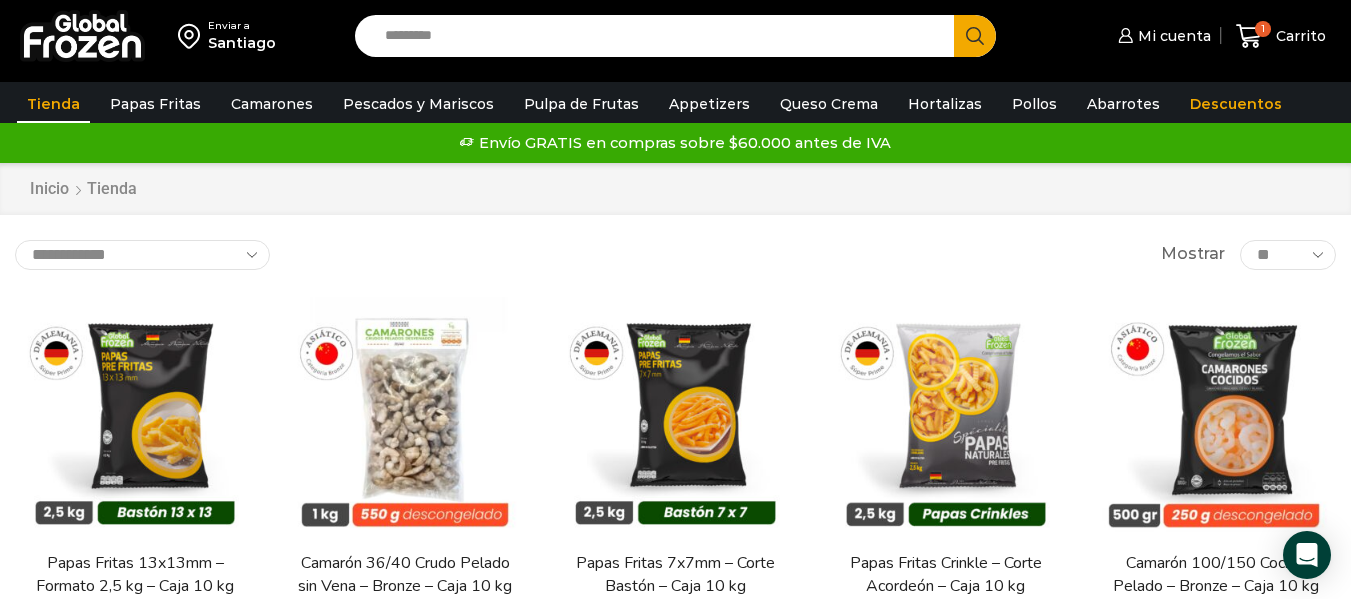 click on "**********" at bounding box center [142, 255] 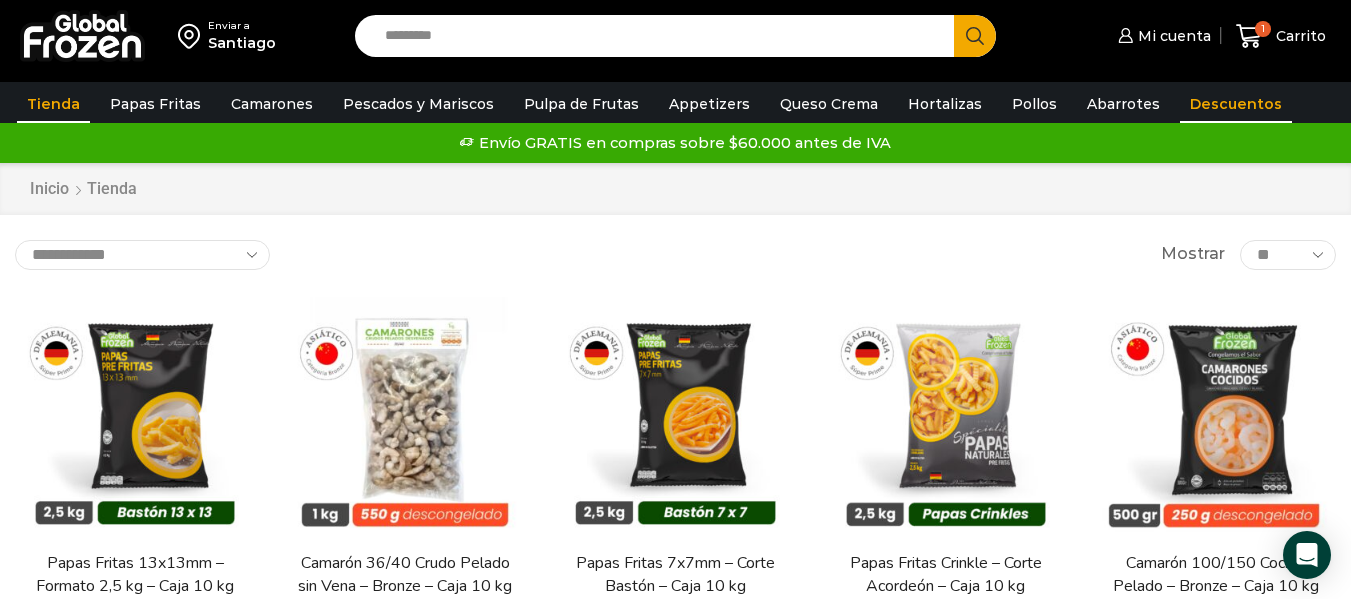 click on "Descuentos" at bounding box center [1236, 104] 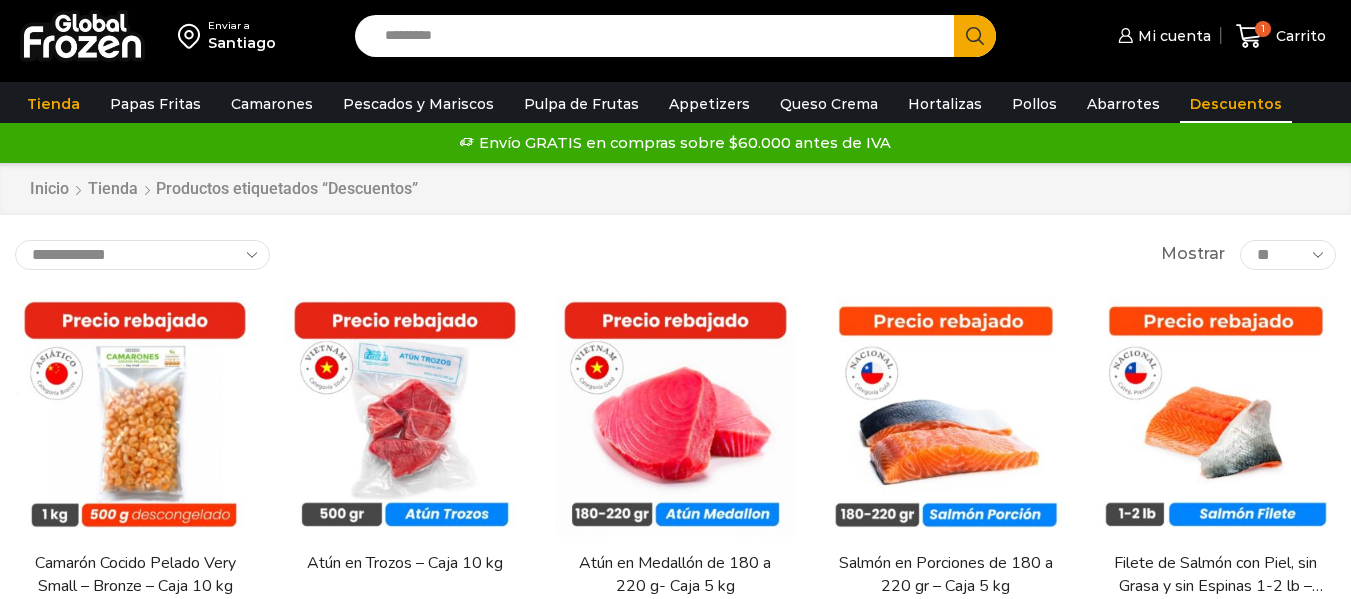 scroll, scrollTop: 0, scrollLeft: 0, axis: both 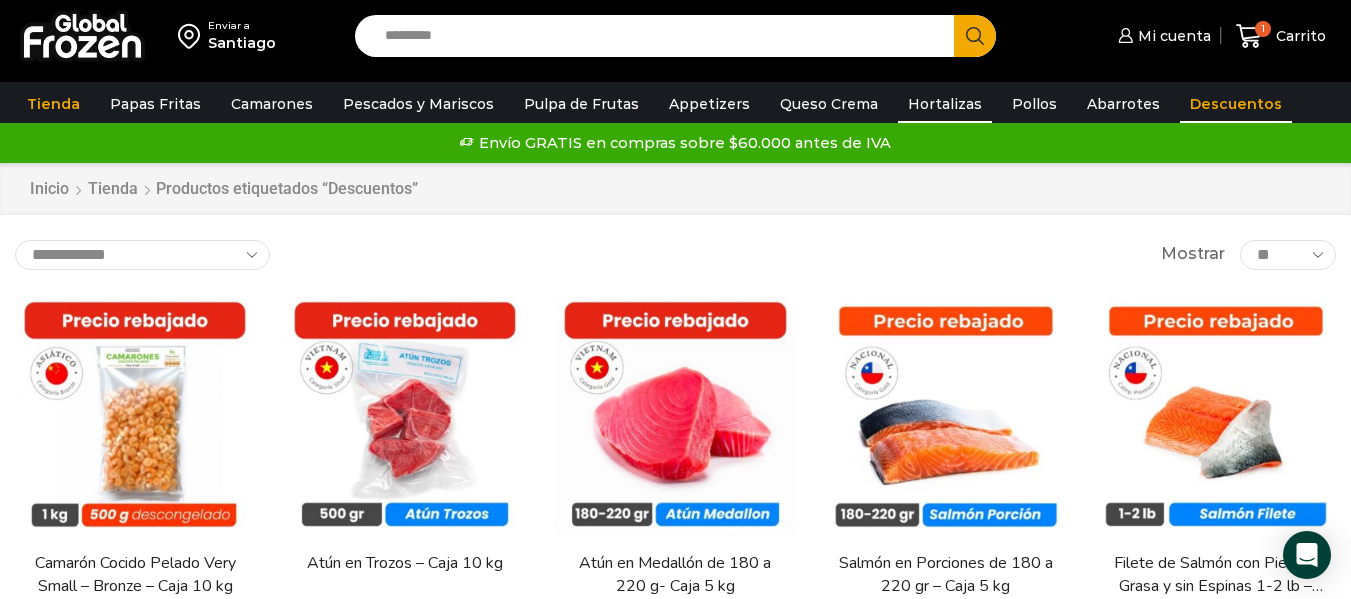 click on "Hortalizas" at bounding box center (945, 104) 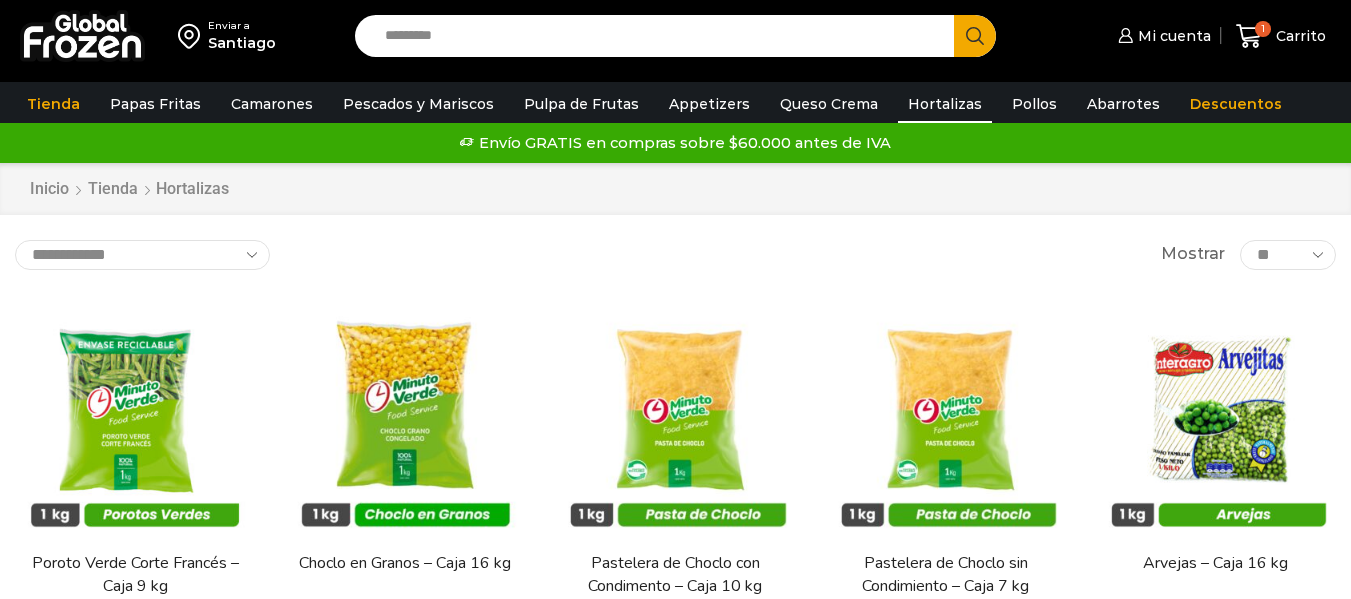 scroll, scrollTop: 0, scrollLeft: 0, axis: both 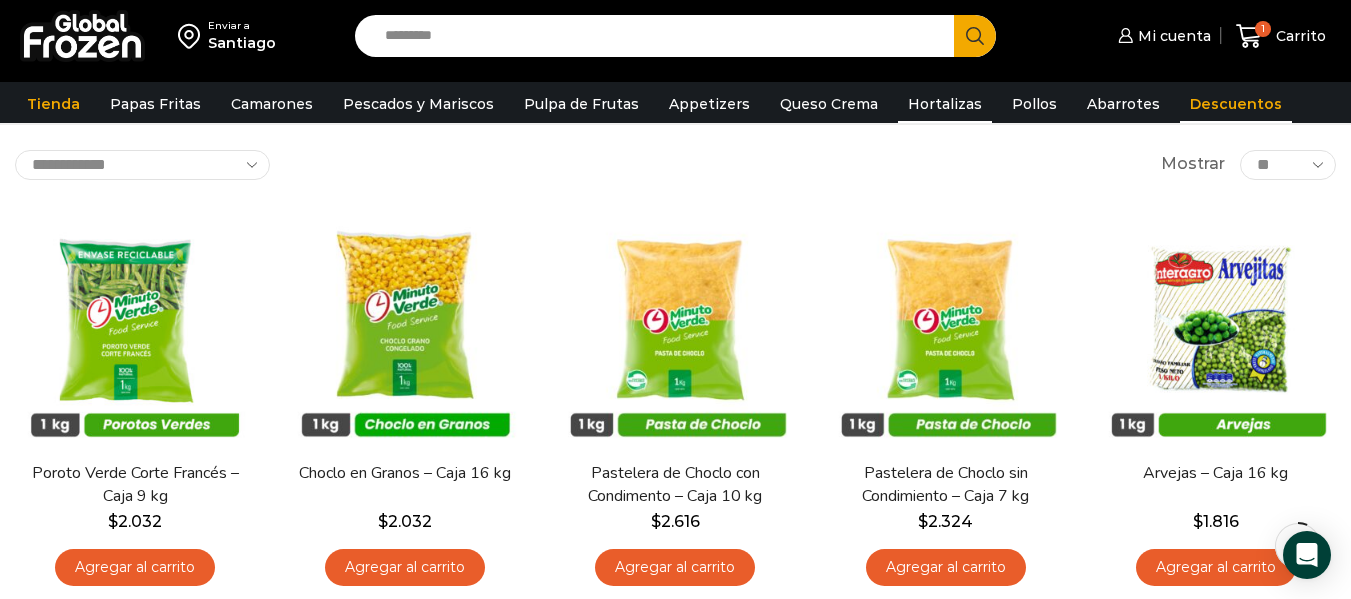 click on "Descuentos" at bounding box center [1236, 104] 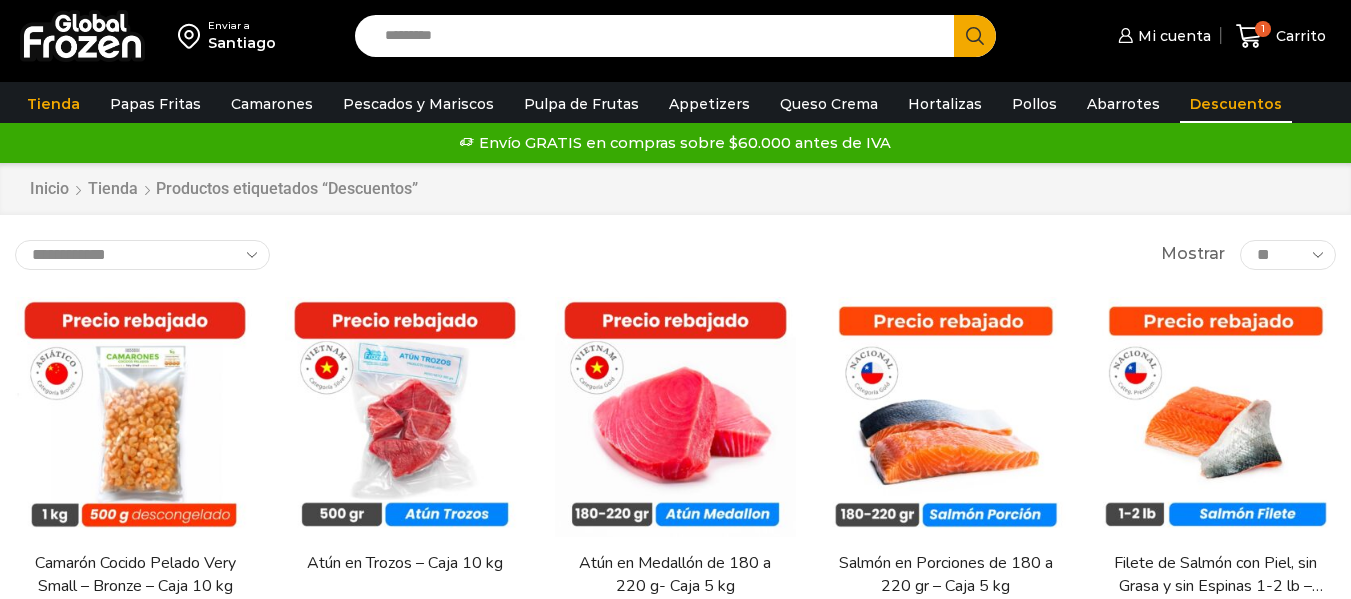 scroll, scrollTop: 0, scrollLeft: 0, axis: both 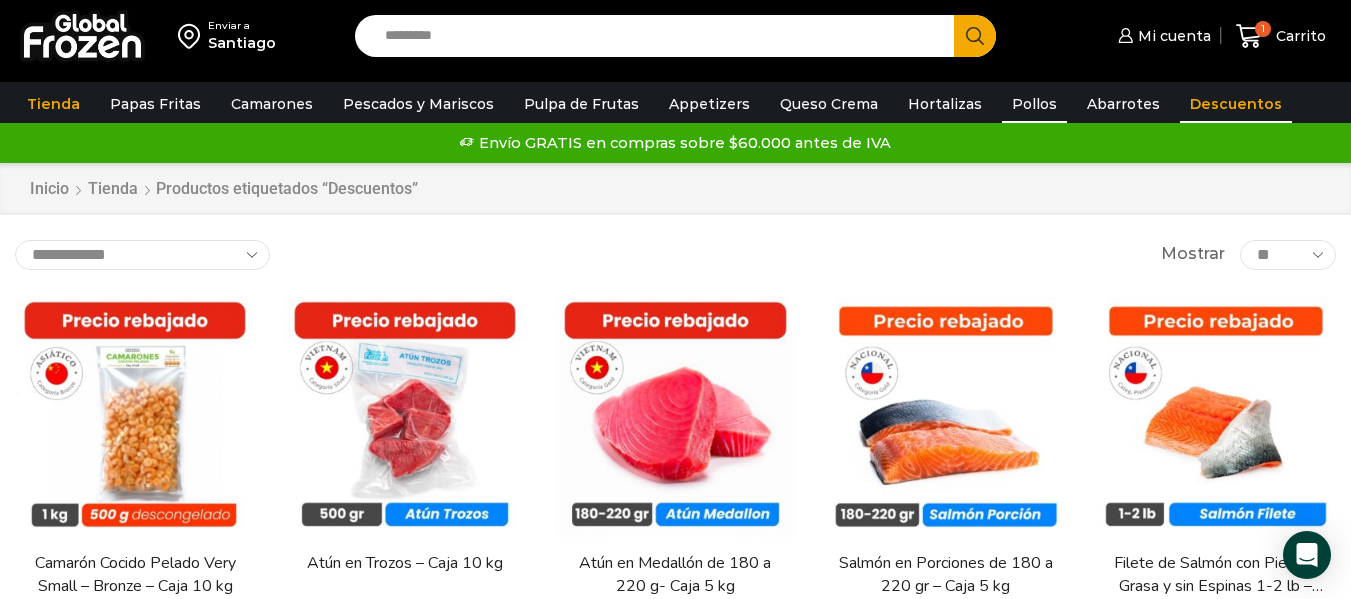 click on "Pollos" at bounding box center (1034, 104) 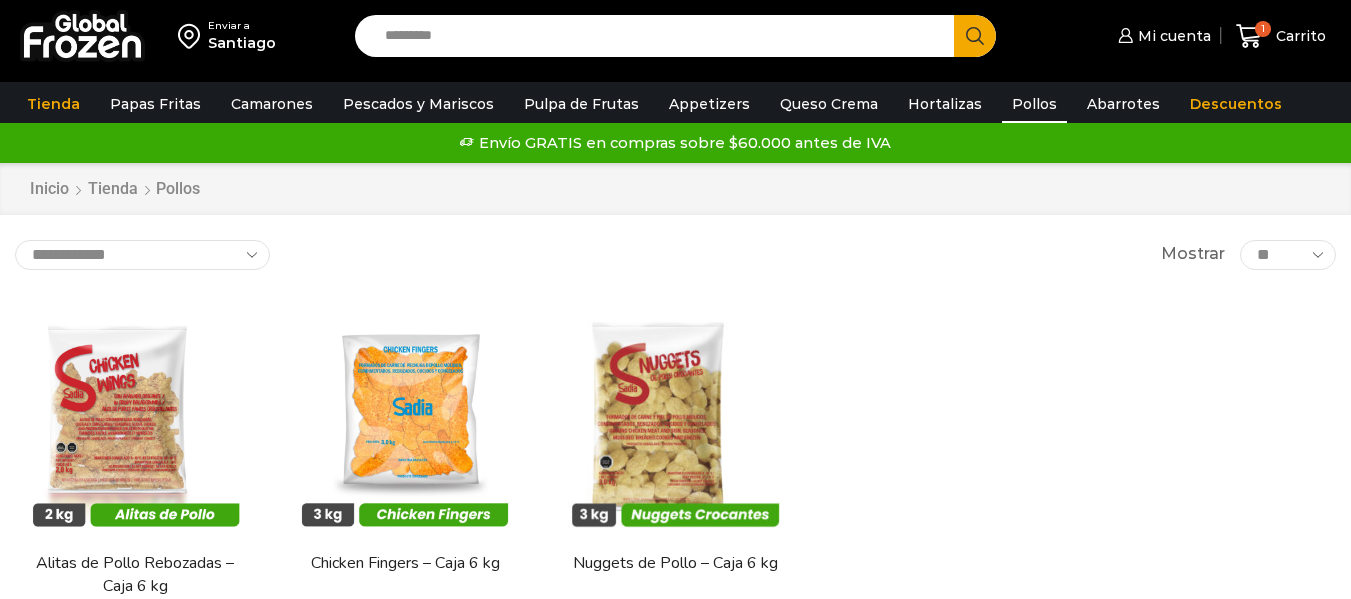 scroll, scrollTop: 0, scrollLeft: 0, axis: both 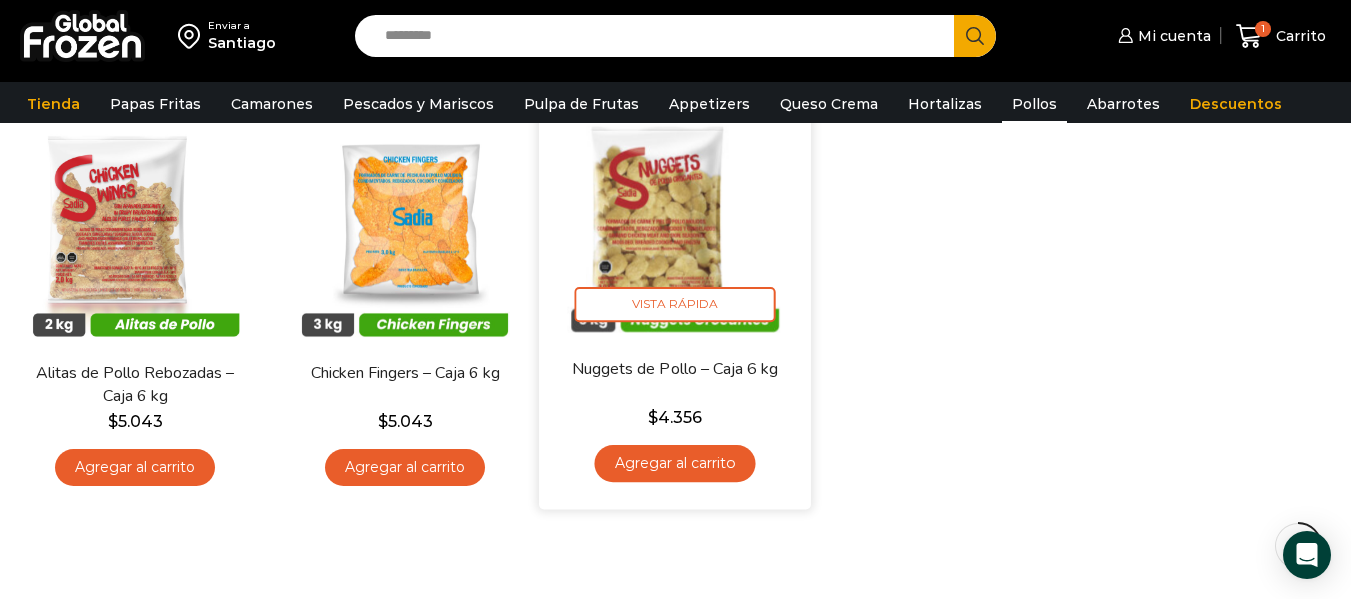 click on "Agregar al carrito" at bounding box center (675, 463) 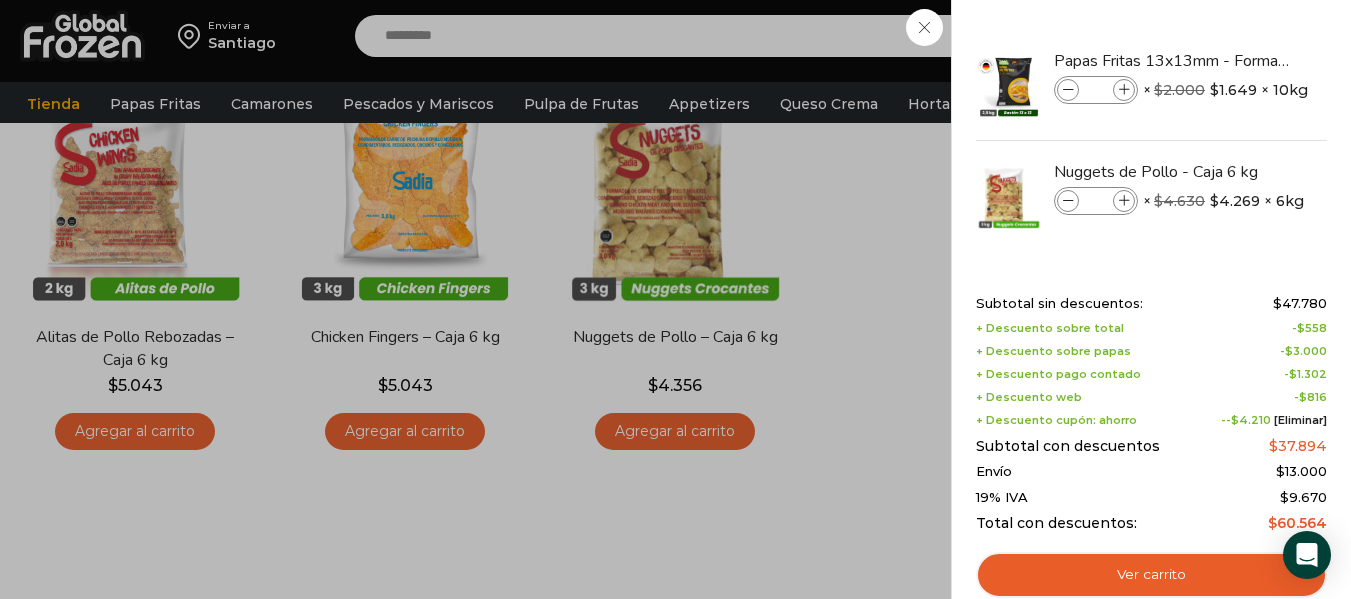 scroll, scrollTop: 200, scrollLeft: 0, axis: vertical 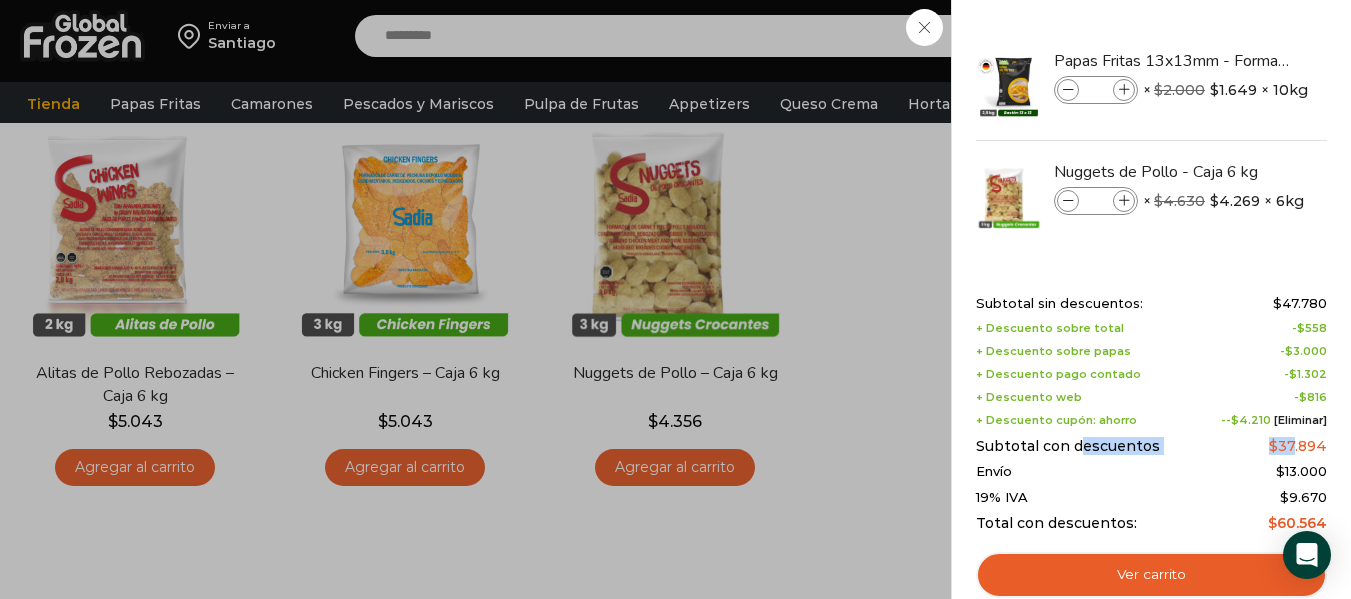 drag, startPoint x: 1075, startPoint y: 444, endPoint x: 1295, endPoint y: 456, distance: 220.32703 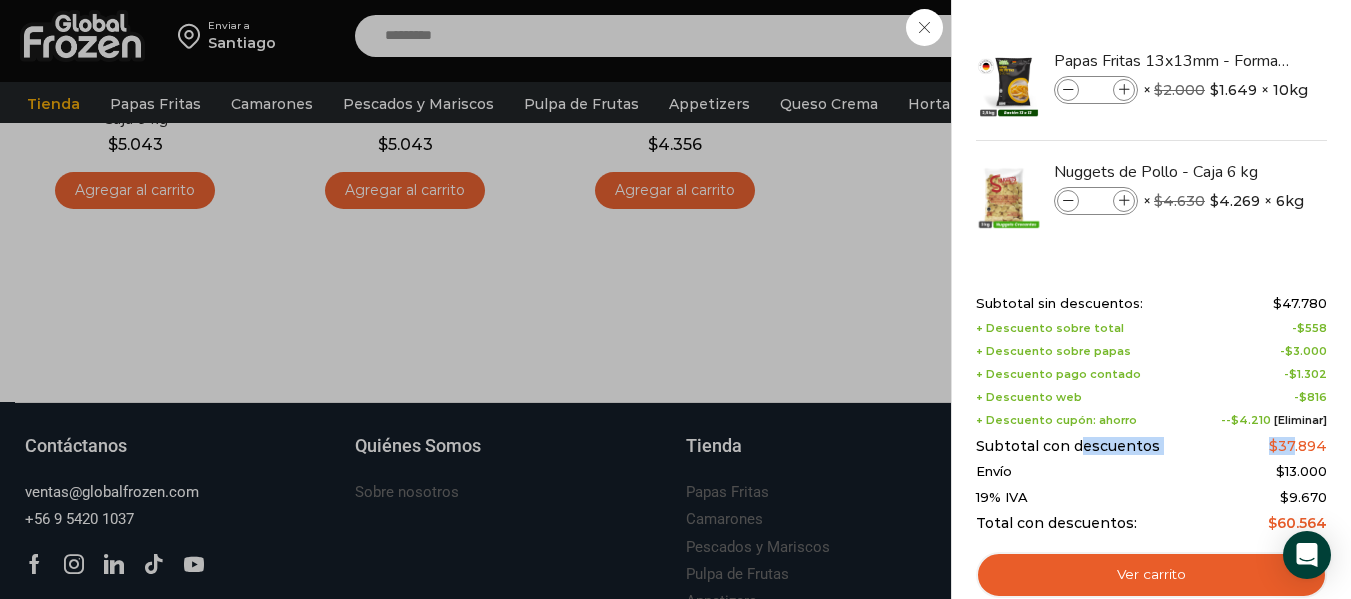 scroll, scrollTop: 389, scrollLeft: 0, axis: vertical 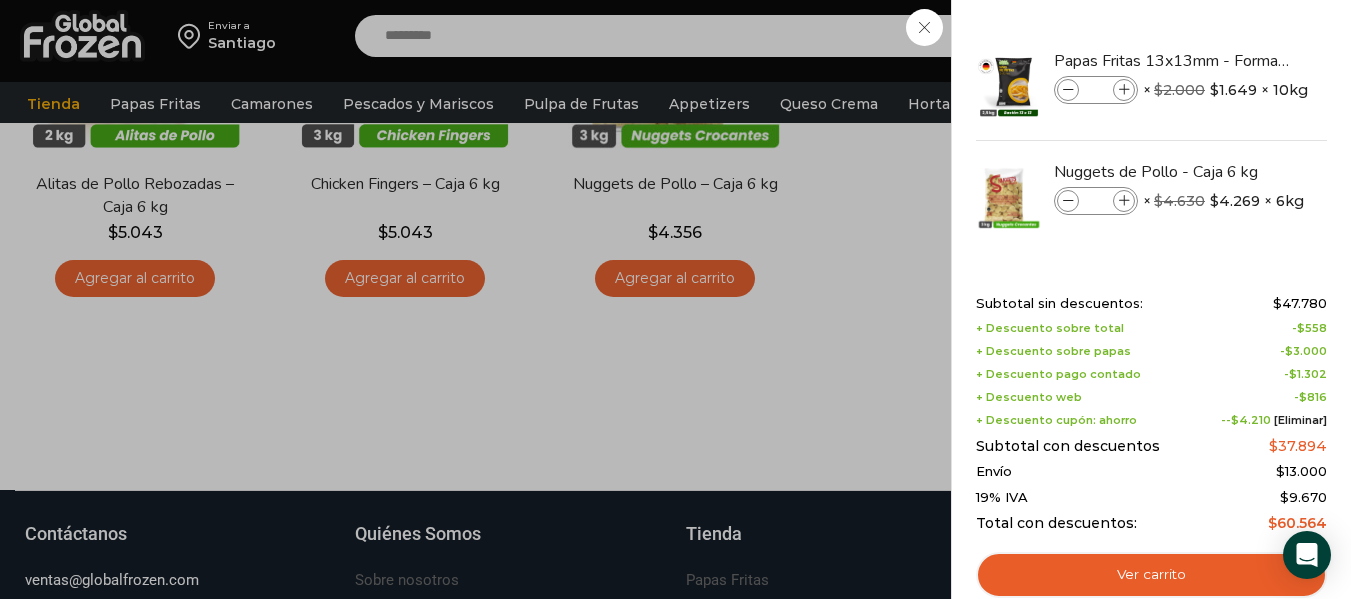 click on "2
Carrito
2
2
Shopping Cart
*" at bounding box center (1281, 36) 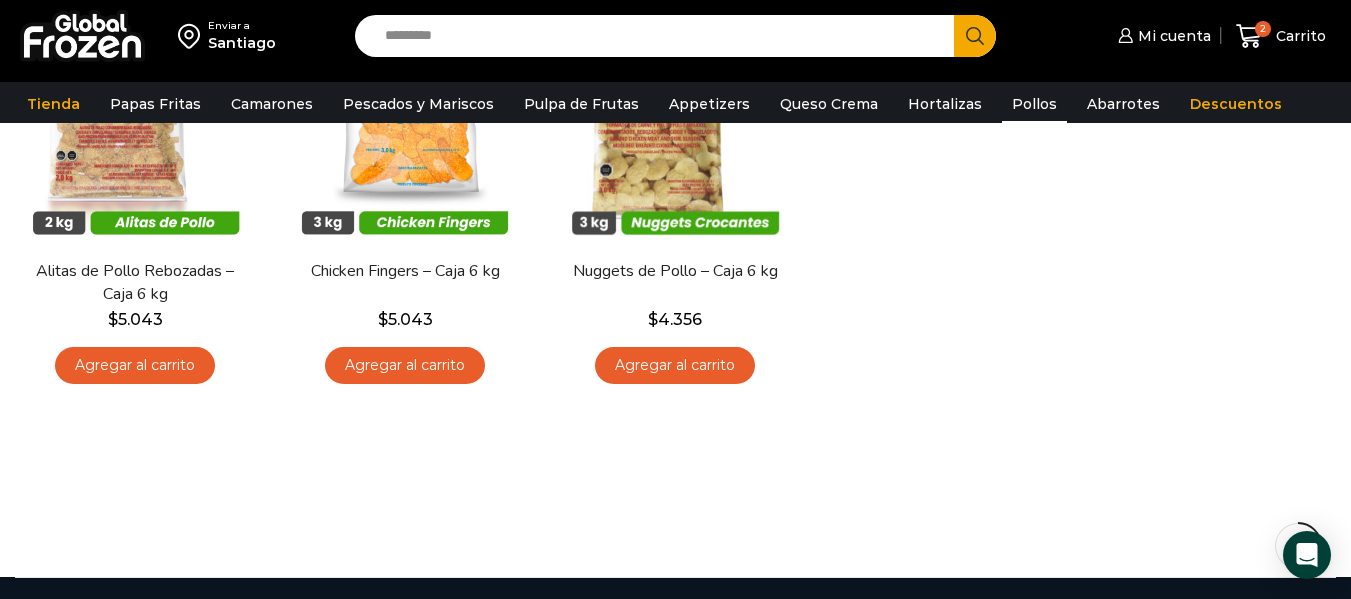 scroll, scrollTop: 89, scrollLeft: 0, axis: vertical 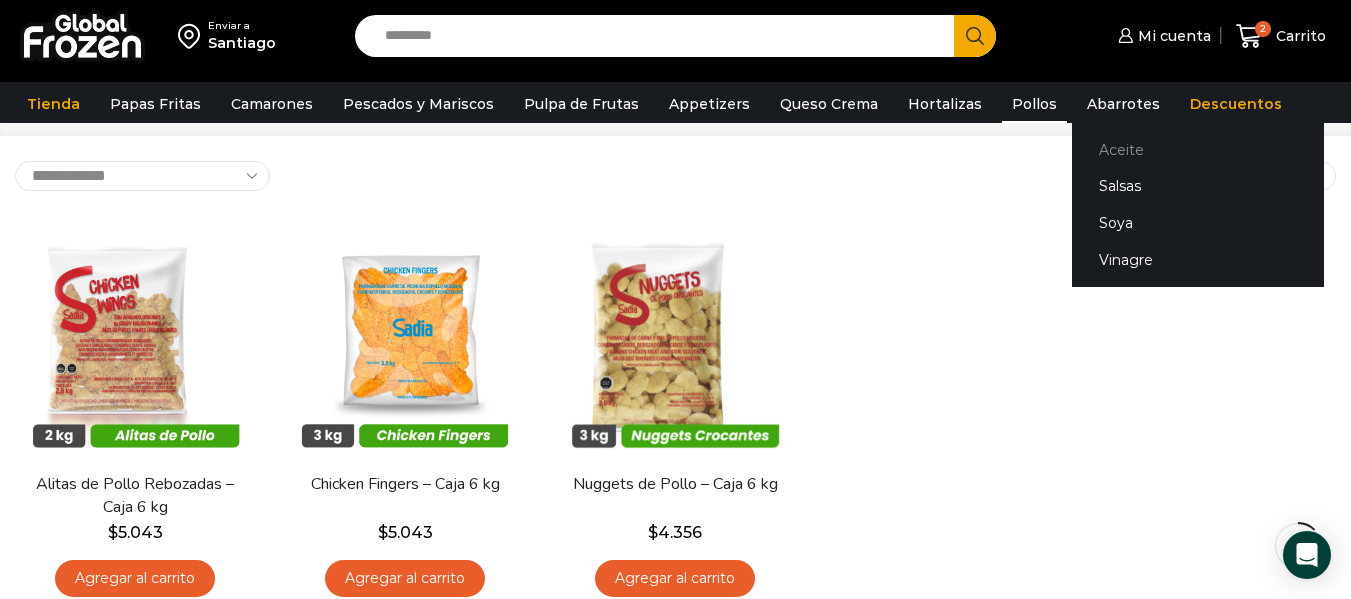 click on "Aceite" at bounding box center (1198, 149) 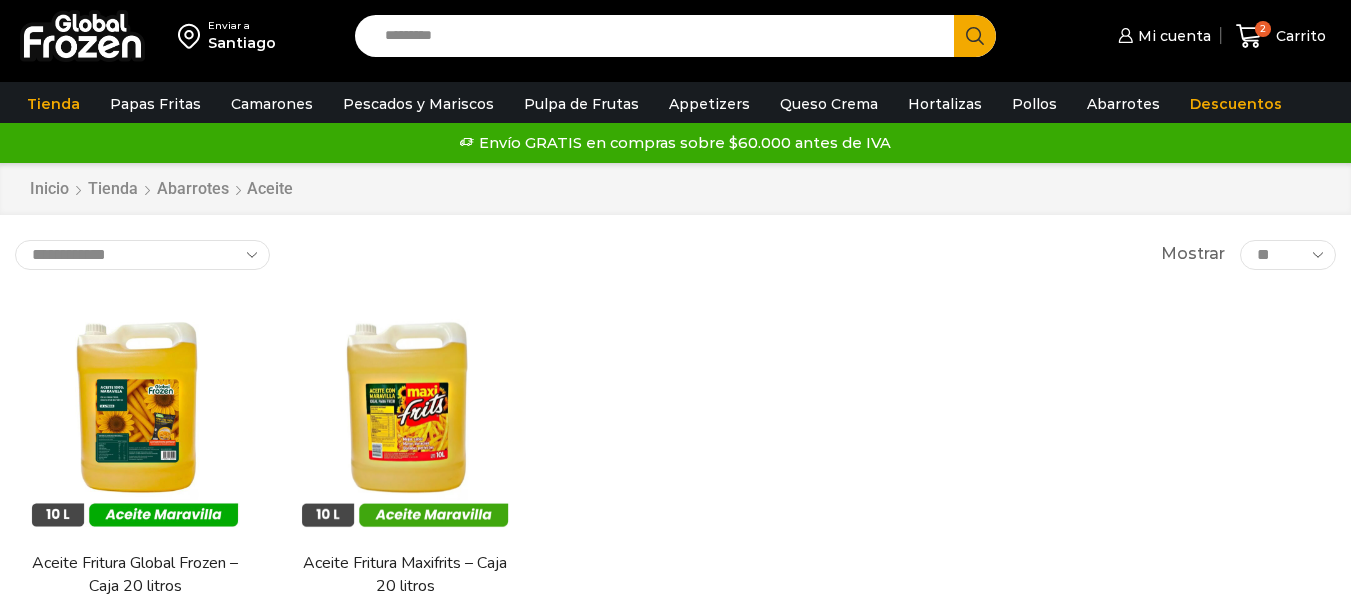 scroll, scrollTop: 0, scrollLeft: 0, axis: both 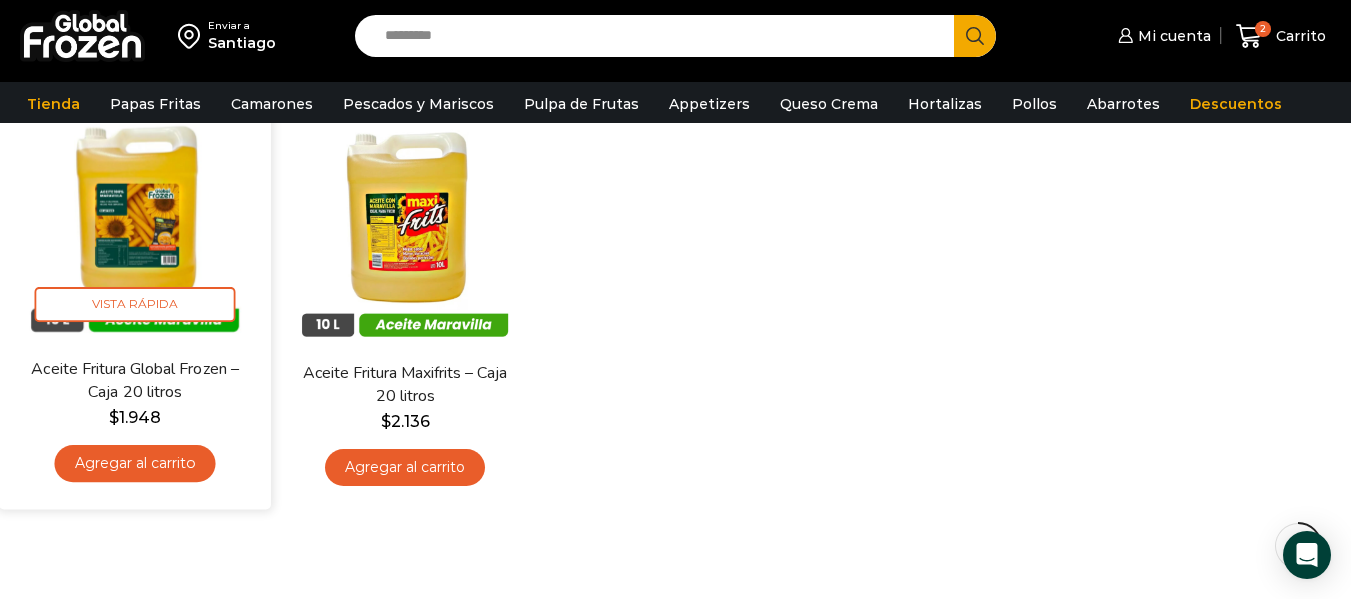 click on "Agregar al carrito" at bounding box center (135, 463) 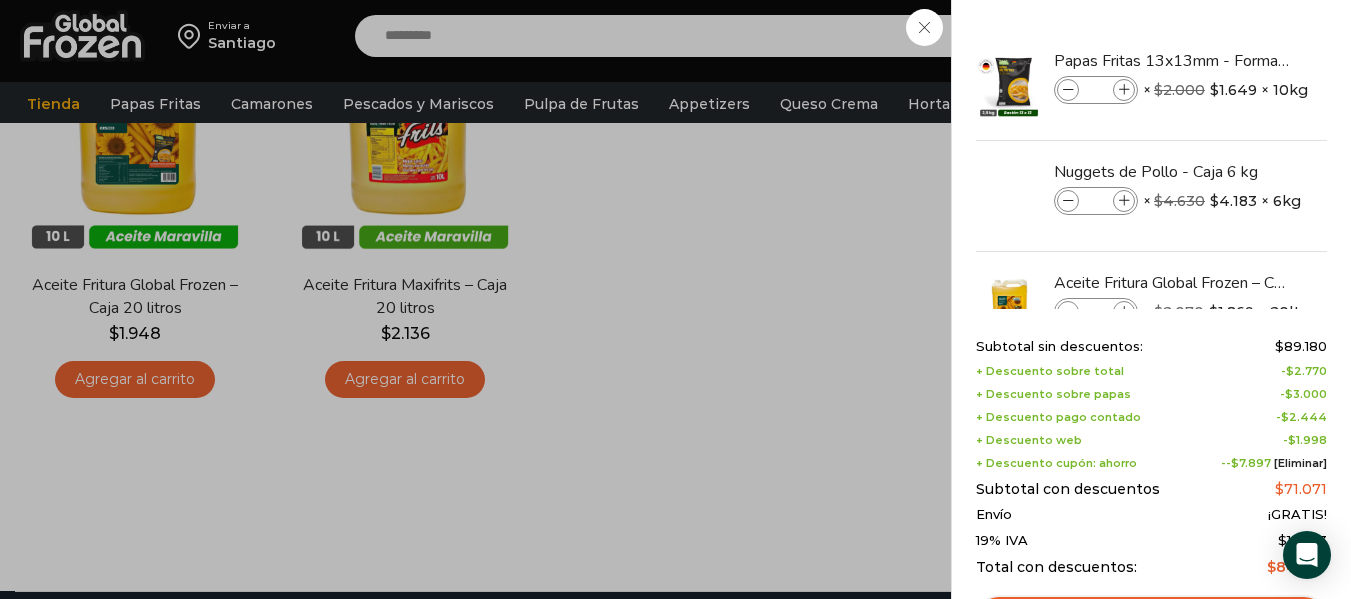scroll, scrollTop: 400, scrollLeft: 0, axis: vertical 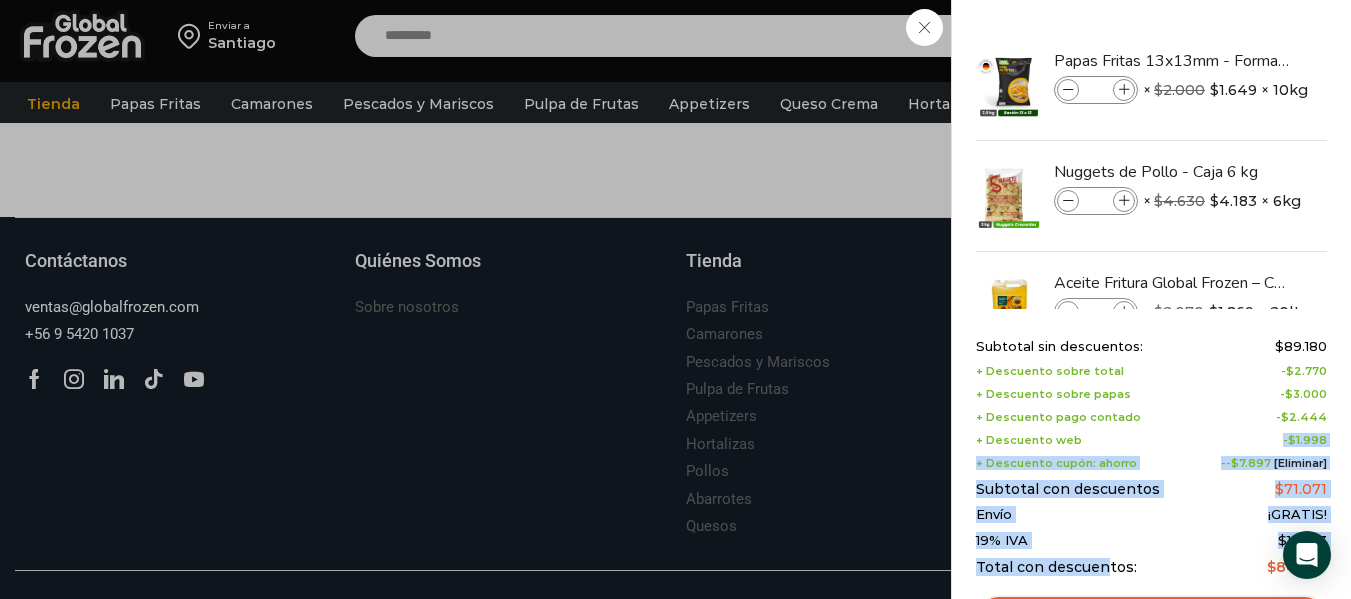 drag, startPoint x: 1078, startPoint y: 429, endPoint x: 1107, endPoint y: 589, distance: 162.60689 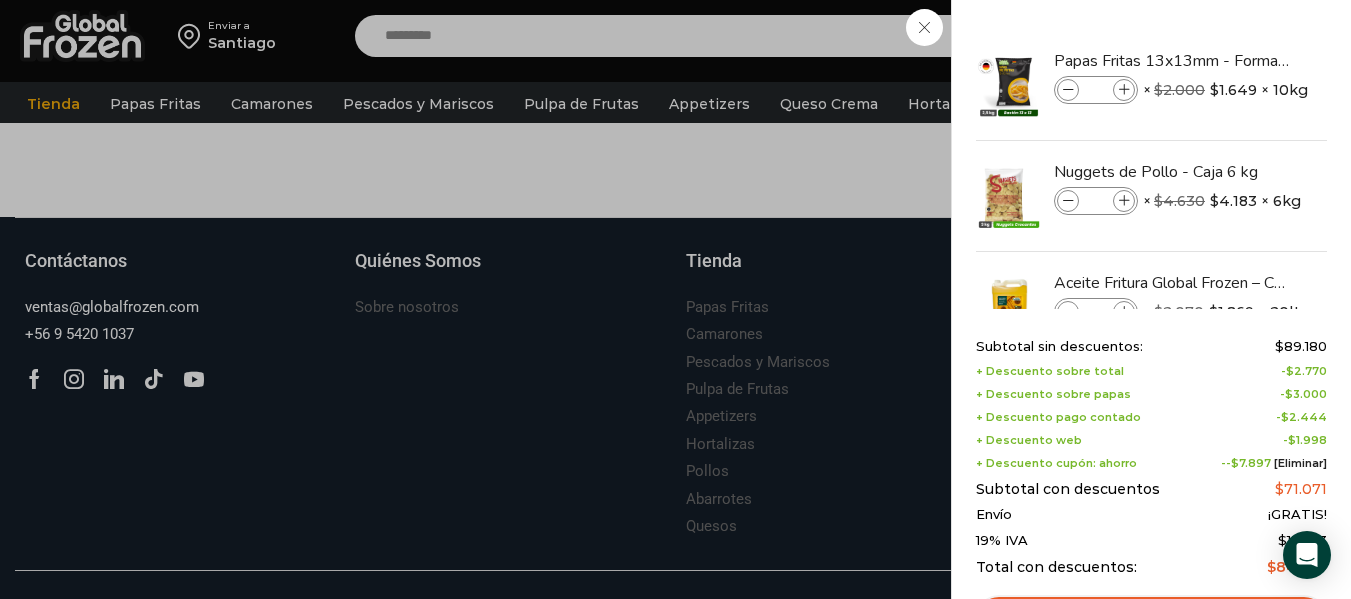 drag, startPoint x: 1306, startPoint y: 551, endPoint x: 1314, endPoint y: 335, distance: 216.1481 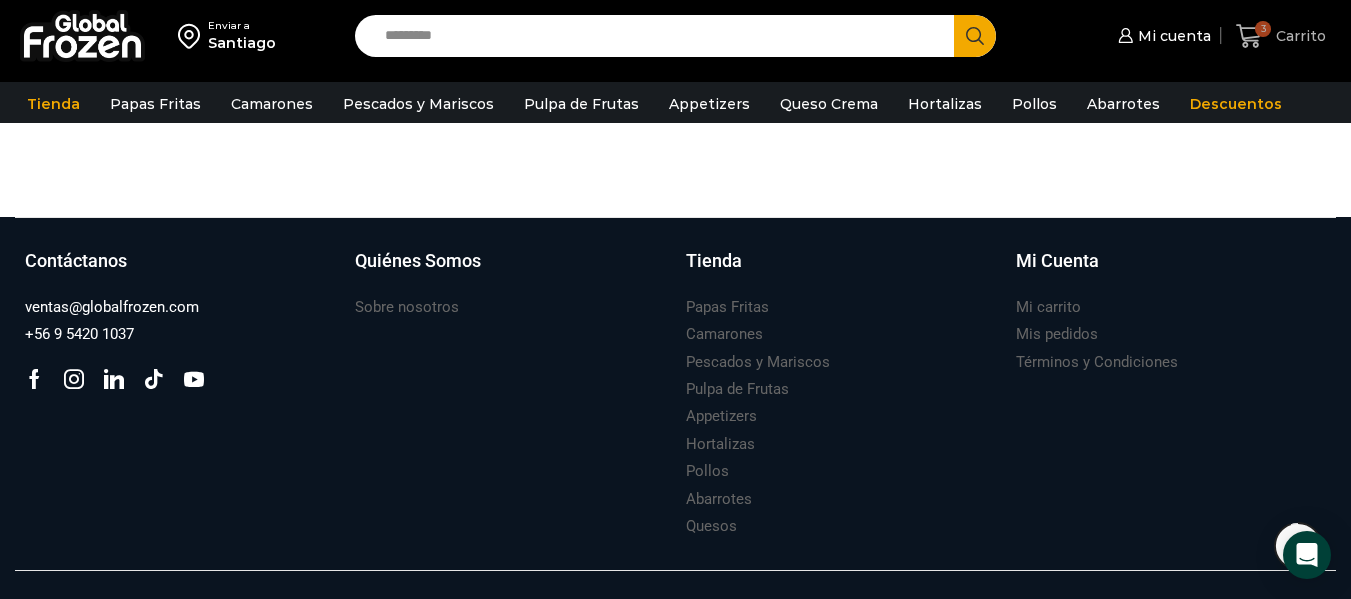 click on "3" at bounding box center [1263, 29] 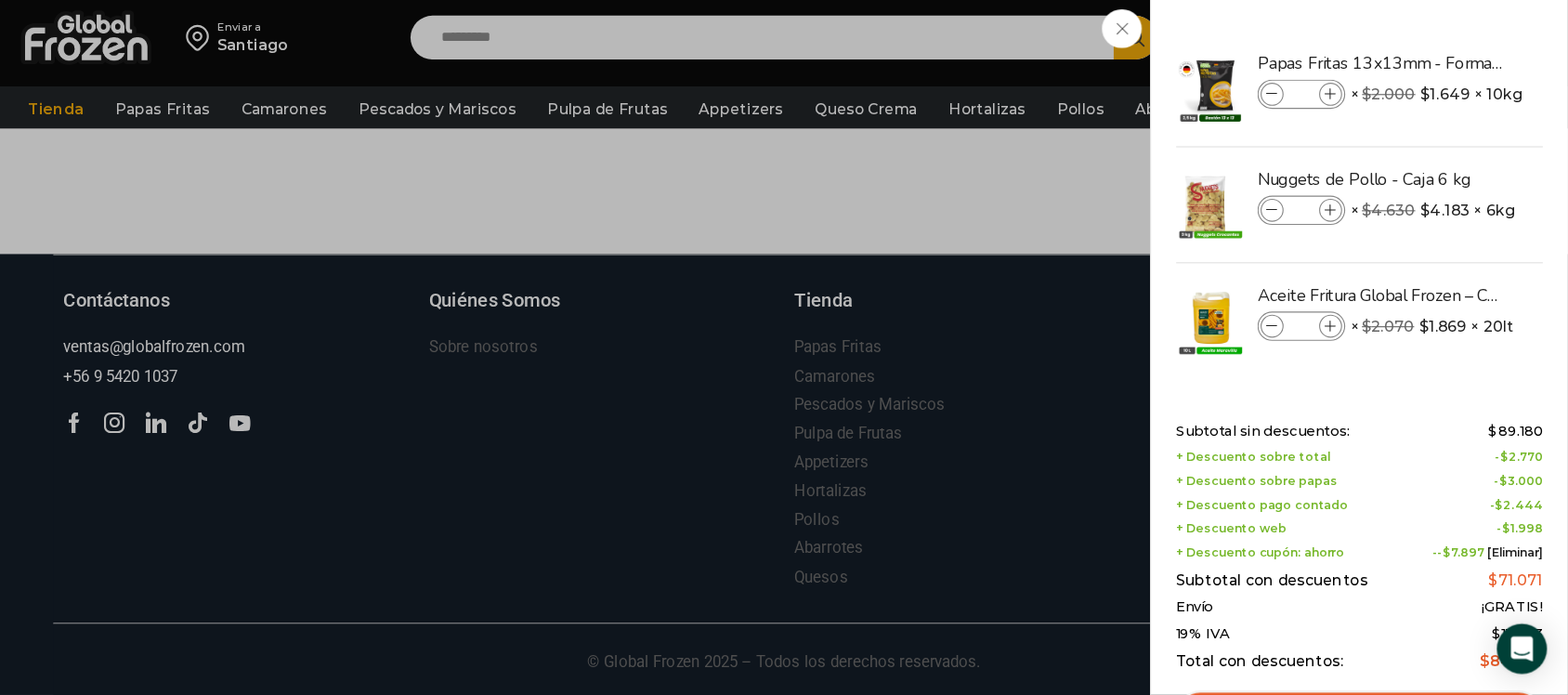scroll, scrollTop: 528, scrollLeft: 0, axis: vertical 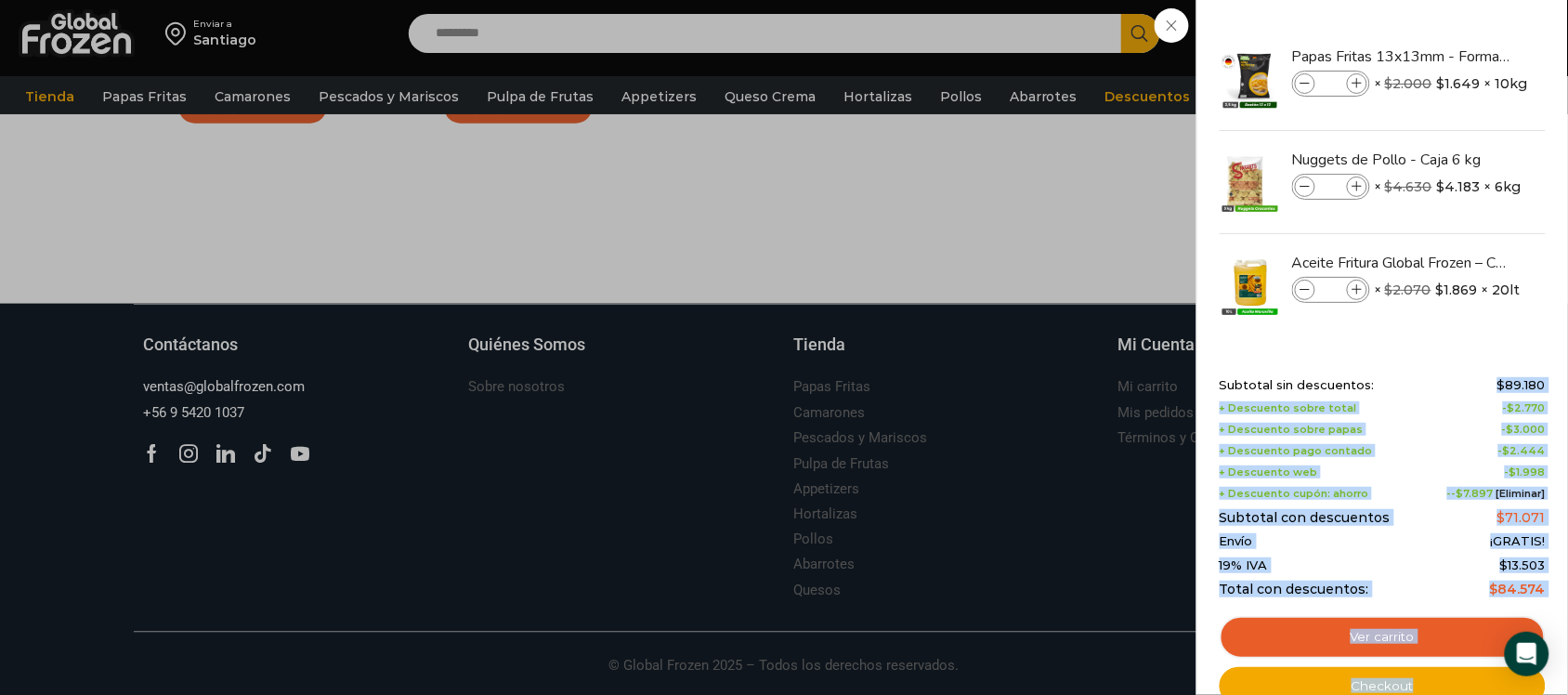 drag, startPoint x: 1492, startPoint y: 384, endPoint x: 1548, endPoint y: 387, distance: 56.0803 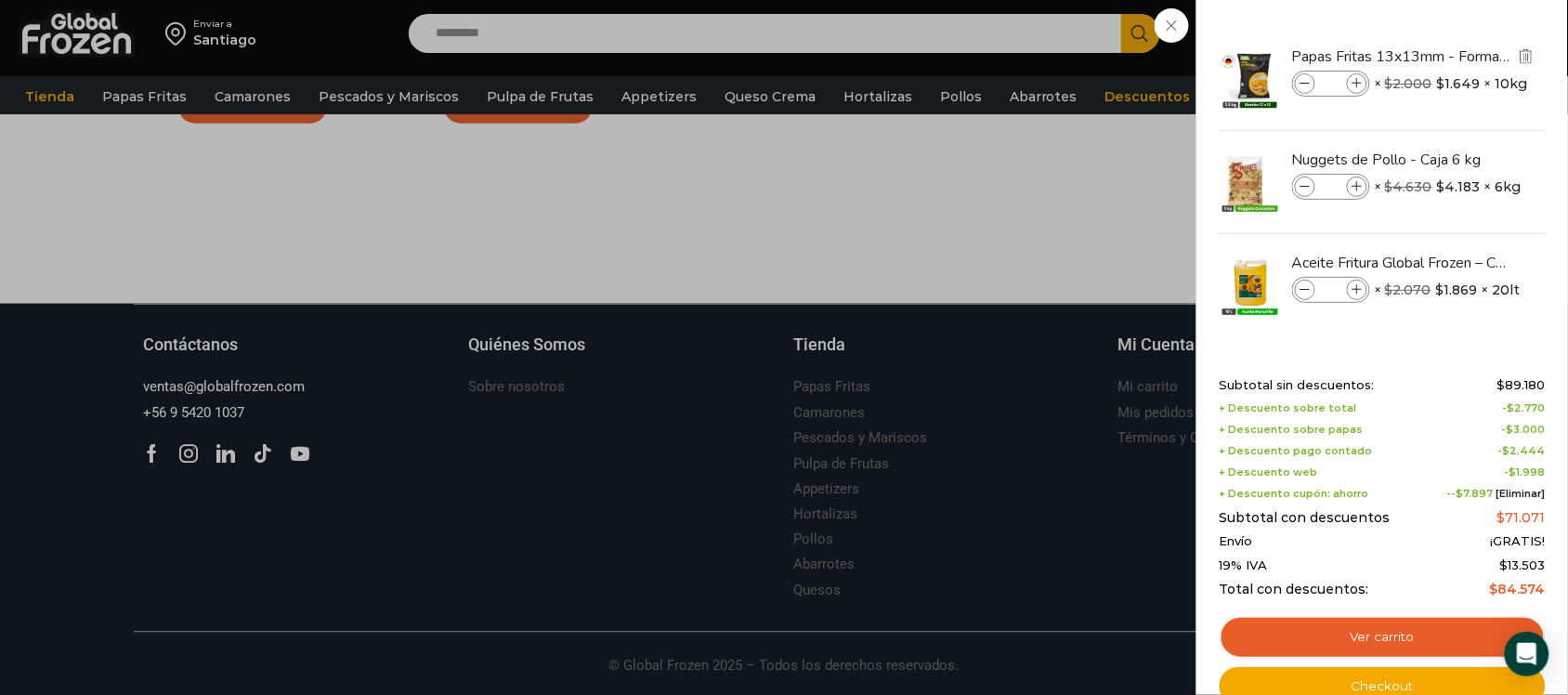 click at bounding box center [1357, 84] 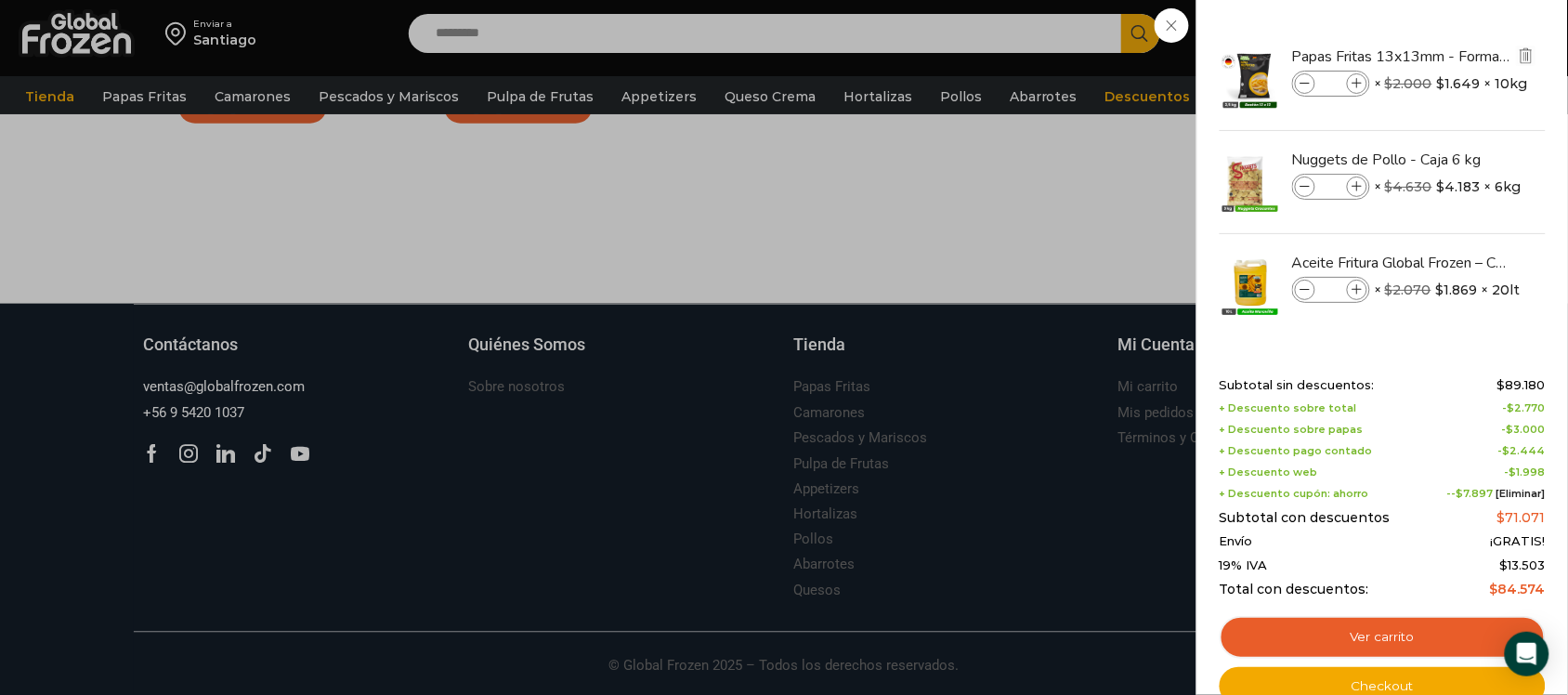 type on "*" 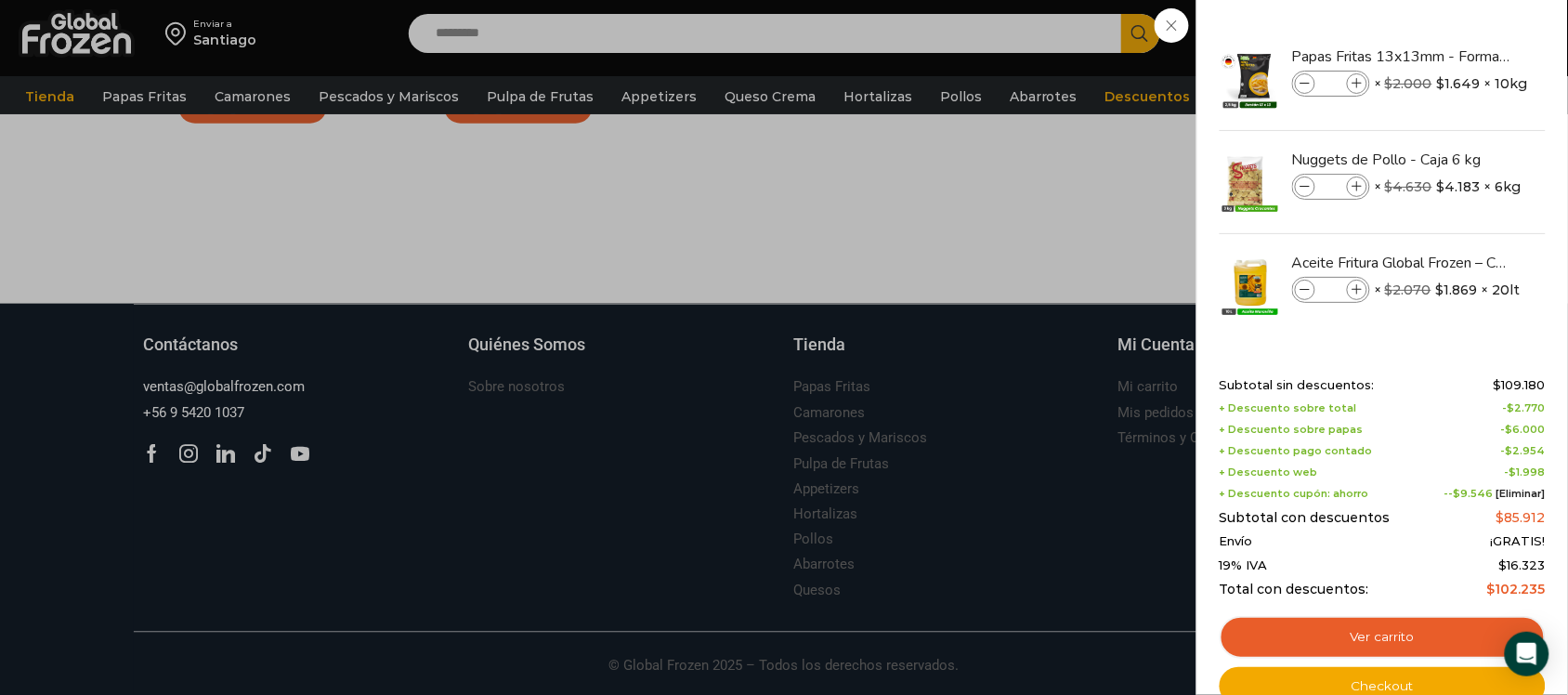 click on "4
Carrito
4
4
Shopping Cart
*" at bounding box center [1503, 33] 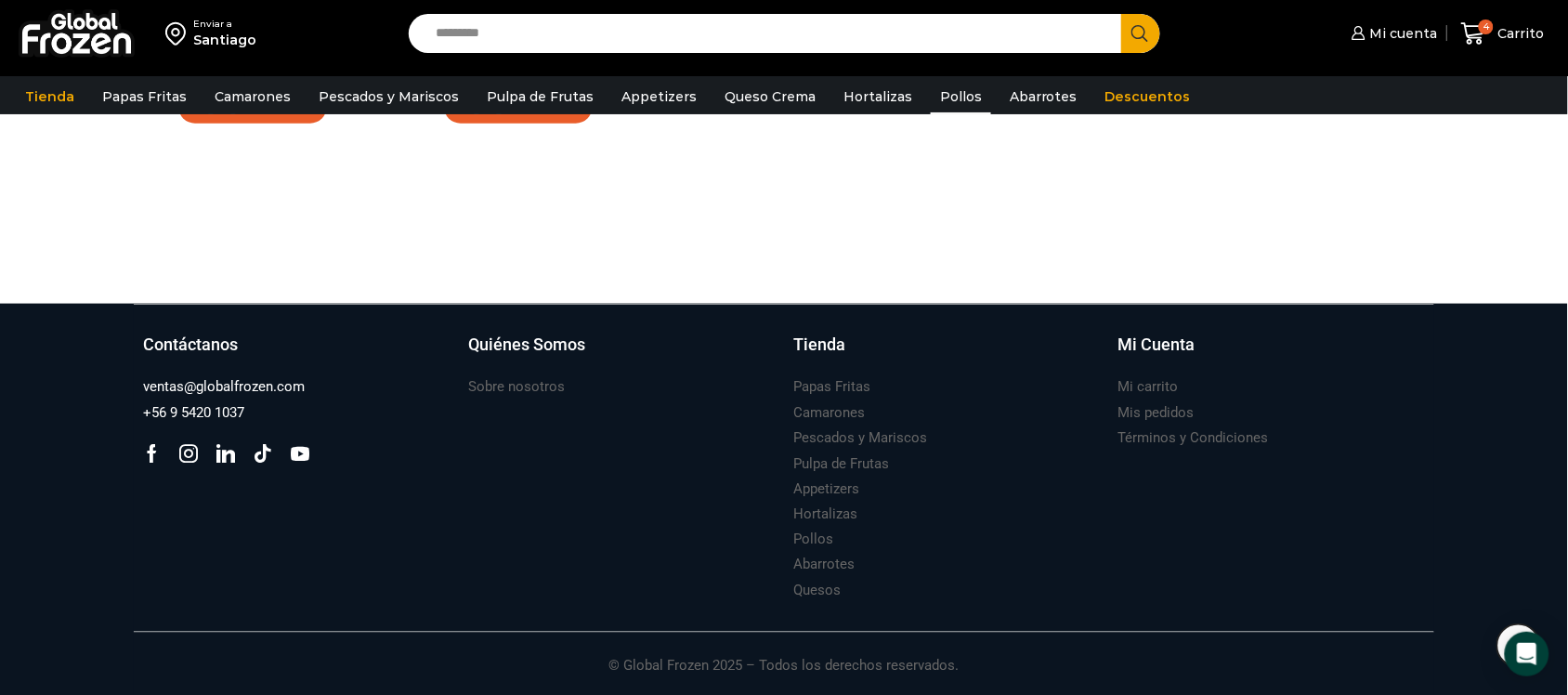 click on "Pollos" at bounding box center (960, 97) 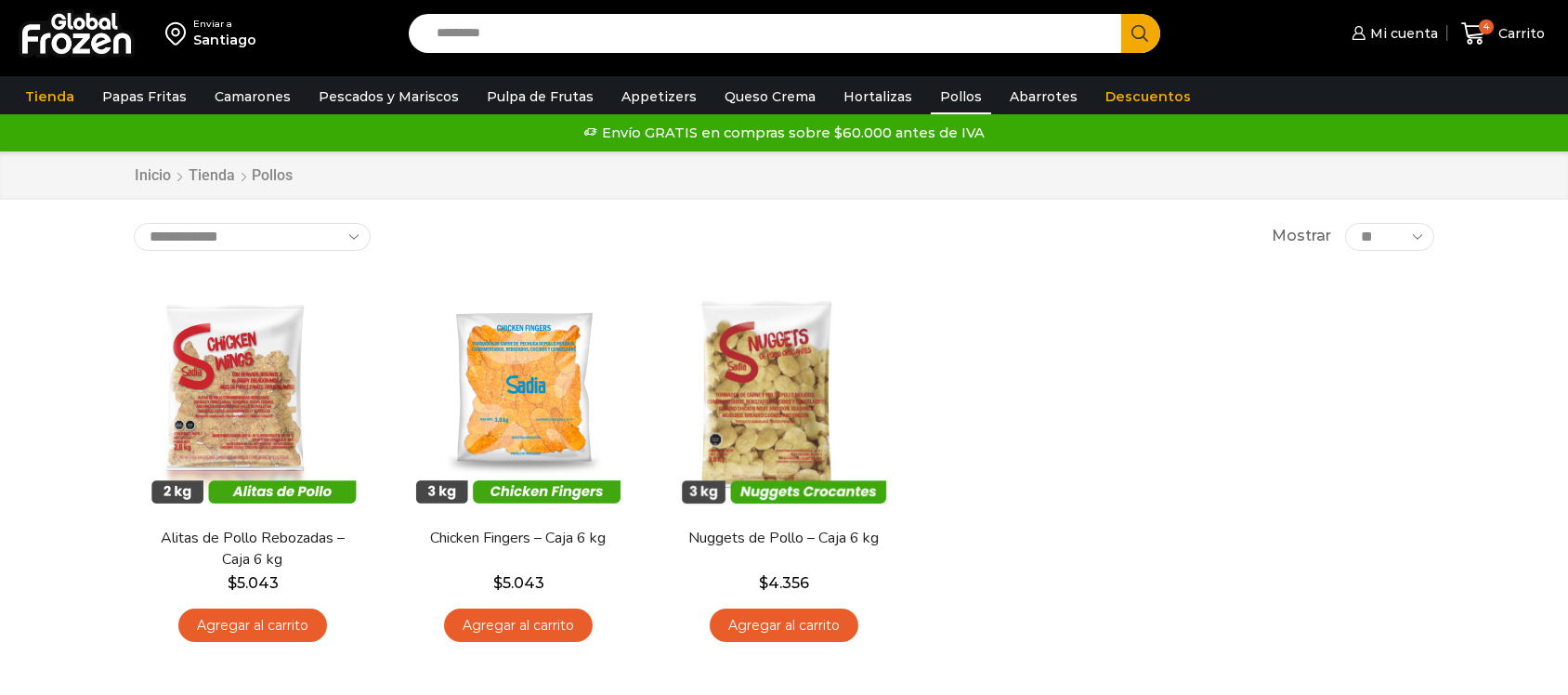 scroll, scrollTop: 0, scrollLeft: 0, axis: both 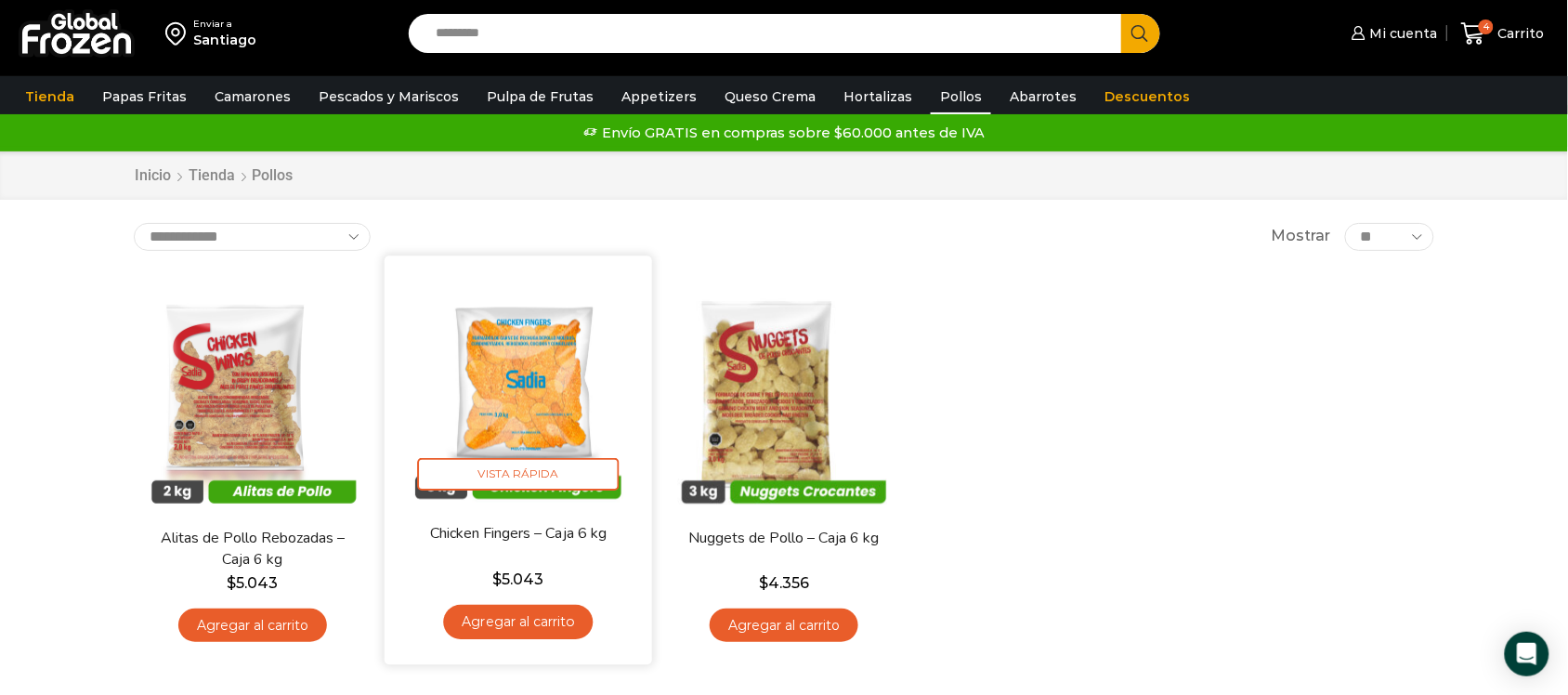 click on "Agregar al carrito" at bounding box center (517, 622) 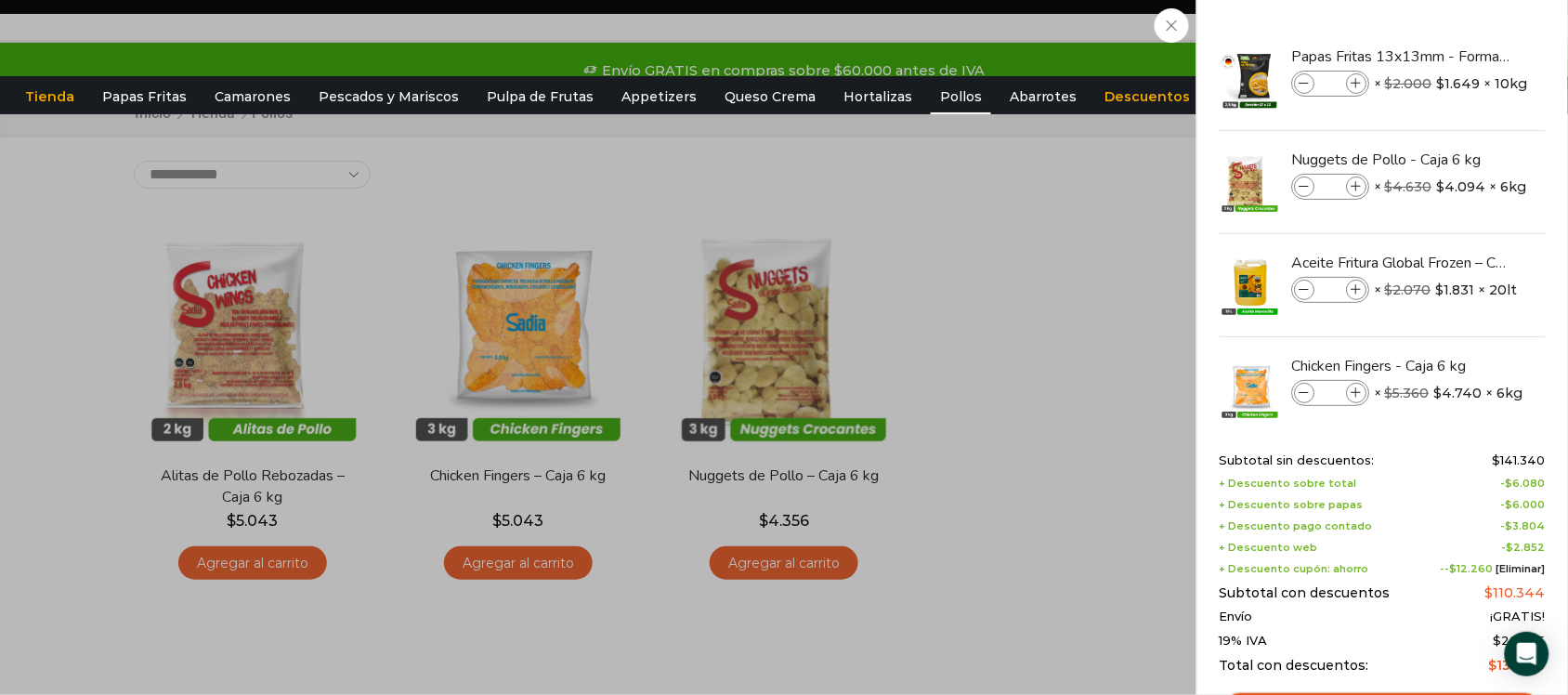 scroll, scrollTop: 0, scrollLeft: 0, axis: both 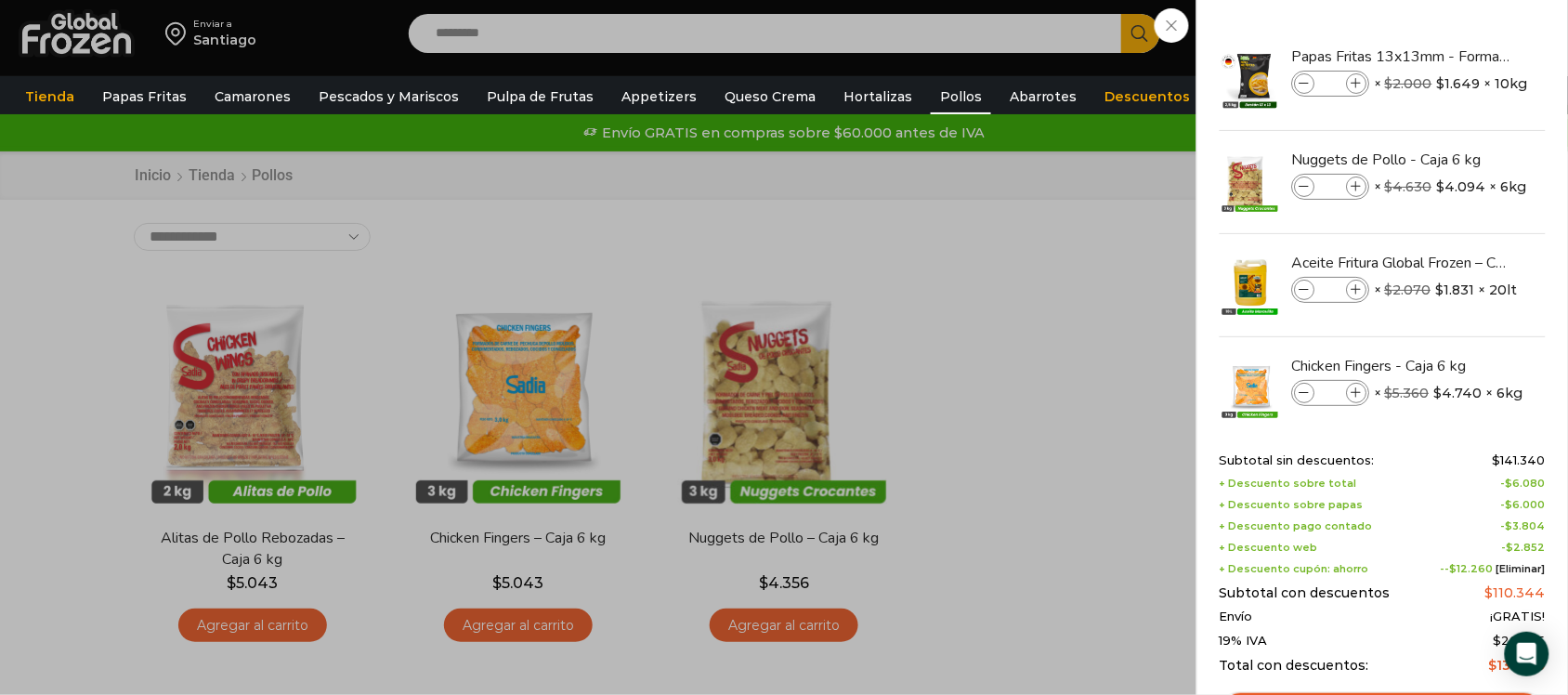click on "5
Carrito
5
5
Shopping Cart
*" at bounding box center [1503, 33] 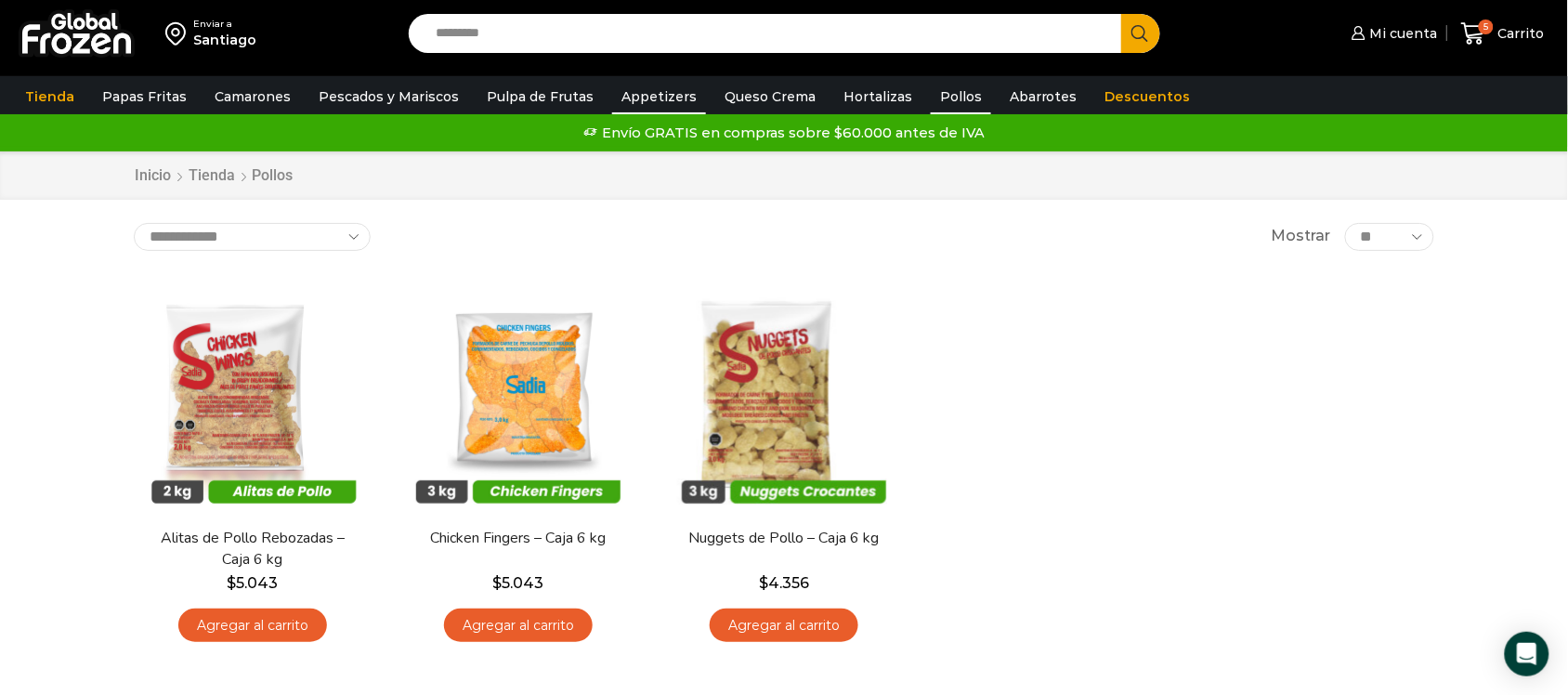 click on "Appetizers" at bounding box center [659, 97] 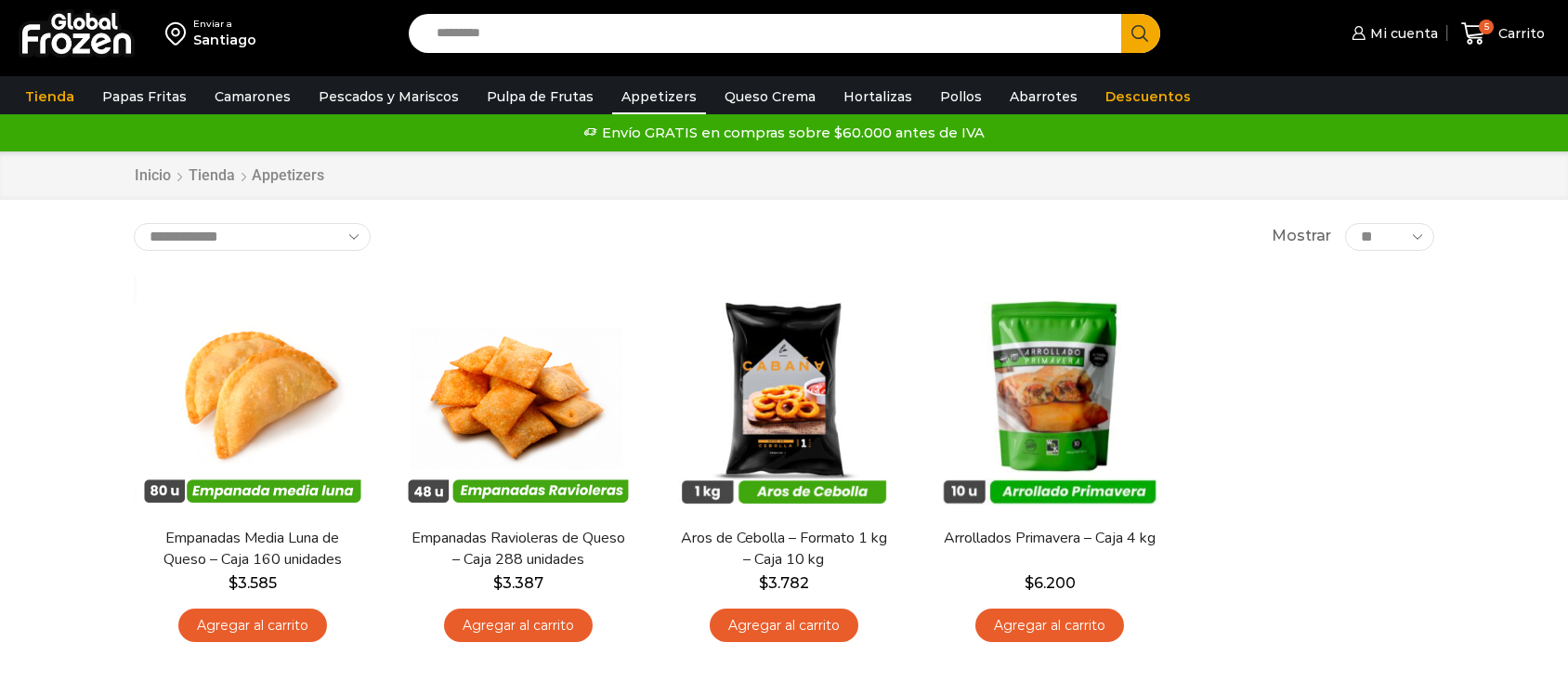 scroll, scrollTop: 0, scrollLeft: 0, axis: both 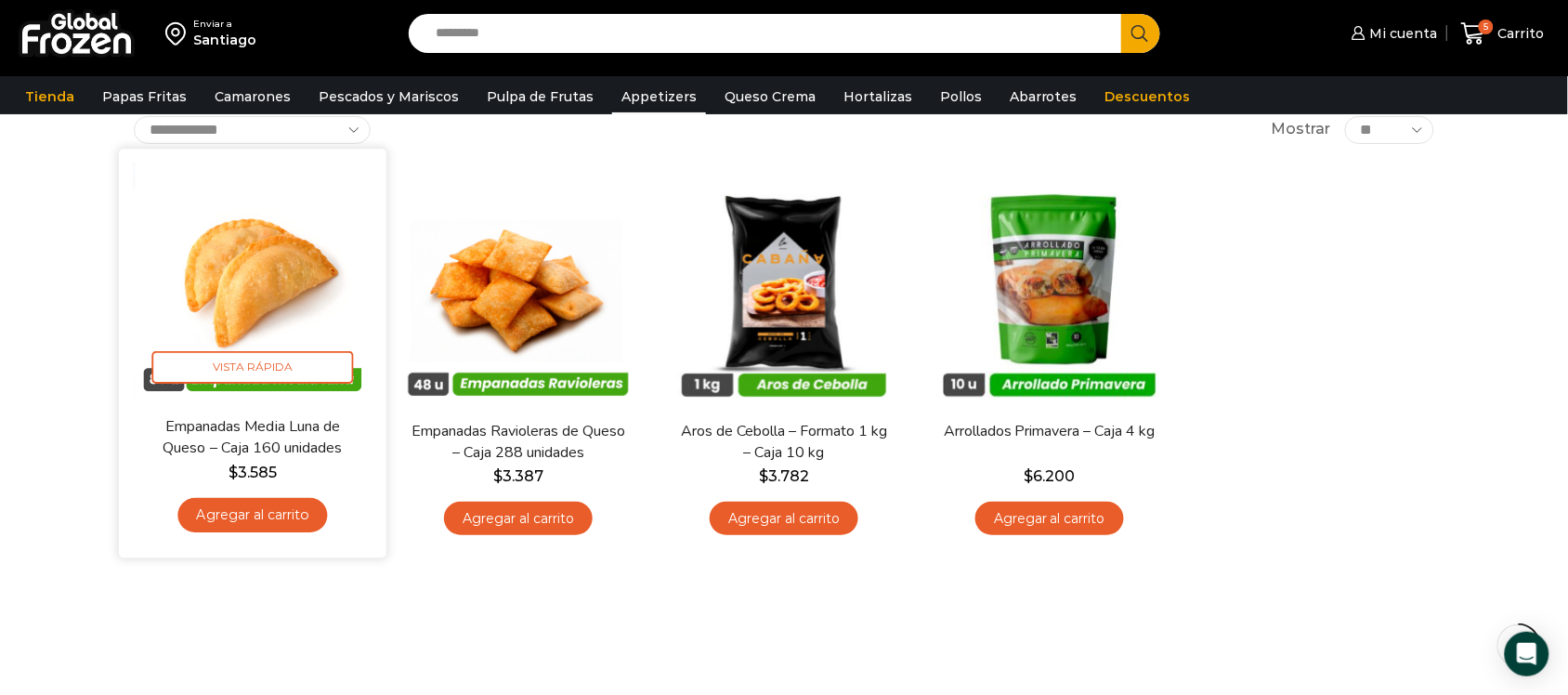 click on "Agregar al carrito" at bounding box center (252, 515) 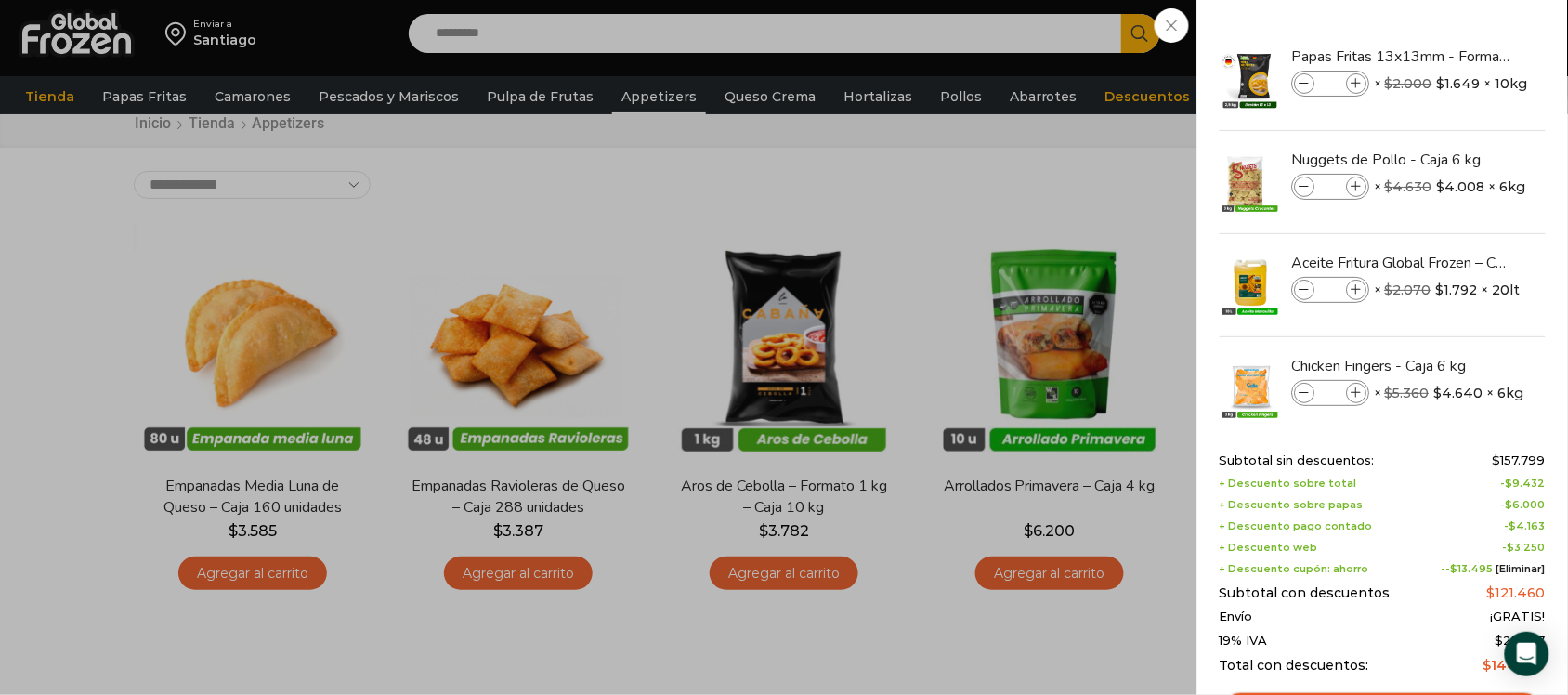 scroll, scrollTop: 0, scrollLeft: 0, axis: both 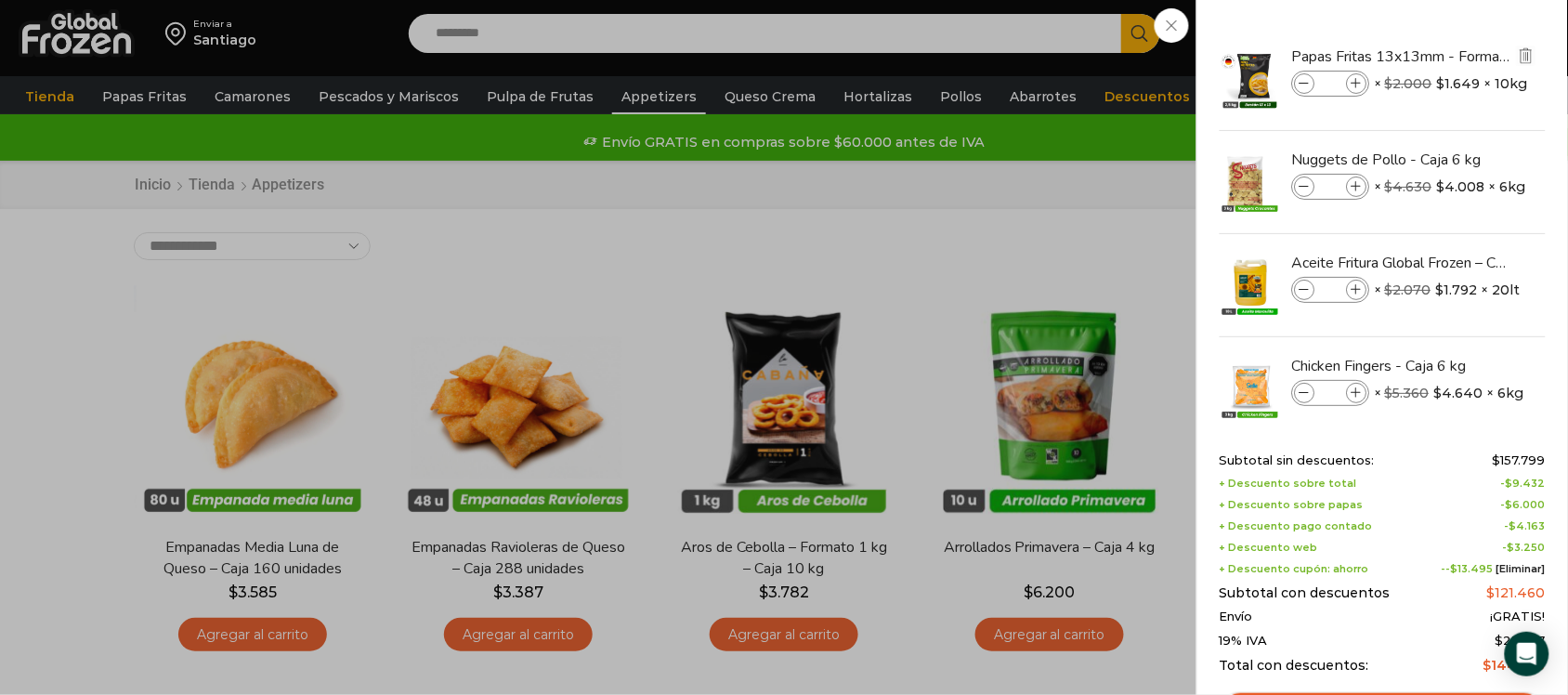 click at bounding box center (1305, 84) 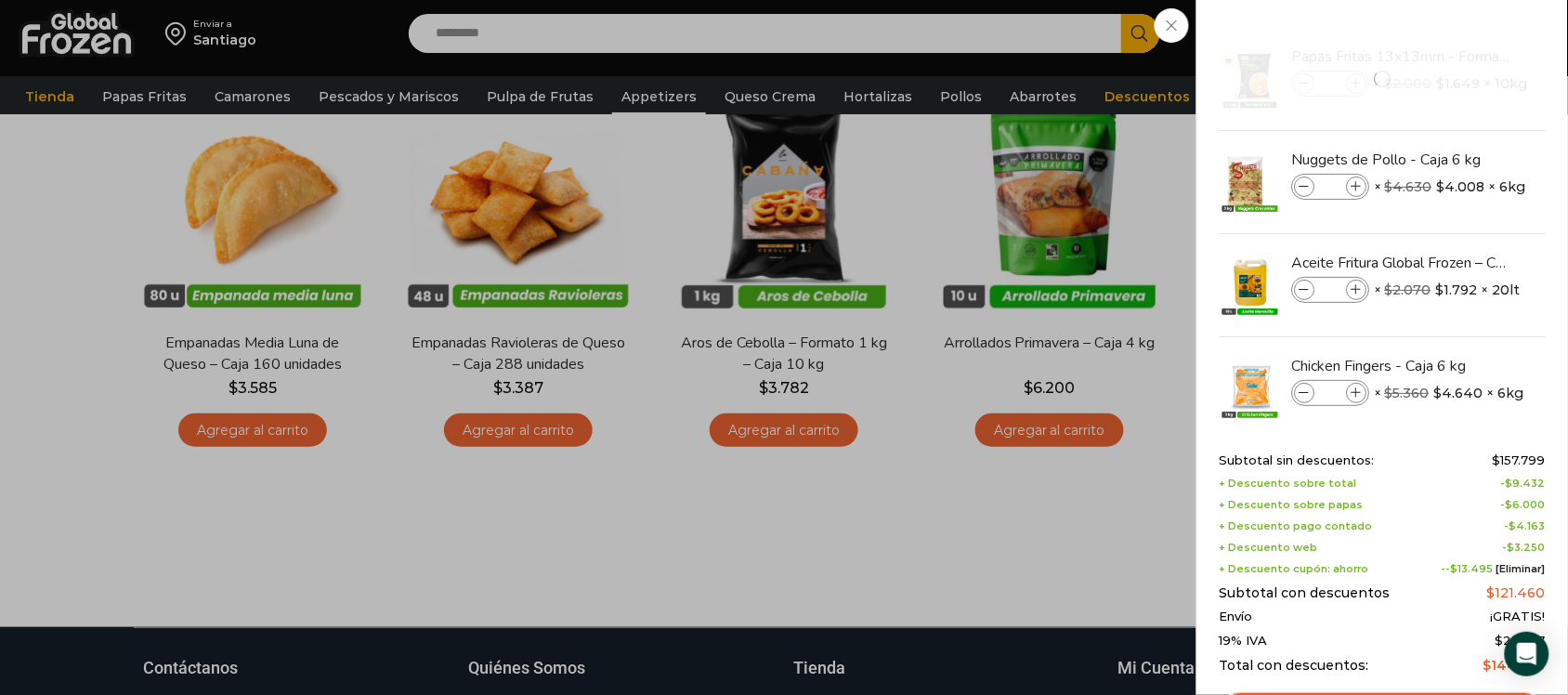 scroll, scrollTop: 0, scrollLeft: 0, axis: both 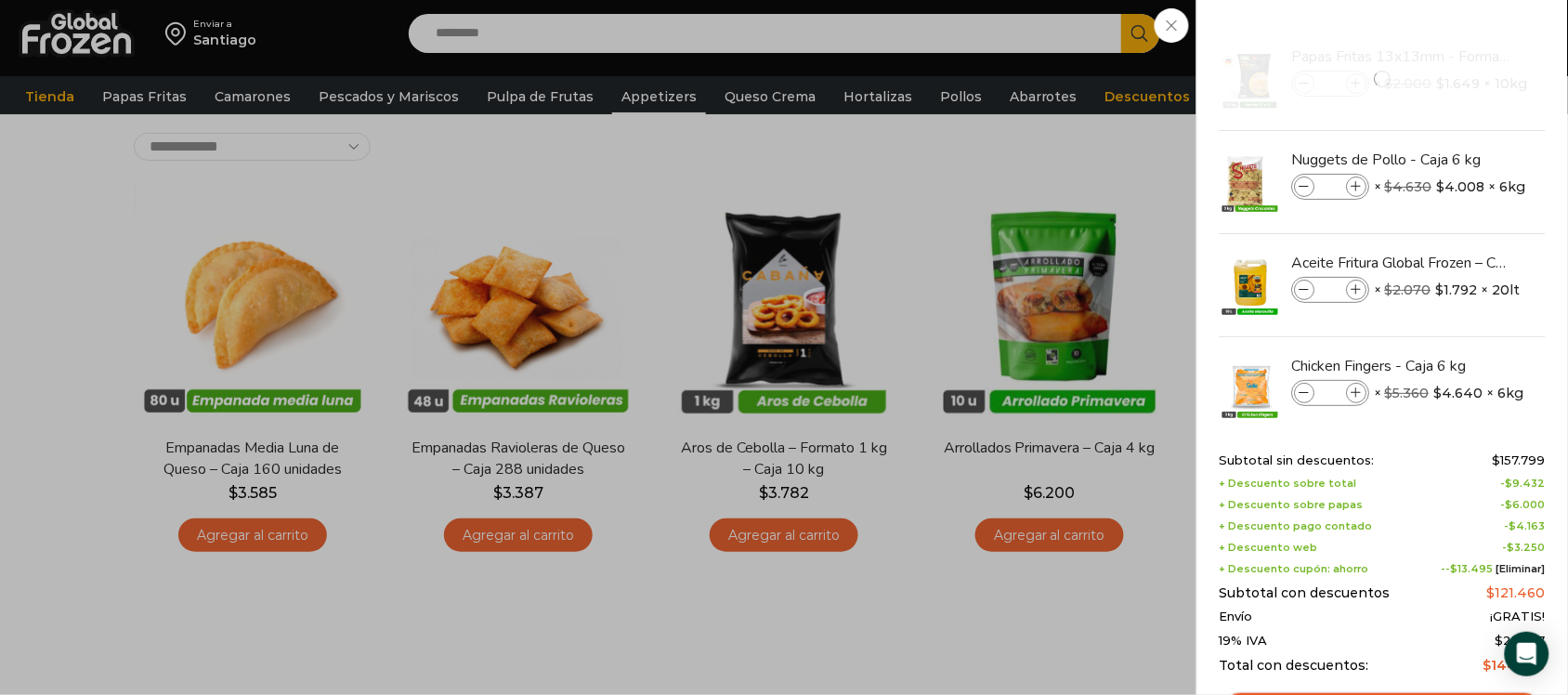 click on "6
Carrito
6
6
Shopping Cart
*" at bounding box center [1503, 33] 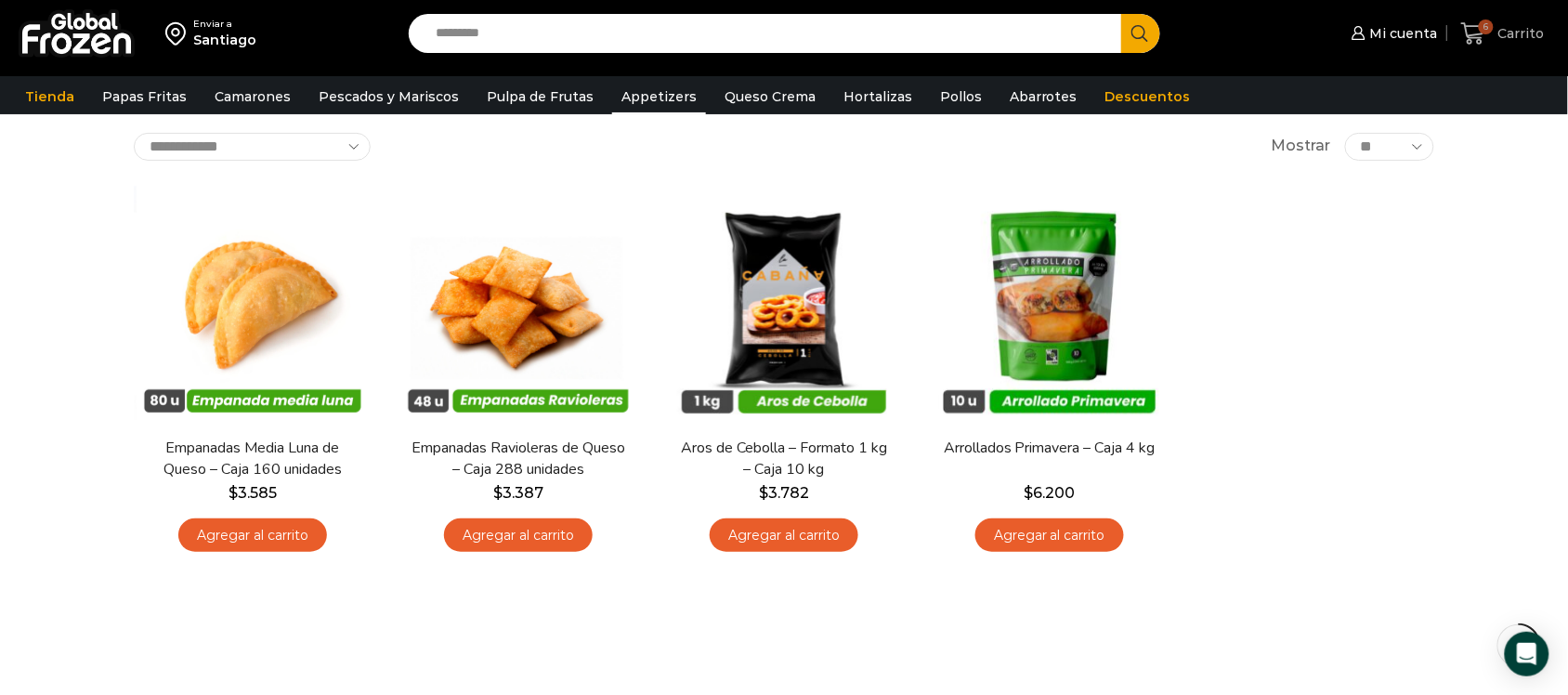 click 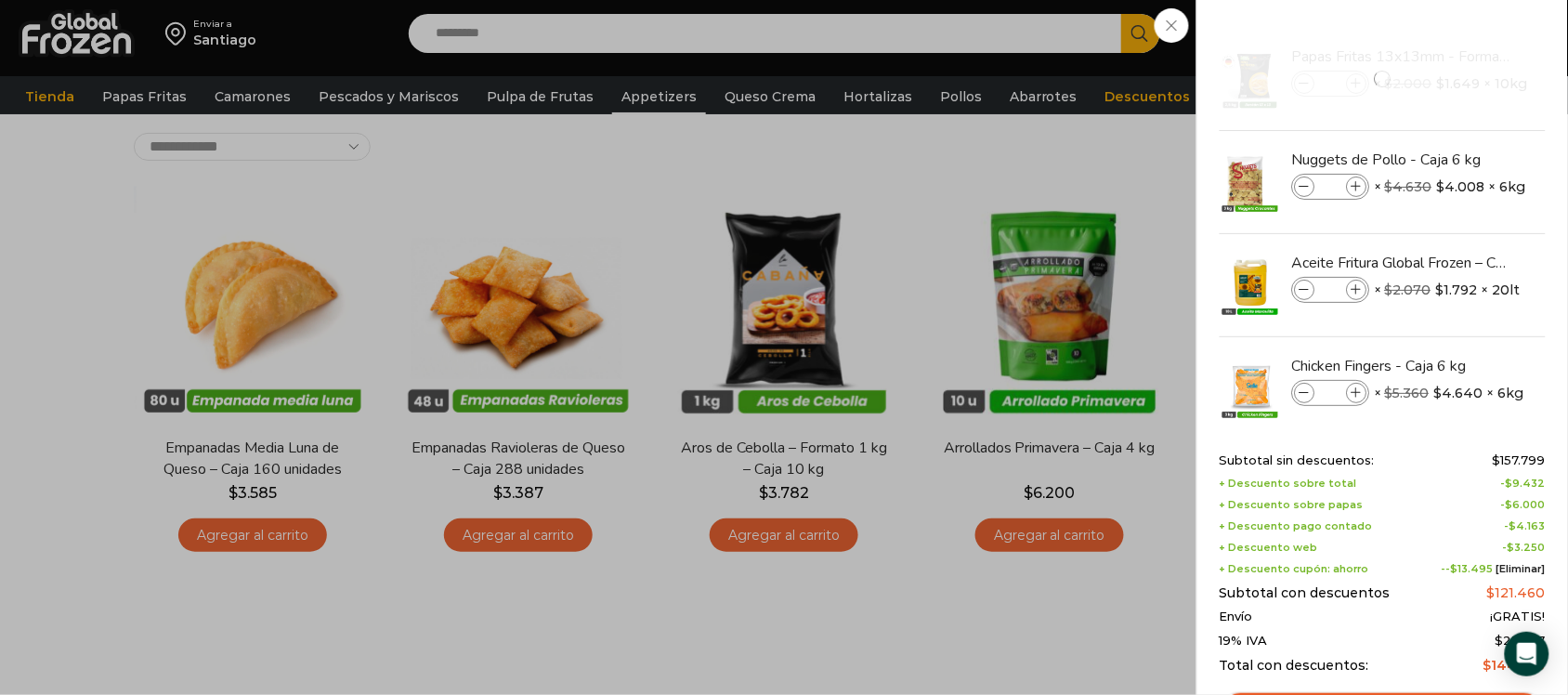 click on "6
Carrito
6
6
Shopping Cart
*" at bounding box center (1503, 33) 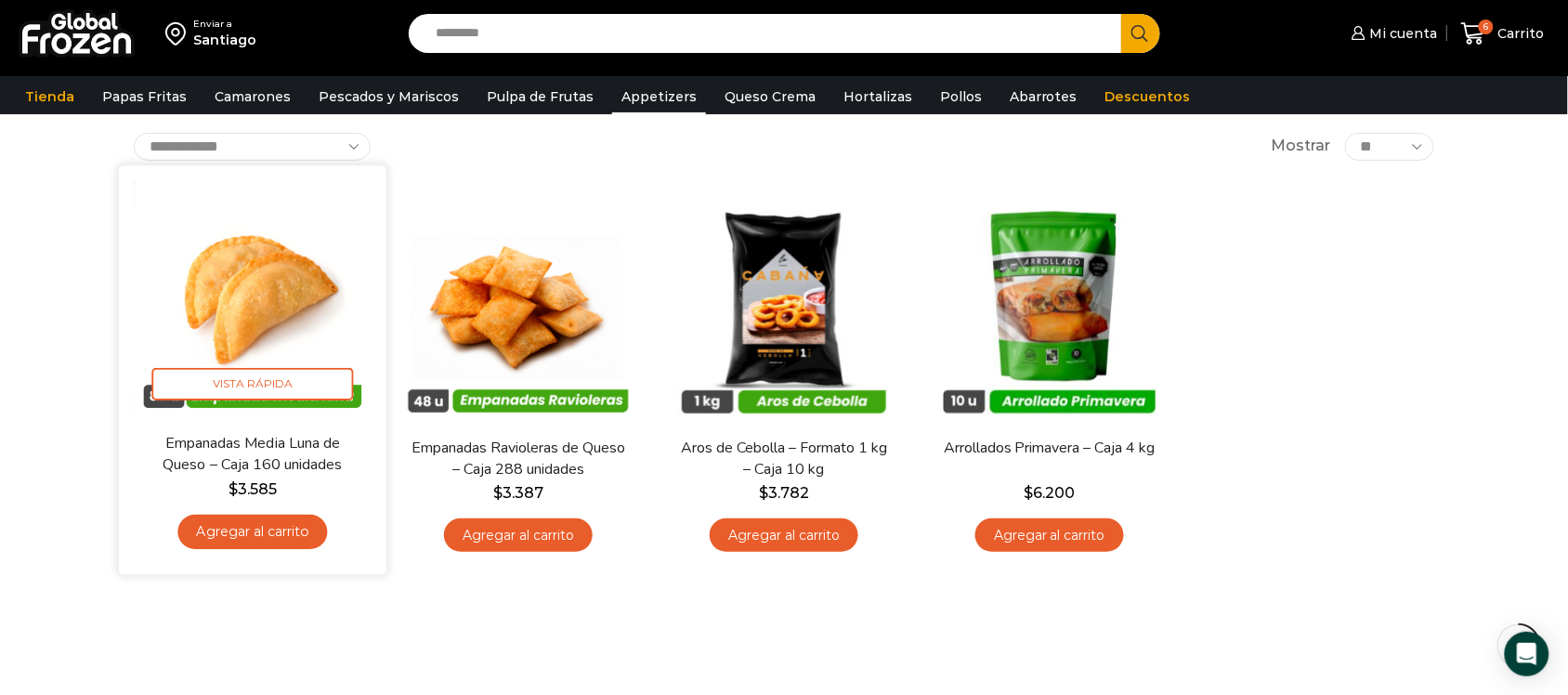 click at bounding box center (253, 299) 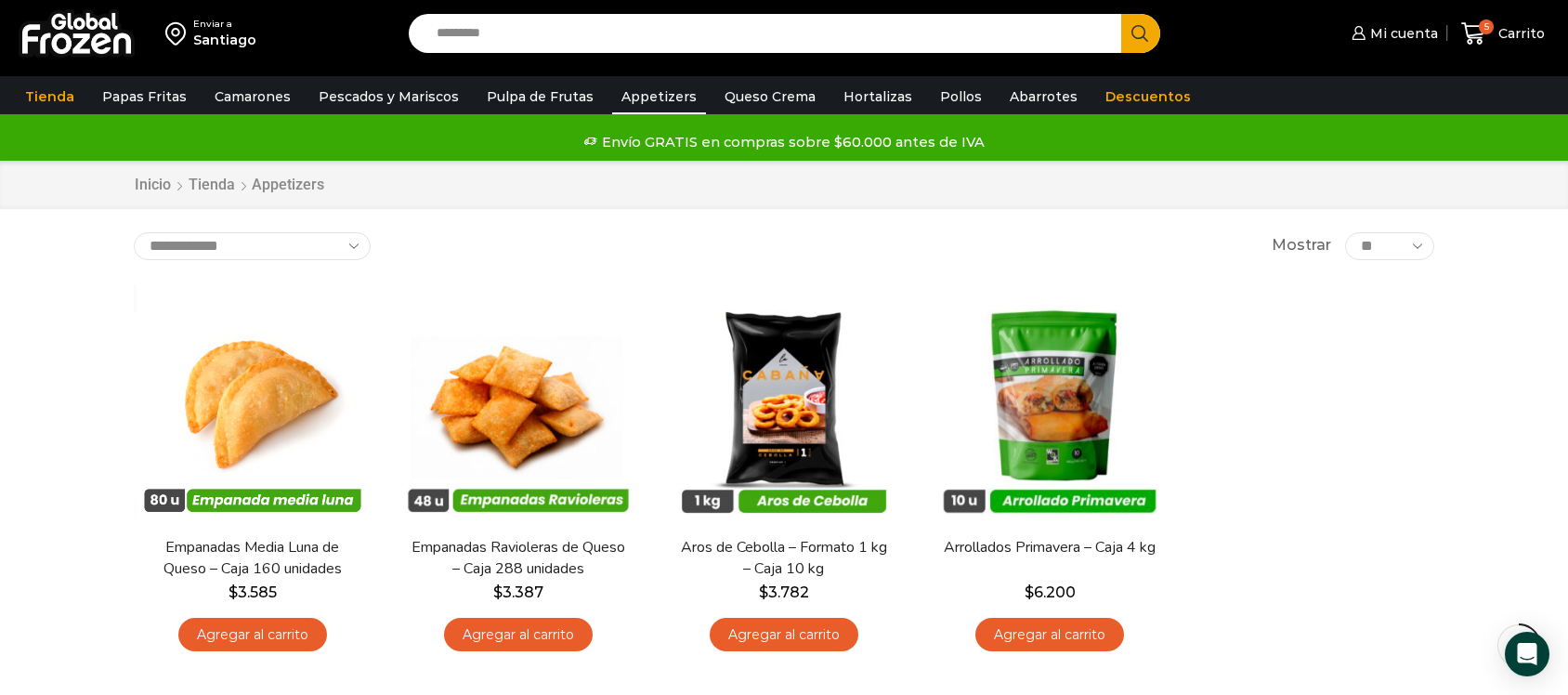 scroll, scrollTop: 99, scrollLeft: 0, axis: vertical 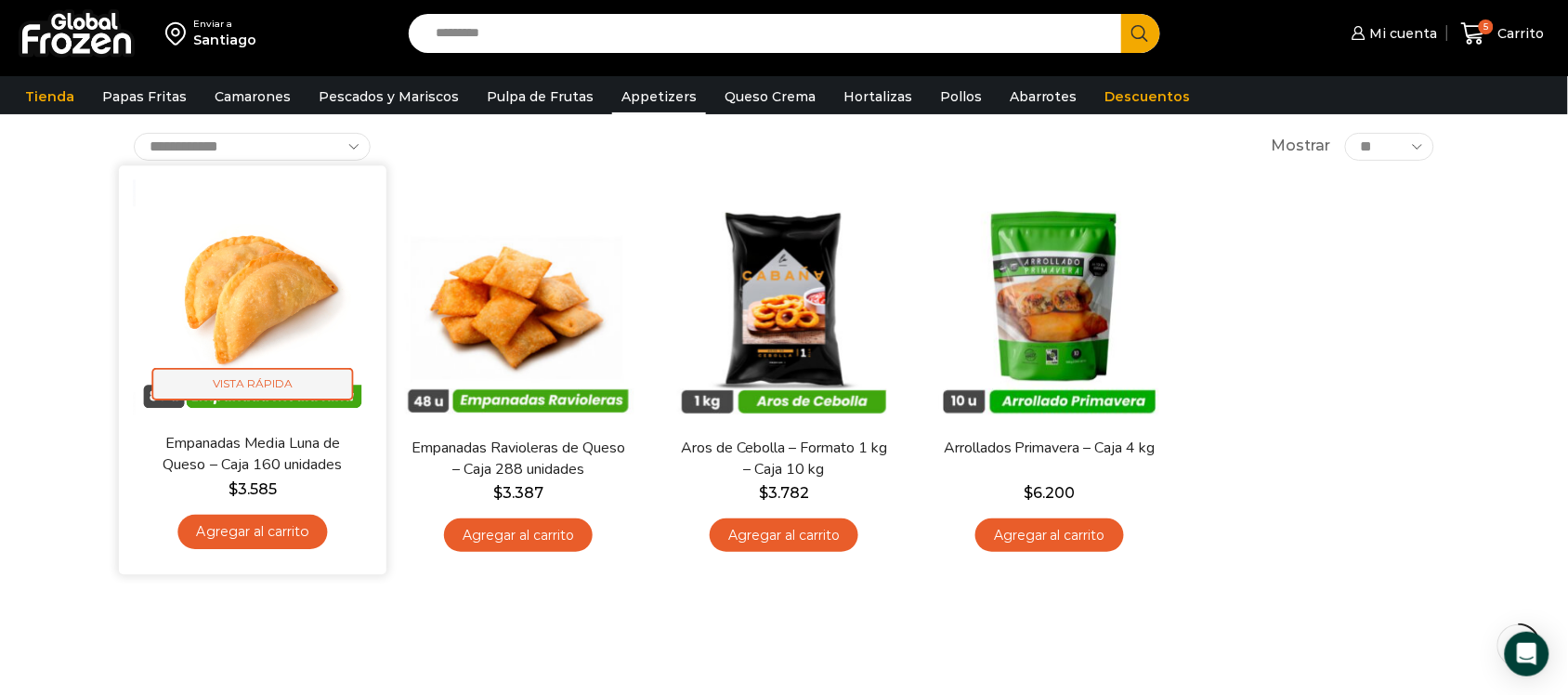 click on "Vista Rápida" at bounding box center (253, 384) 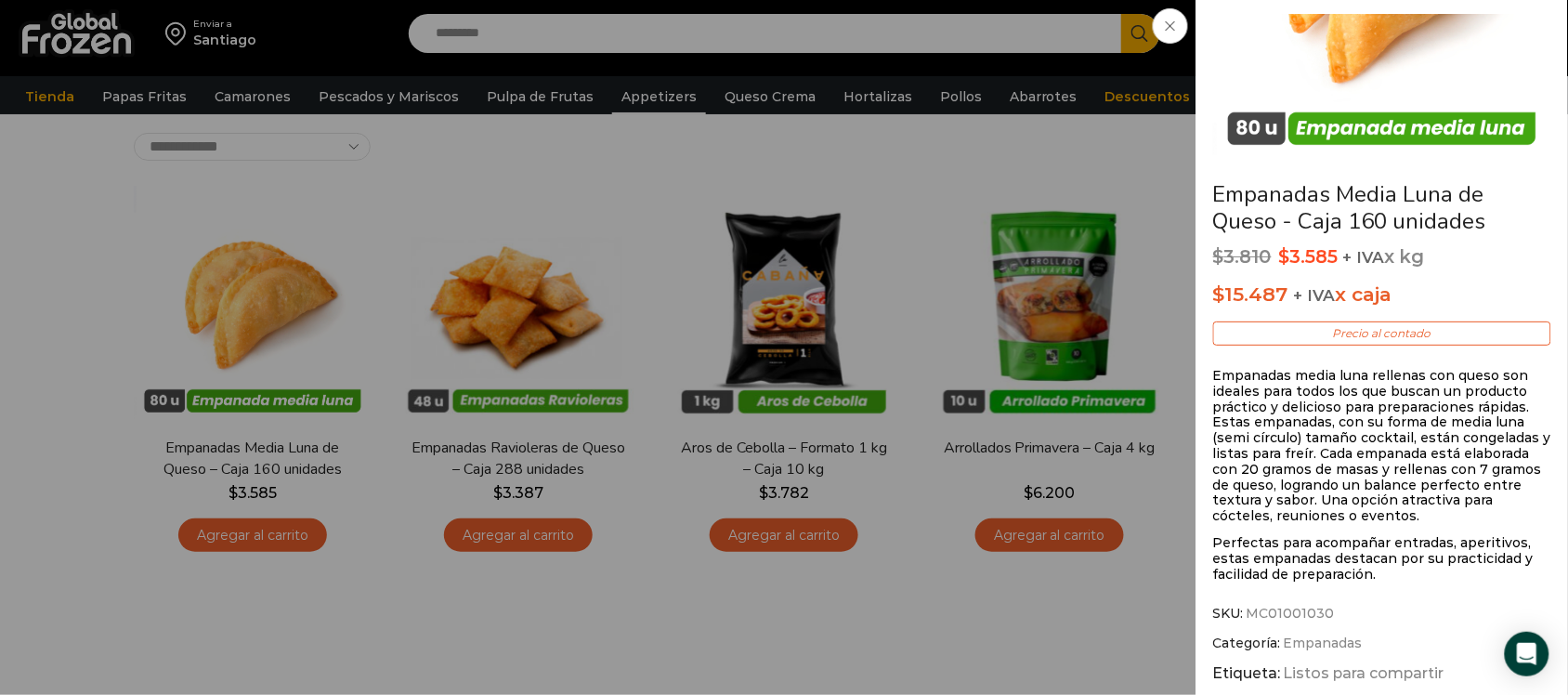 scroll, scrollTop: 232, scrollLeft: 0, axis: vertical 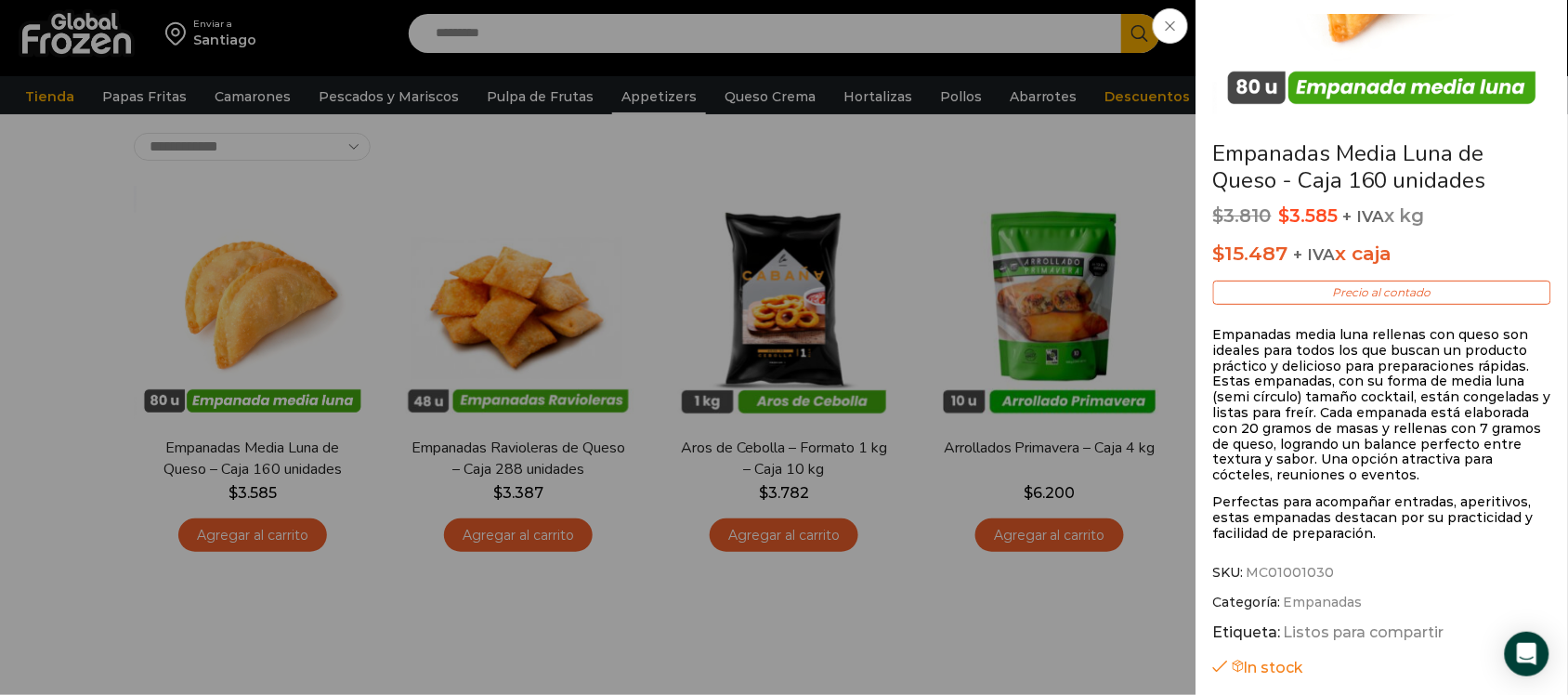 click at bounding box center [1170, 26] 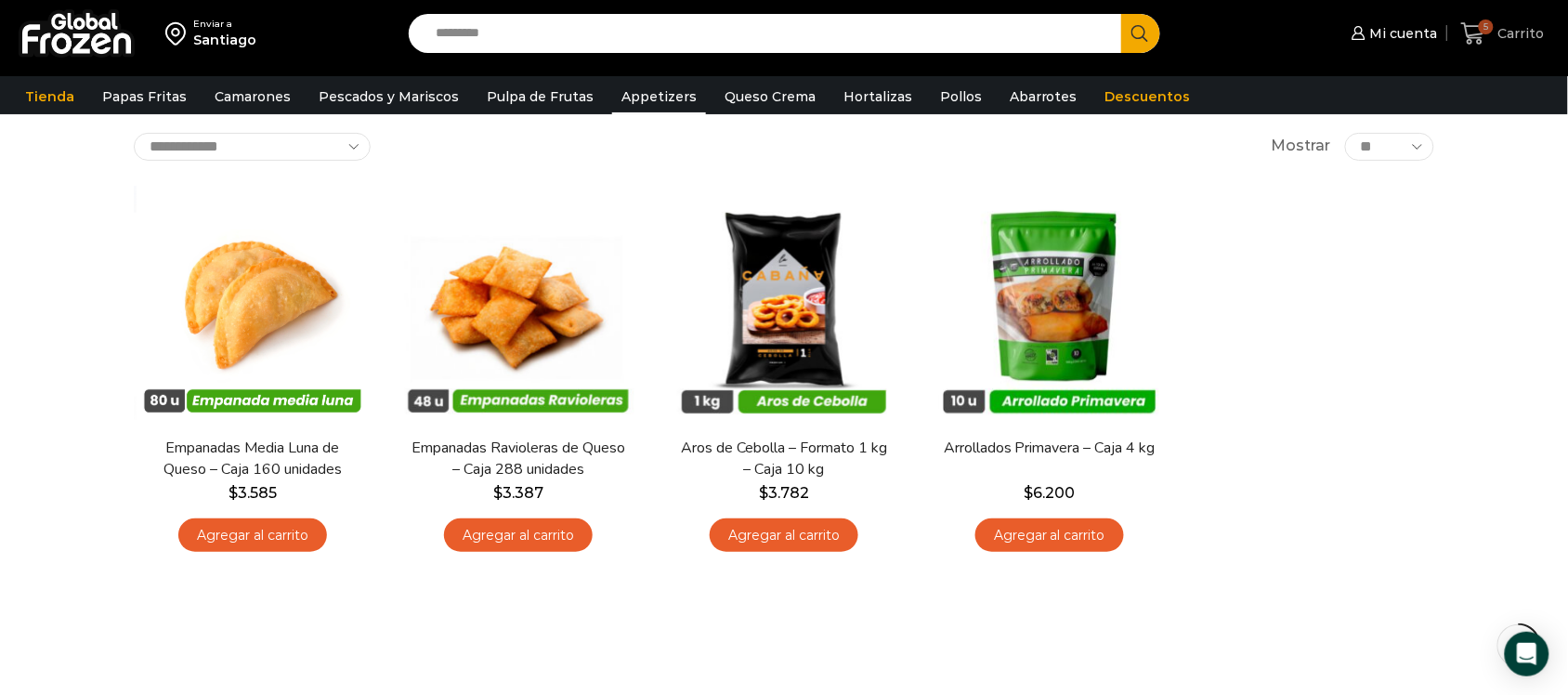 click on "Carrito" at bounding box center [1519, 33] 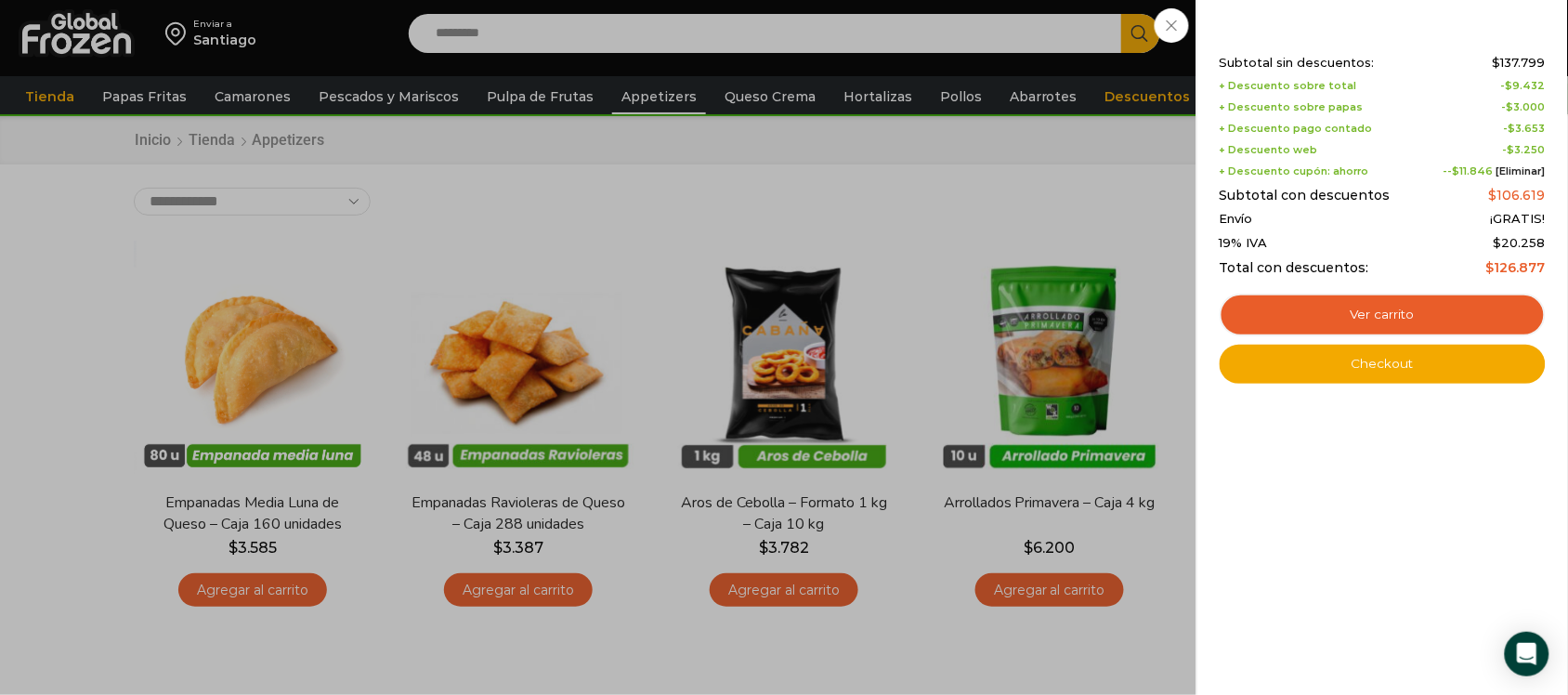 scroll, scrollTop: 0, scrollLeft: 0, axis: both 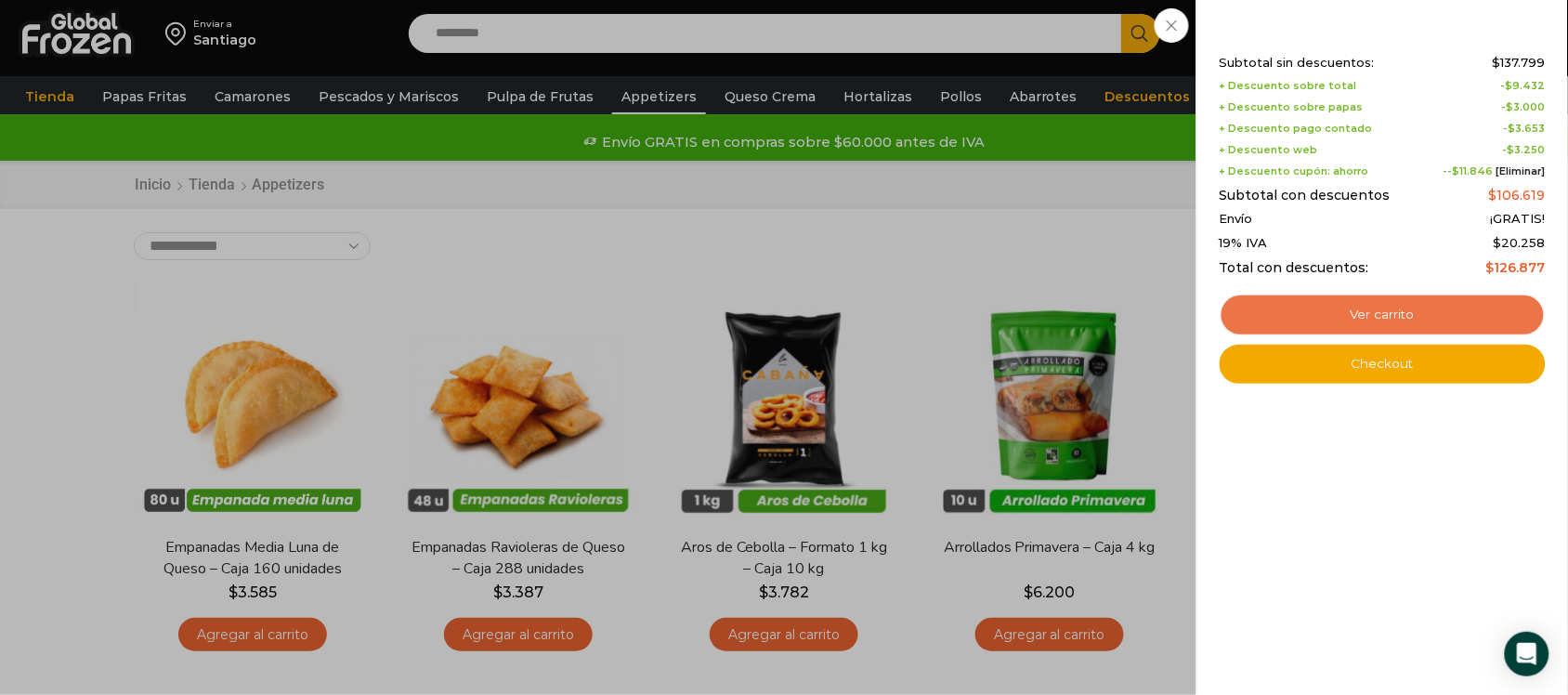 click on "Ver carrito" at bounding box center (1382, 315) 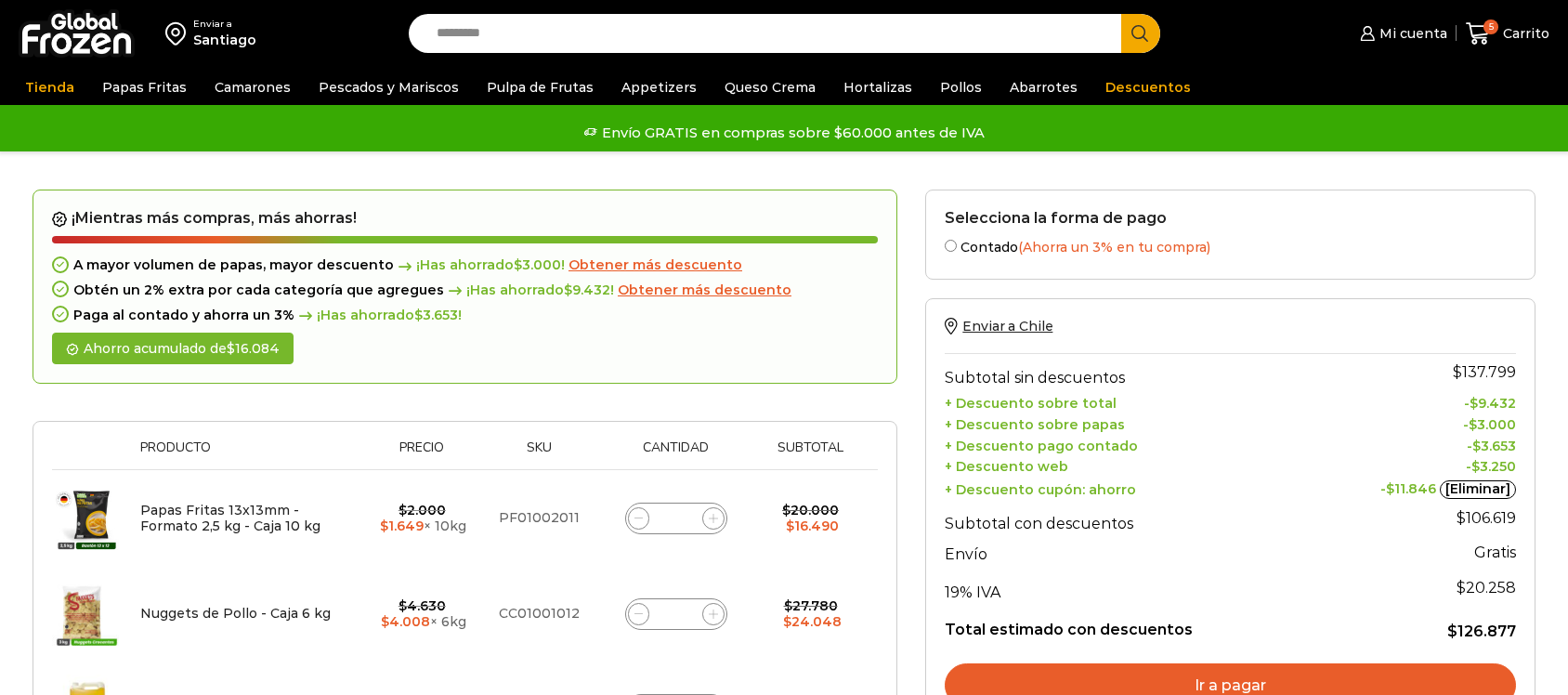 scroll, scrollTop: 0, scrollLeft: 0, axis: both 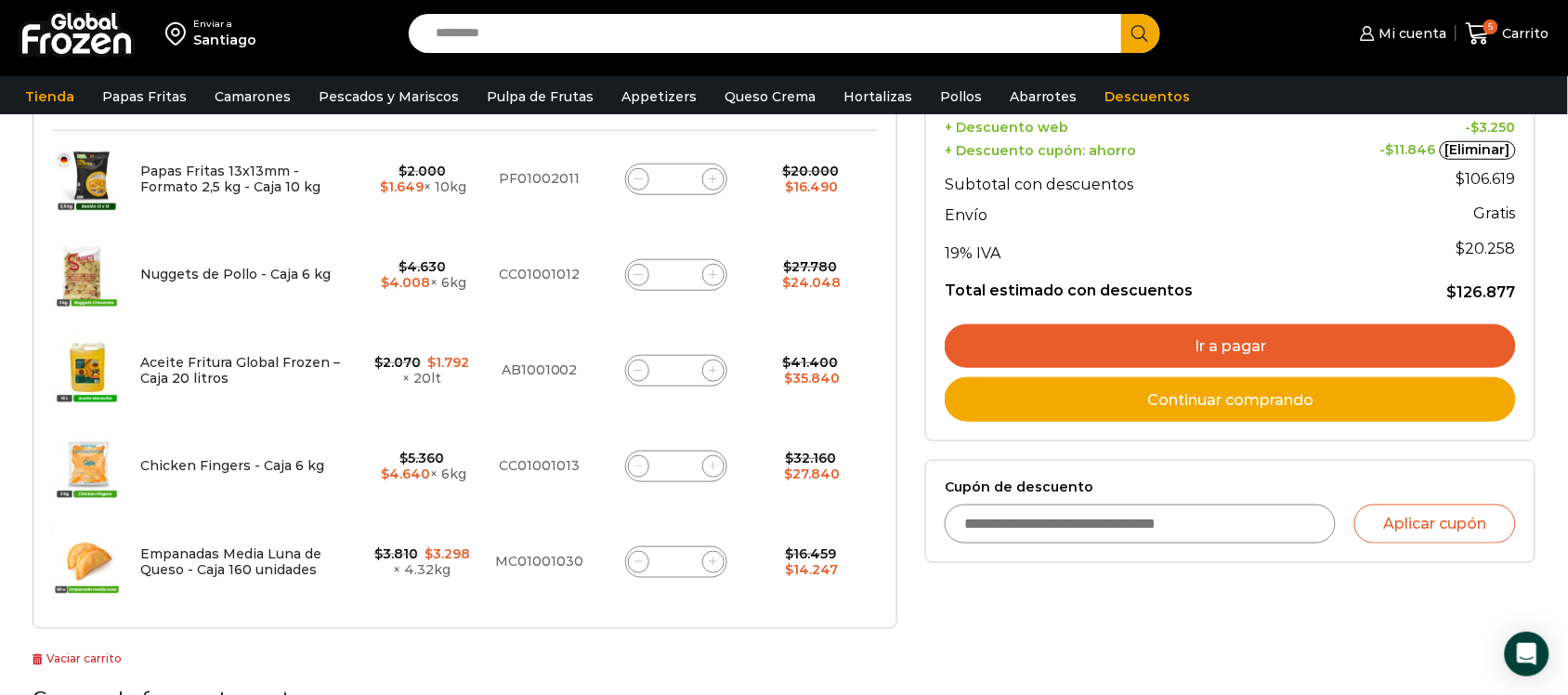click 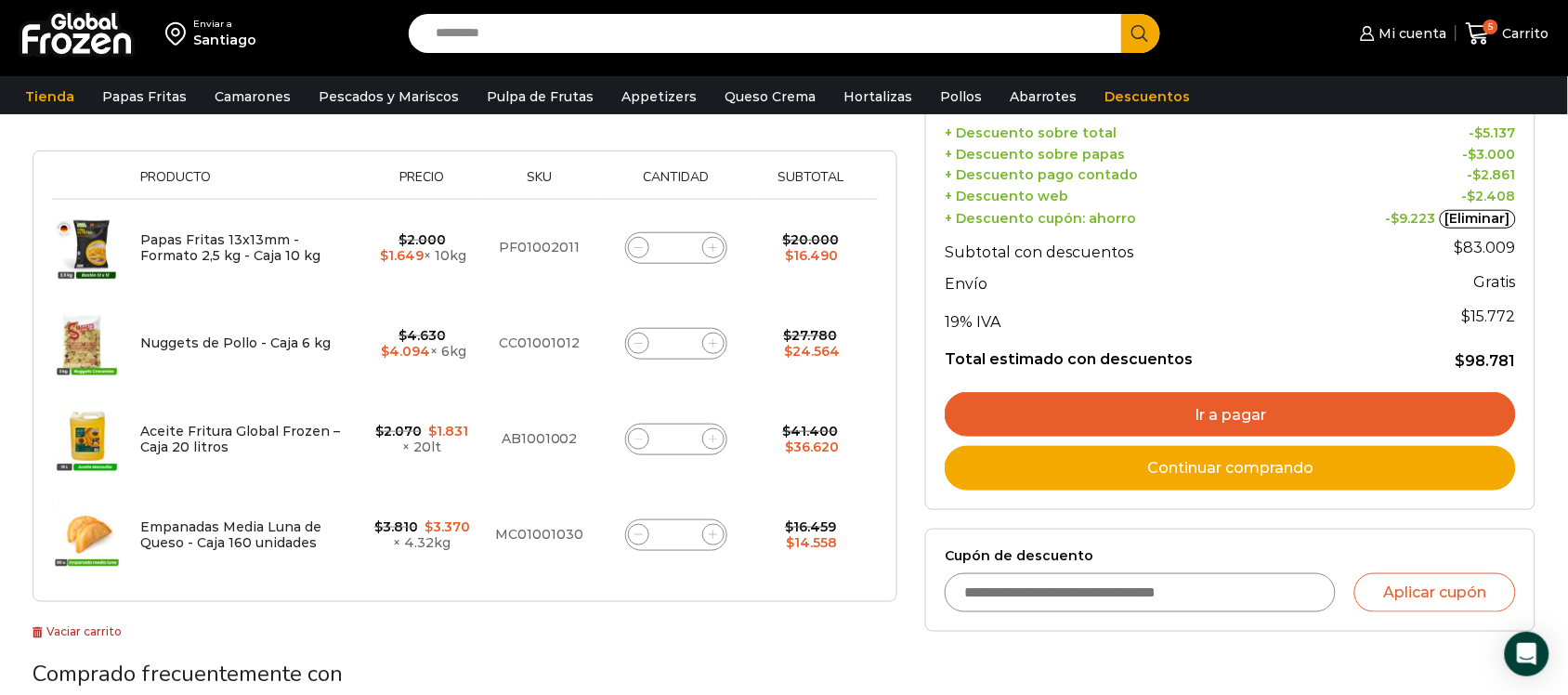 scroll, scrollTop: 232, scrollLeft: 0, axis: vertical 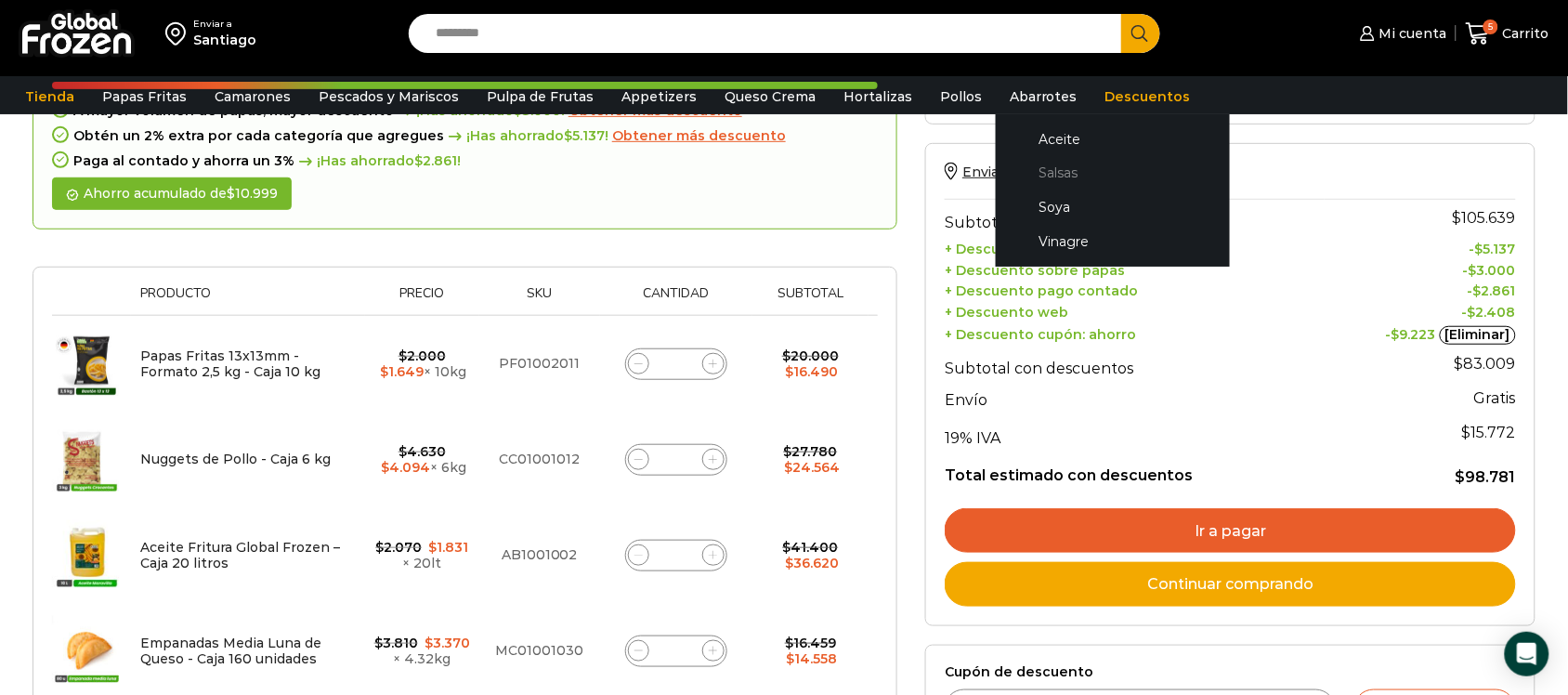 click on "Salsas" at bounding box center (1113, 173) 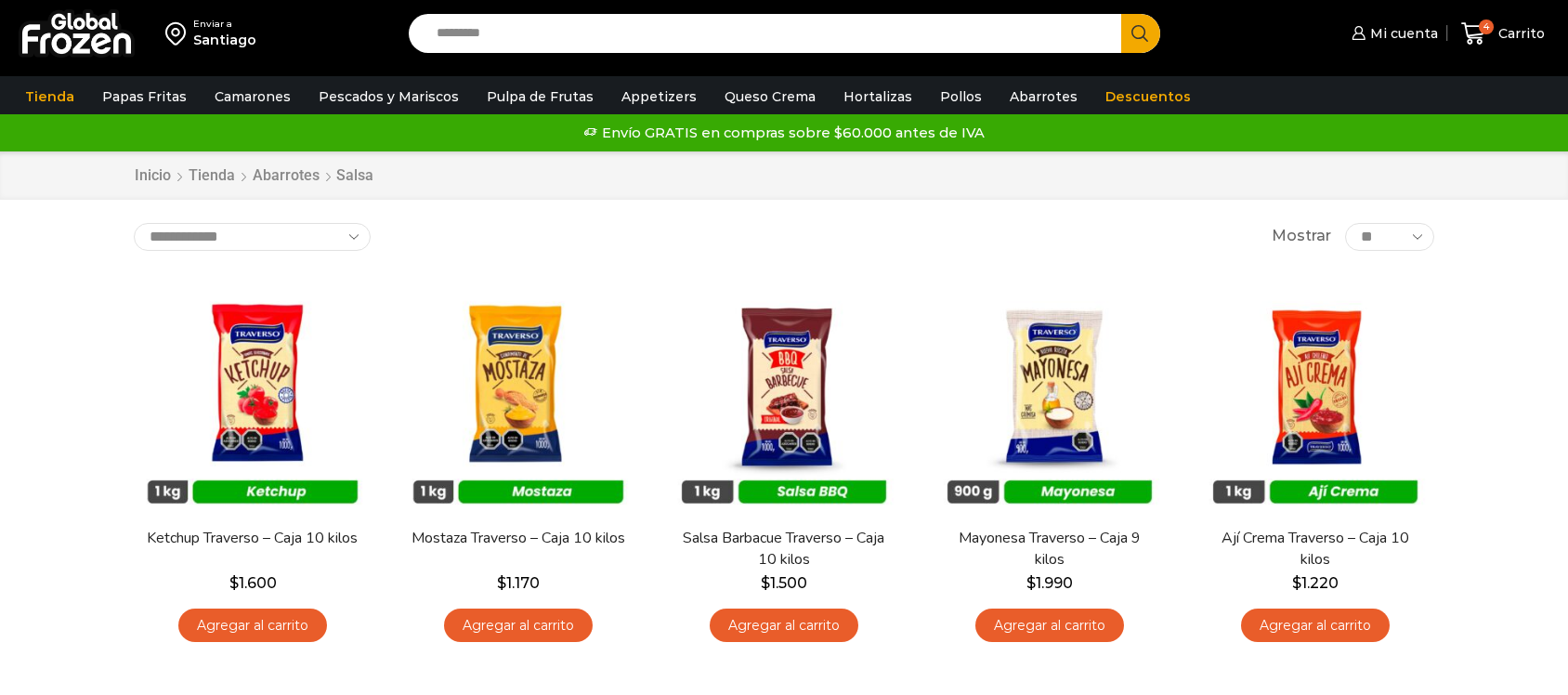 scroll, scrollTop: 0, scrollLeft: 0, axis: both 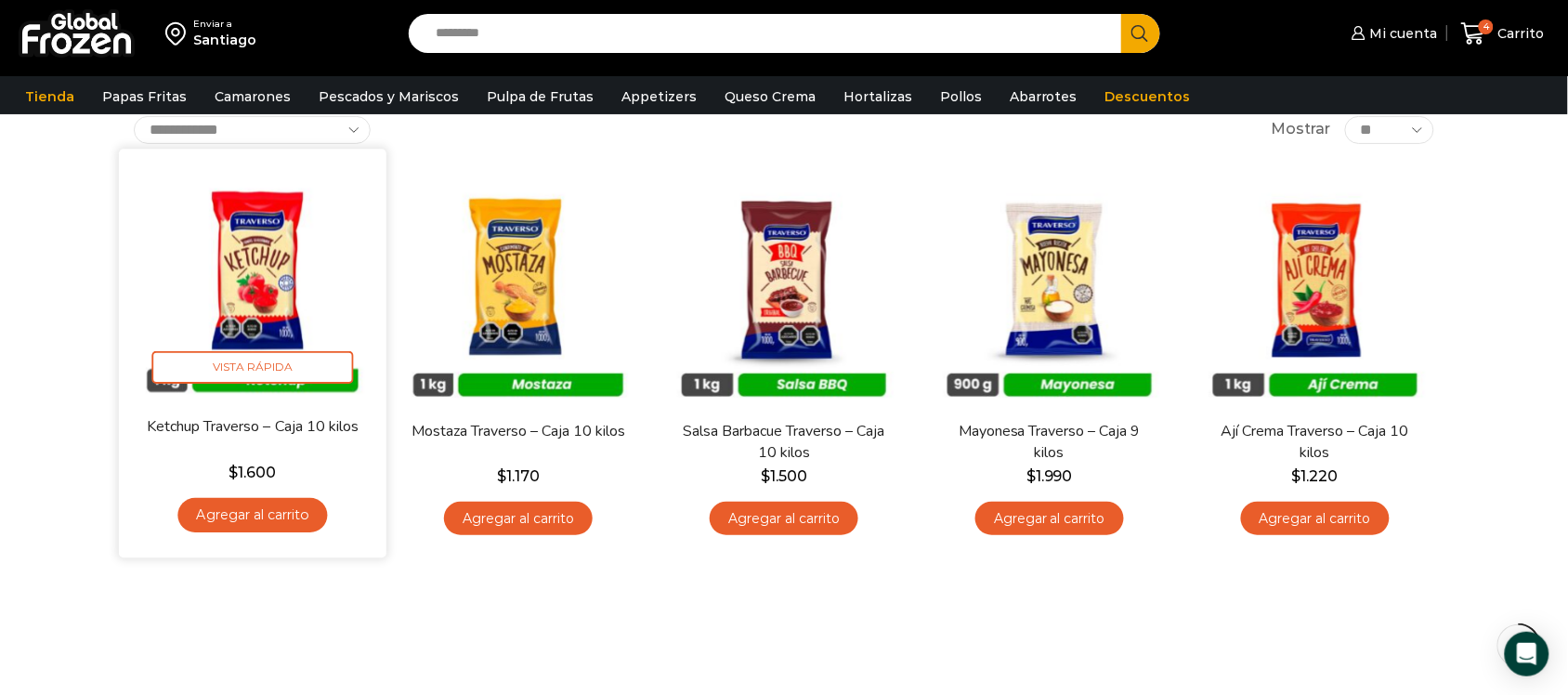 click on "Agregar al carrito" at bounding box center (252, 515) 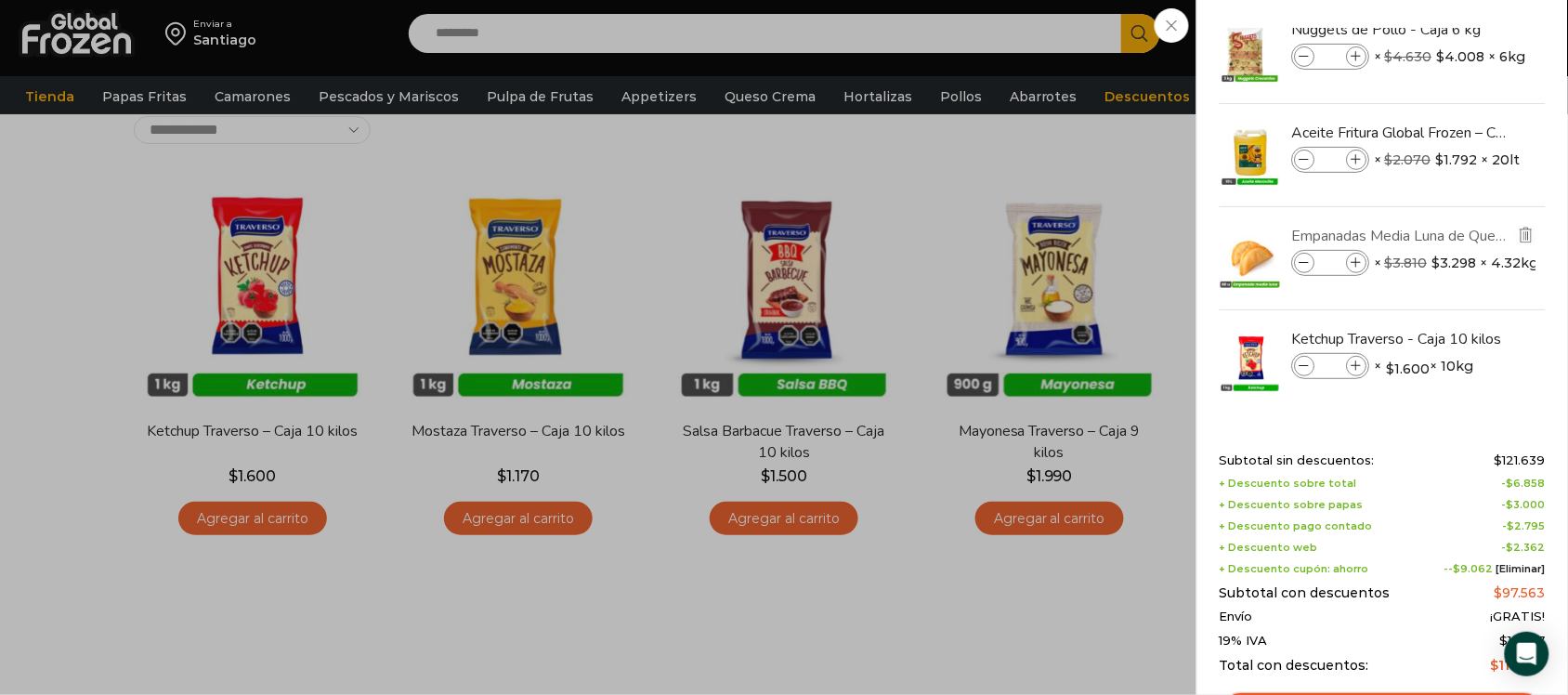scroll, scrollTop: 131, scrollLeft: 0, axis: vertical 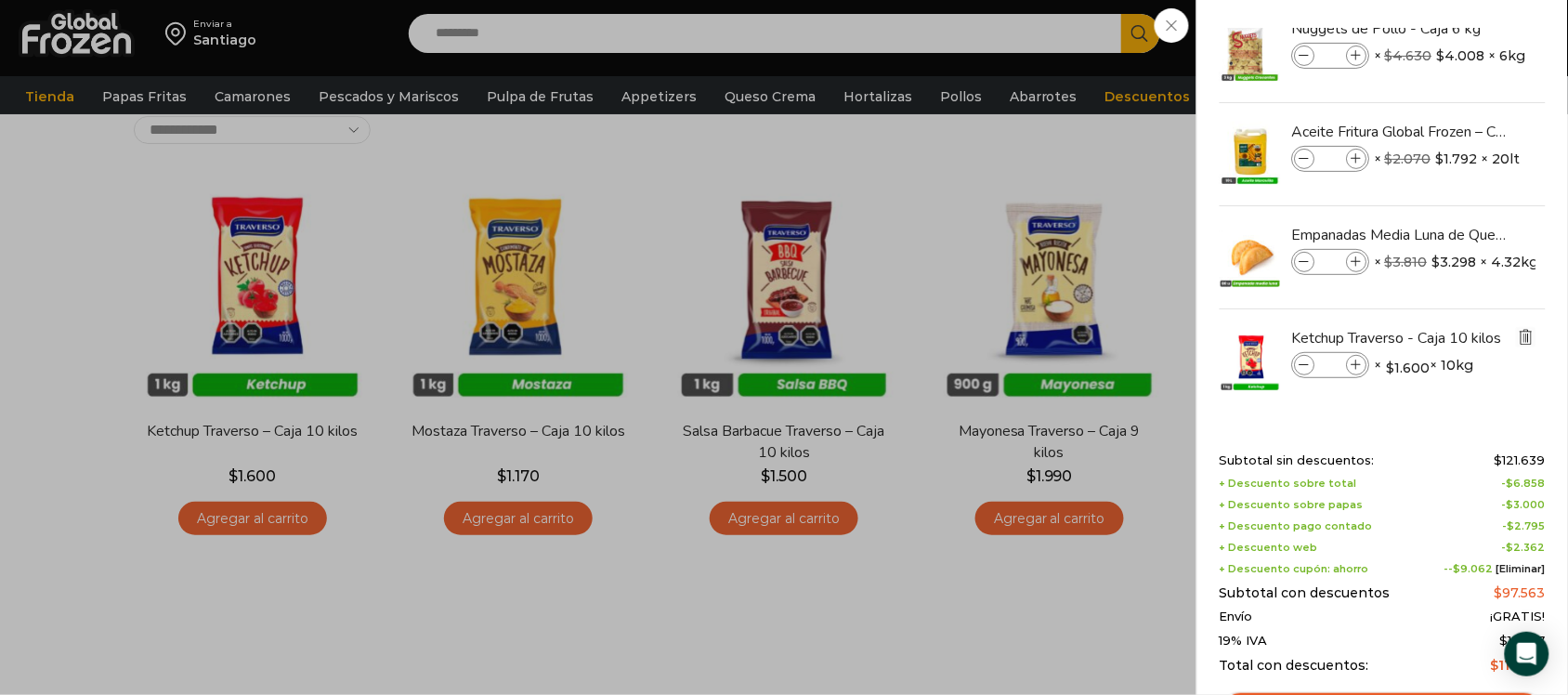 click at bounding box center [1526, 337] 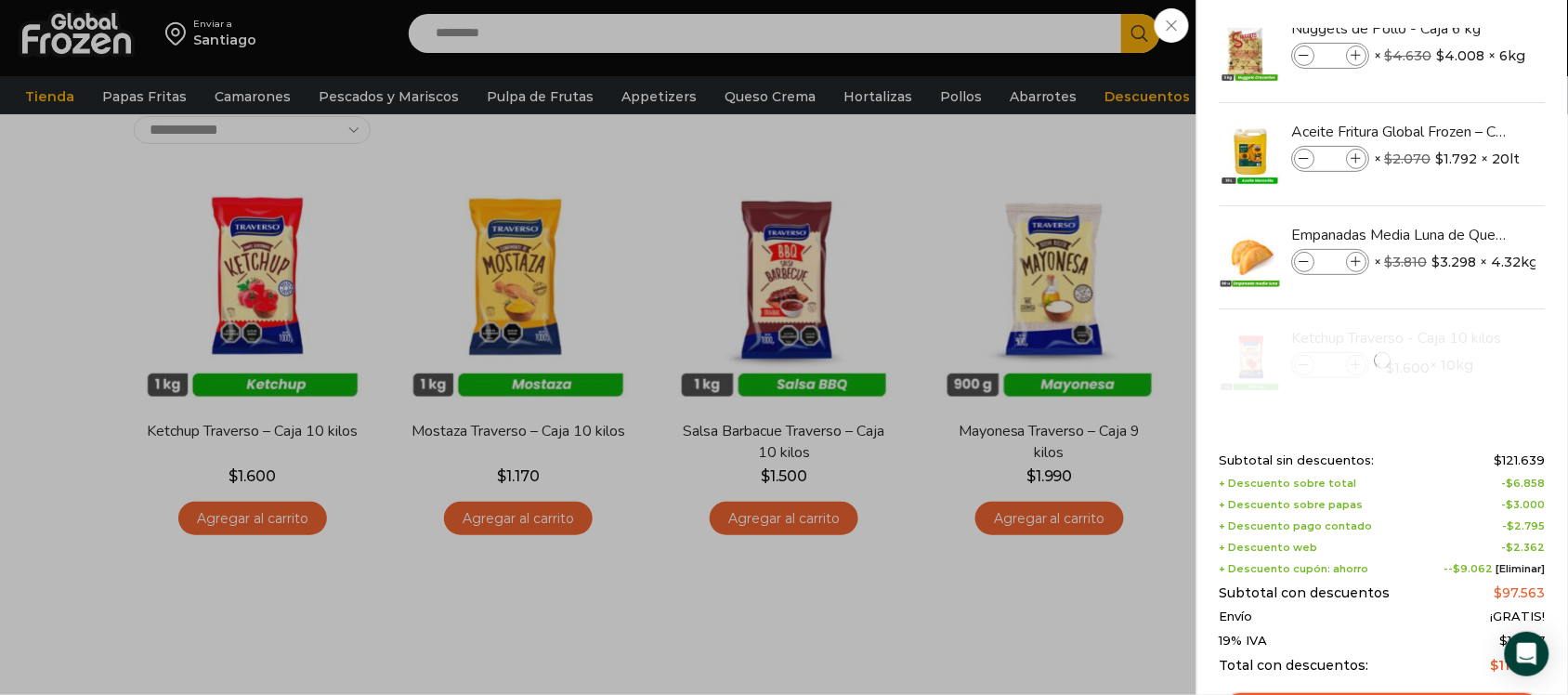click on "5
Carrito
5
5
Shopping Cart
*
$" at bounding box center [1503, 33] 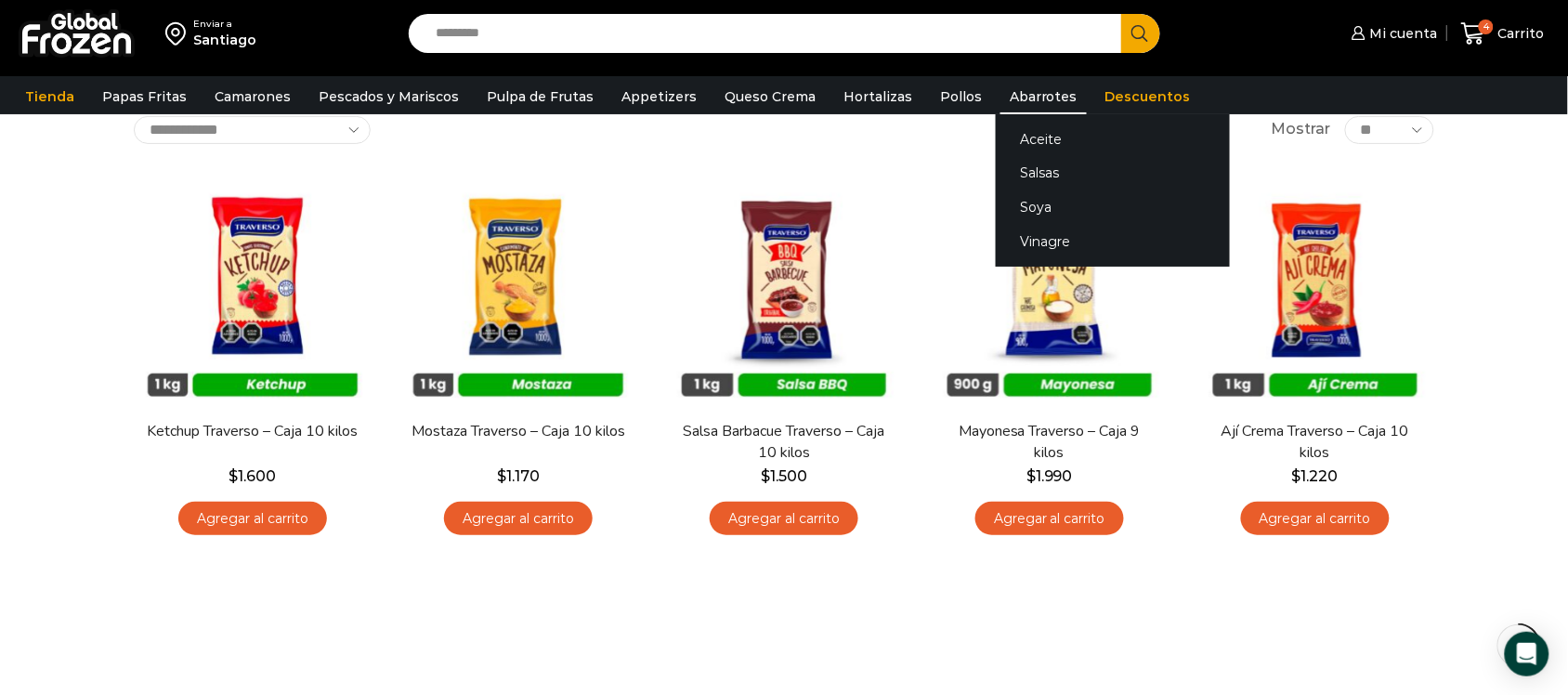scroll, scrollTop: 28, scrollLeft: 0, axis: vertical 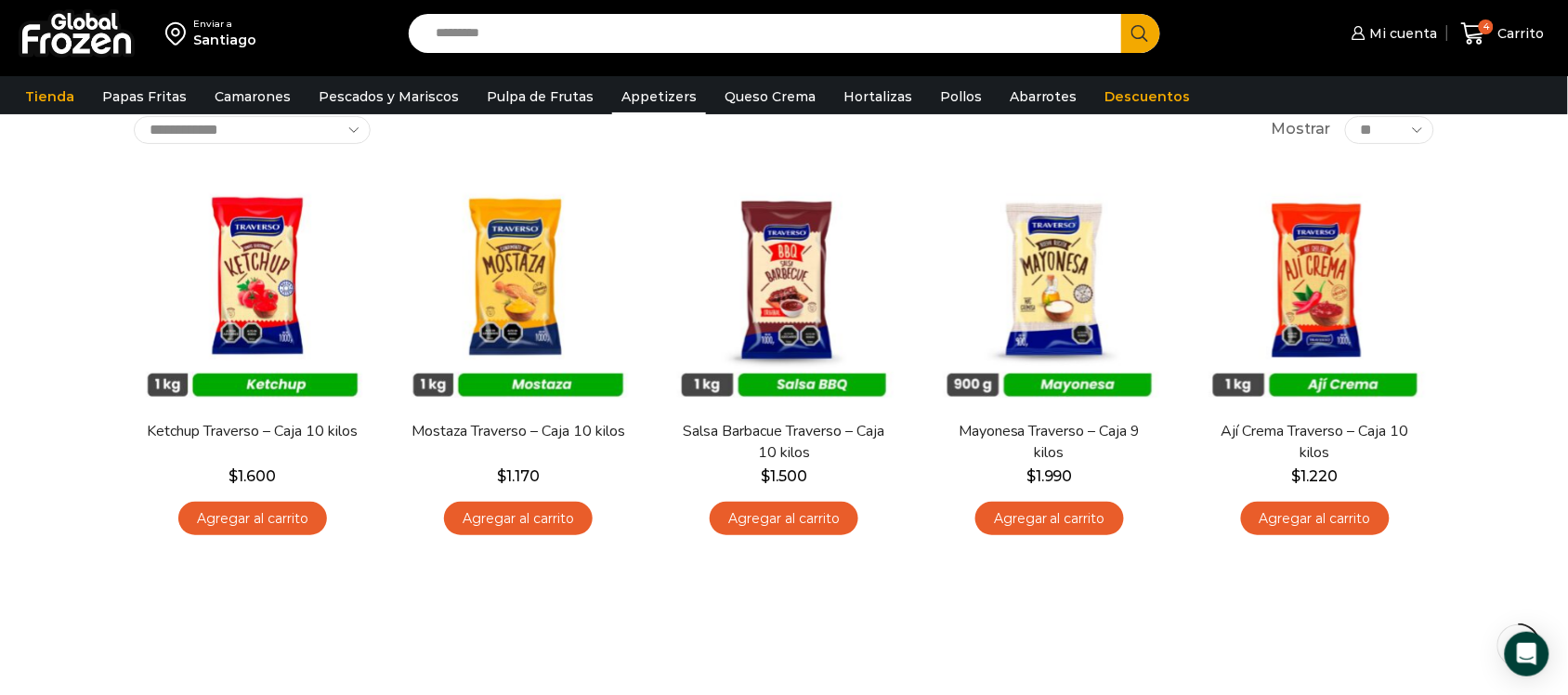 click on "Appetizers" at bounding box center (659, 97) 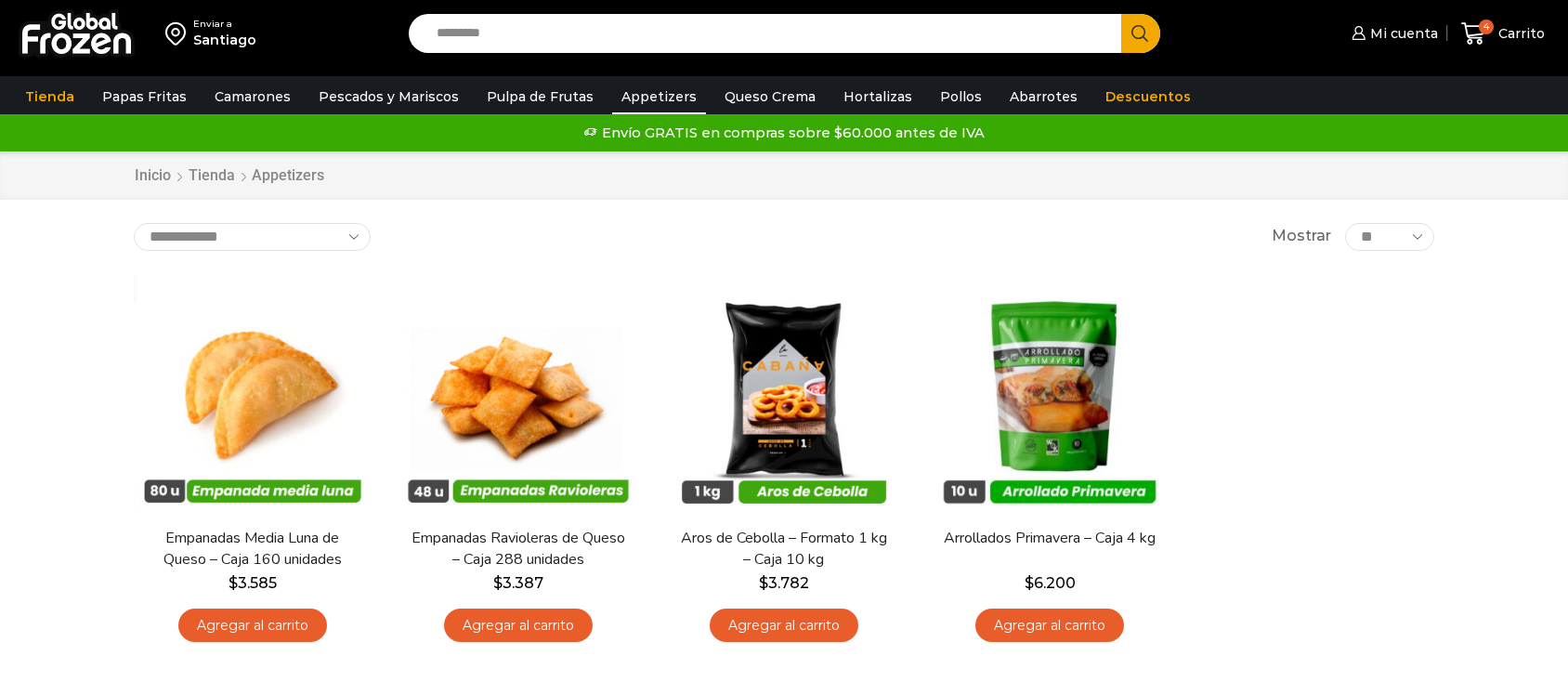 scroll, scrollTop: 0, scrollLeft: 0, axis: both 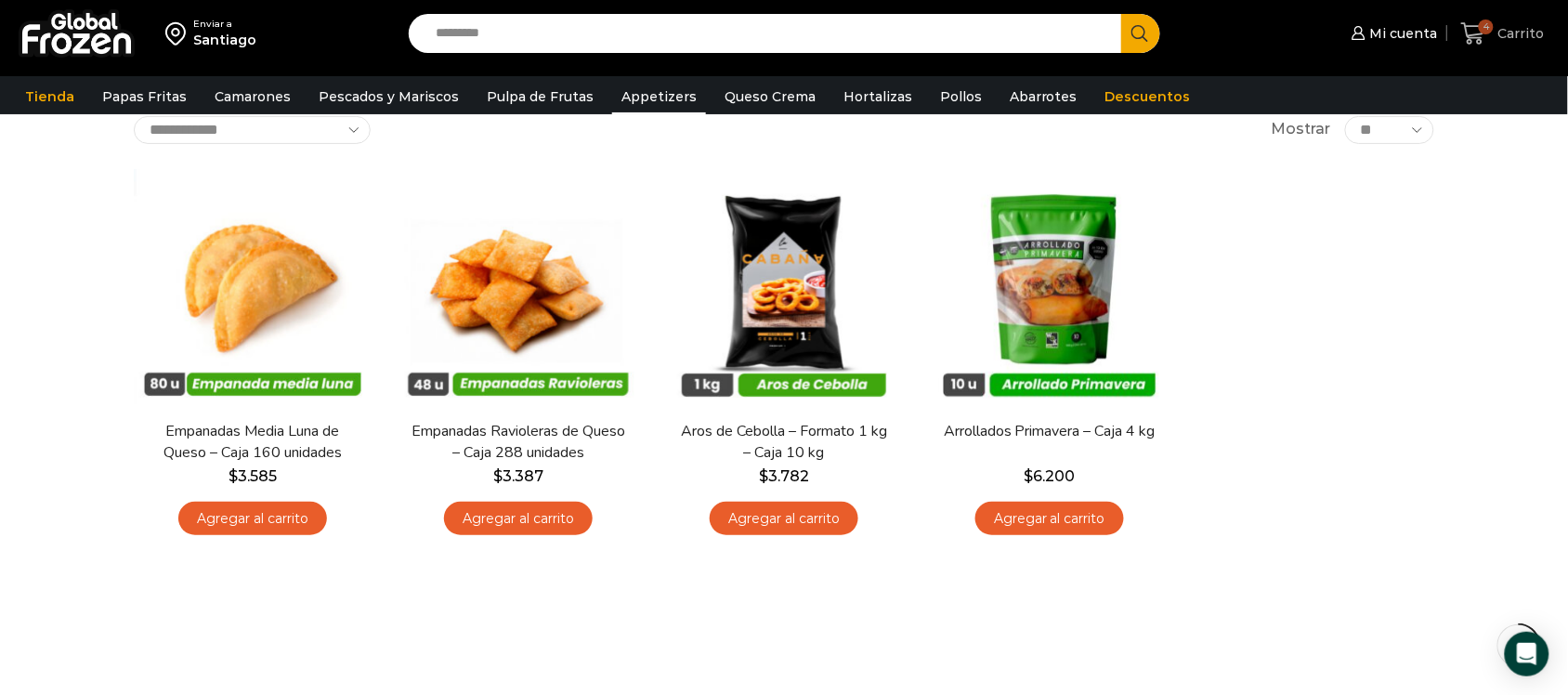 click on "Carrito" at bounding box center (1519, 33) 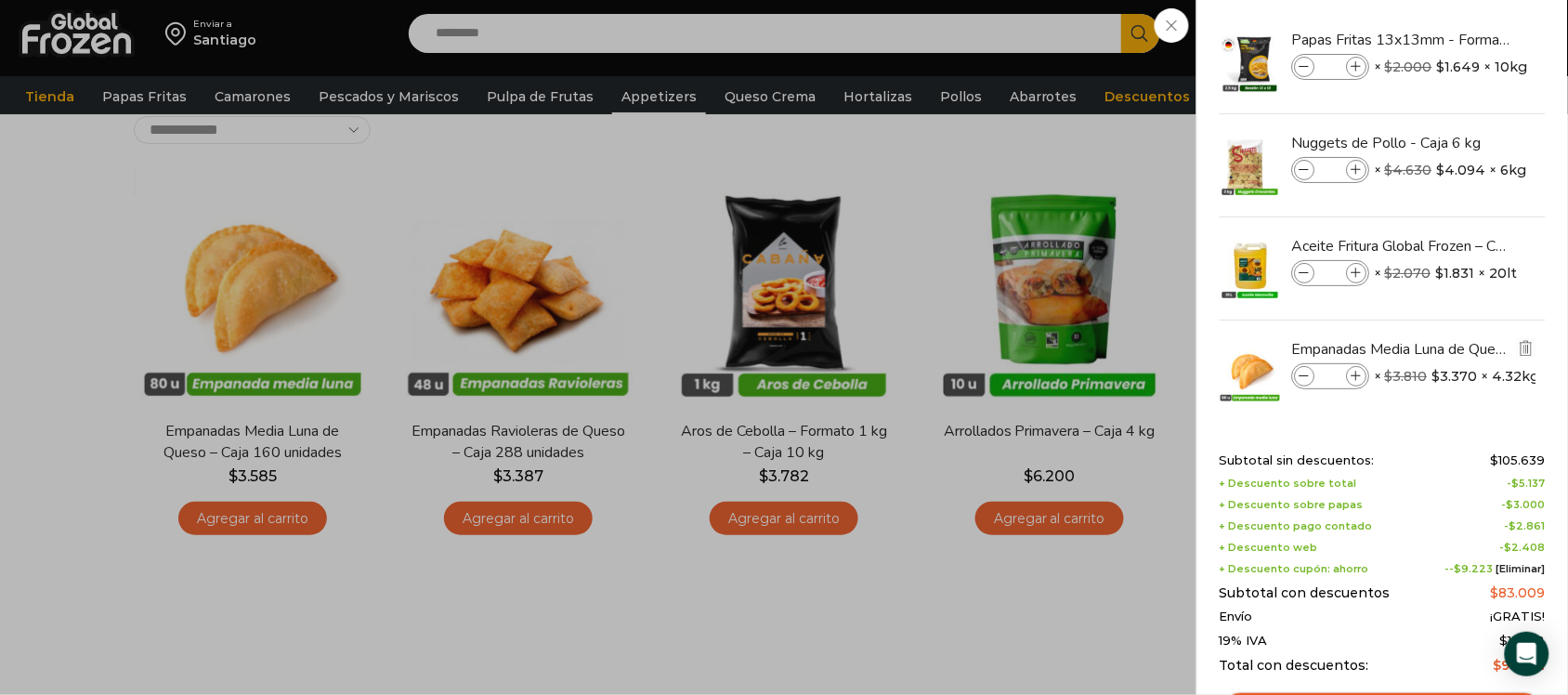 scroll, scrollTop: 28, scrollLeft: 0, axis: vertical 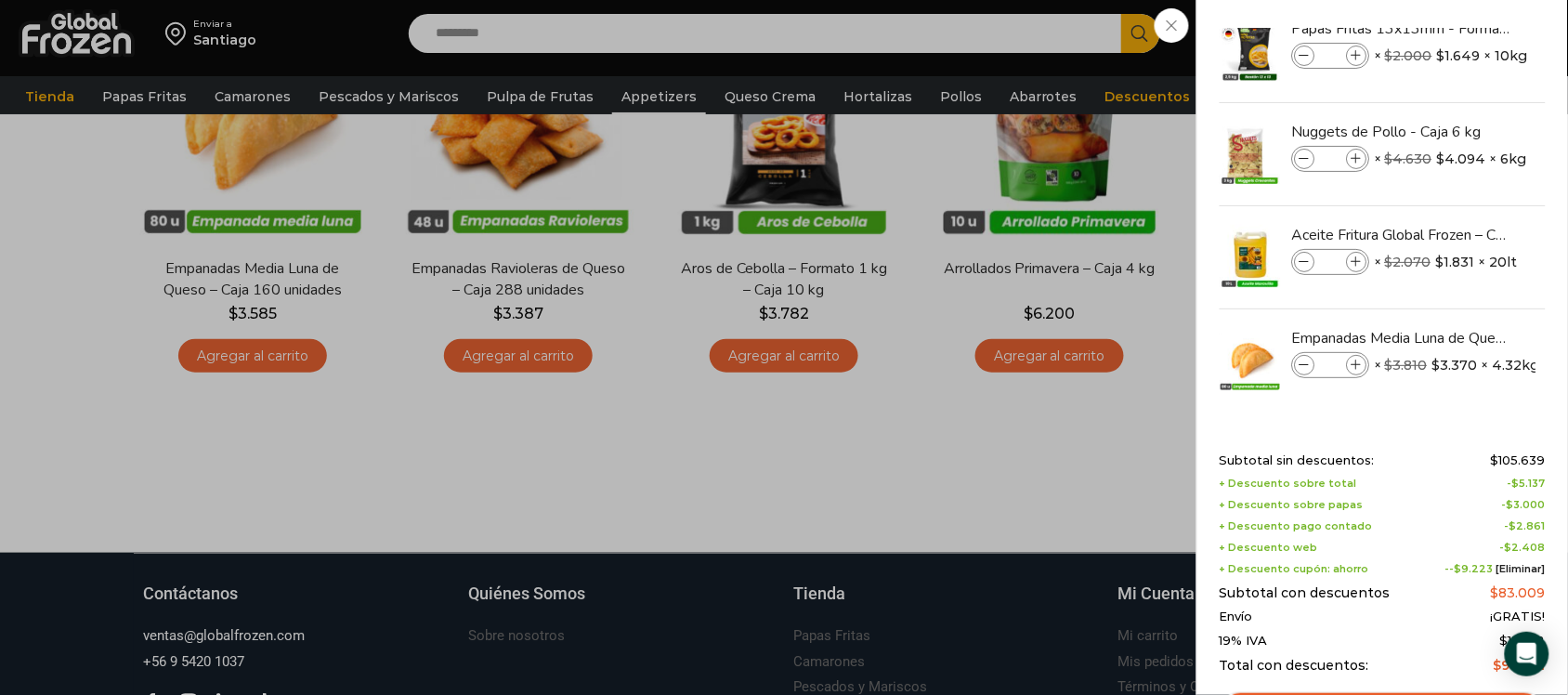 click on "Papas Fritas 13x13mm - Formato 2,5 kg - Caja 10 kg
Papas Fritas 13x13mm - Formato 2,5 kg - Caja 10 kg cantidad
*
×  $ 2.000   Original price was: $2.000. $ 1.649 Current price is: $1.649.  × 10kg 1 ×  $ 2.000   Original price was: $2.000. $ 1.649 Current price is: $1.649.  × 10kg
SKU:                                                 PF01002011
*" at bounding box center [1382, 213] 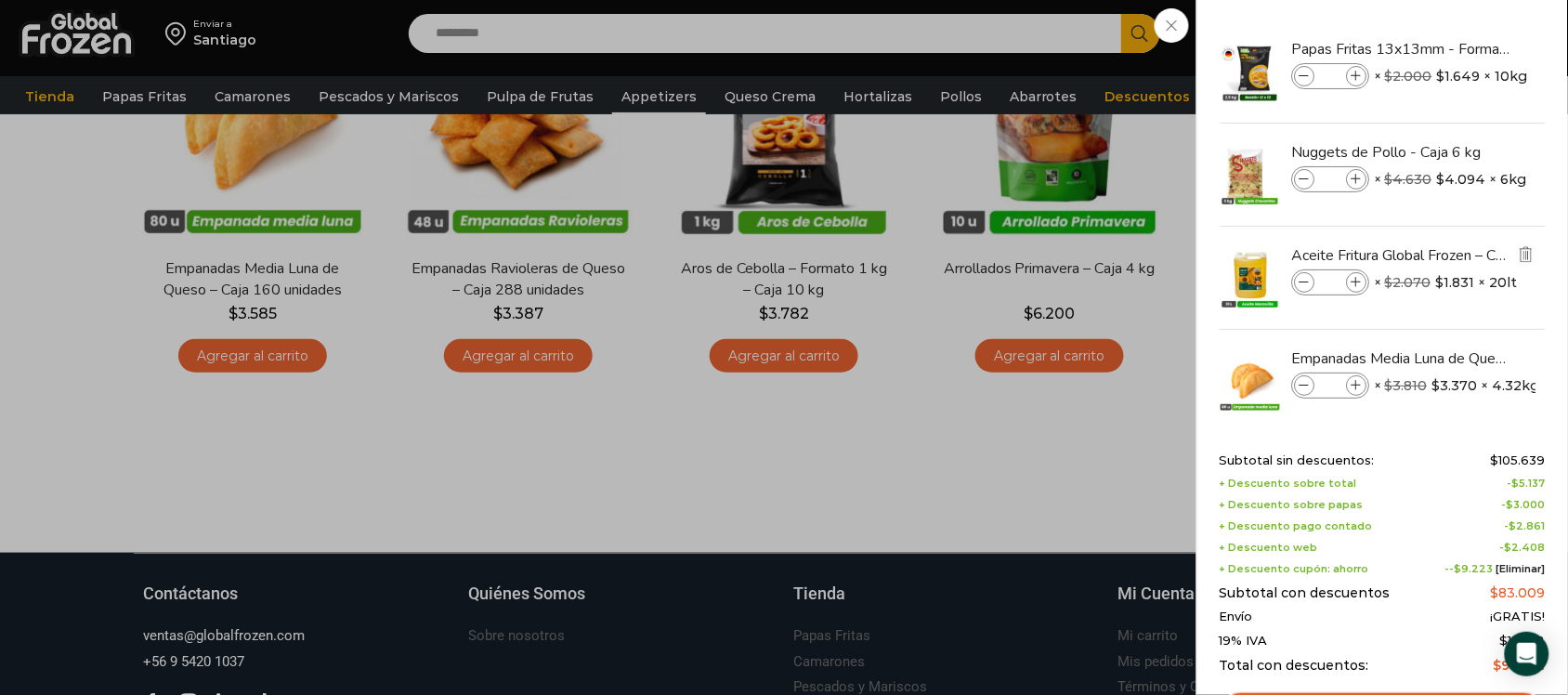 scroll, scrollTop: 0, scrollLeft: 0, axis: both 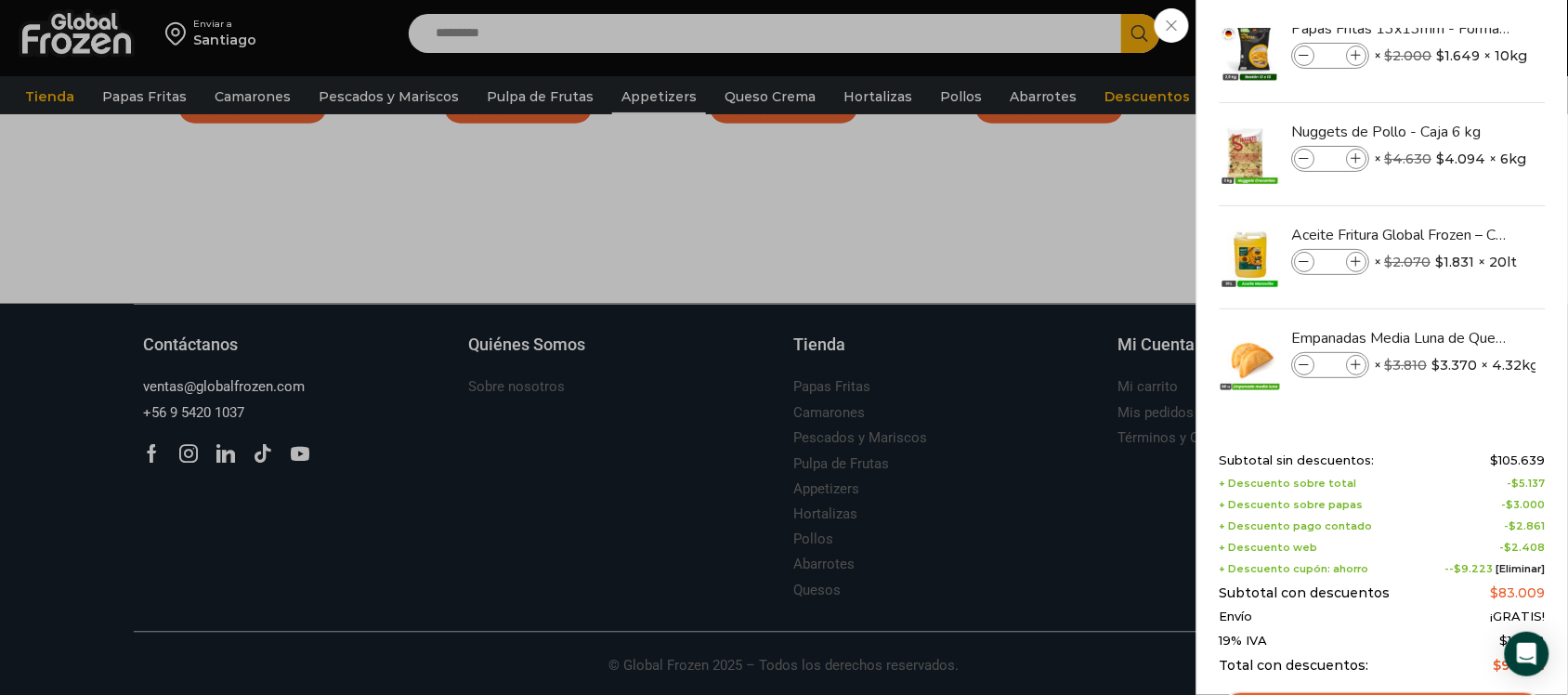 click on "Papas Fritas 13x13mm - Formato 2,5 kg - Caja 10 kg
Papas Fritas 13x13mm - Formato 2,5 kg - Caja 10 kg cantidad
*
×  $ 2.000   Original price was: $2.000. $ 1.649 Current price is: $1.649.  × 10kg 1 ×  $ 2.000   Original price was: $2.000. $ 1.649 Current price is: $1.649.  × 10kg
SKU:                                                 PF01002011
*" at bounding box center [1382, 213] 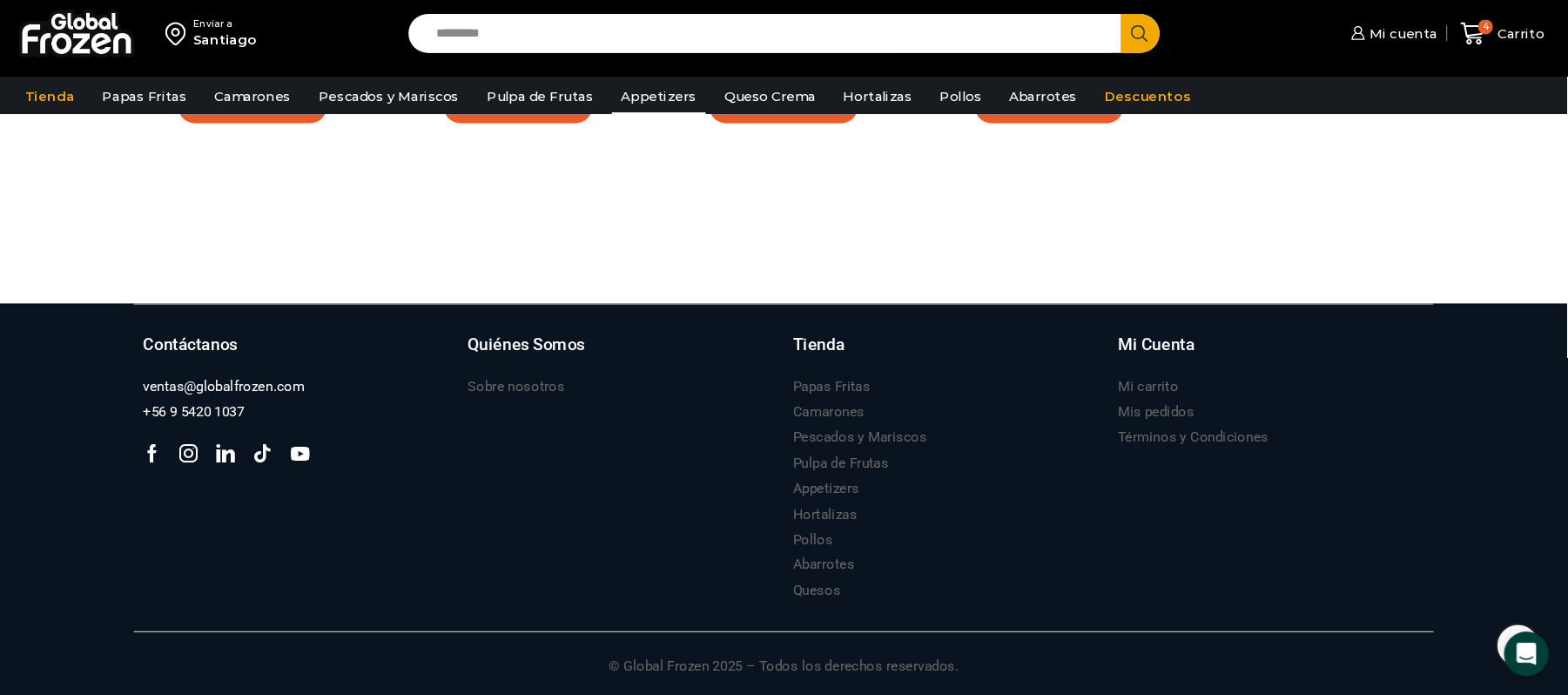 scroll, scrollTop: 453, scrollLeft: 0, axis: vertical 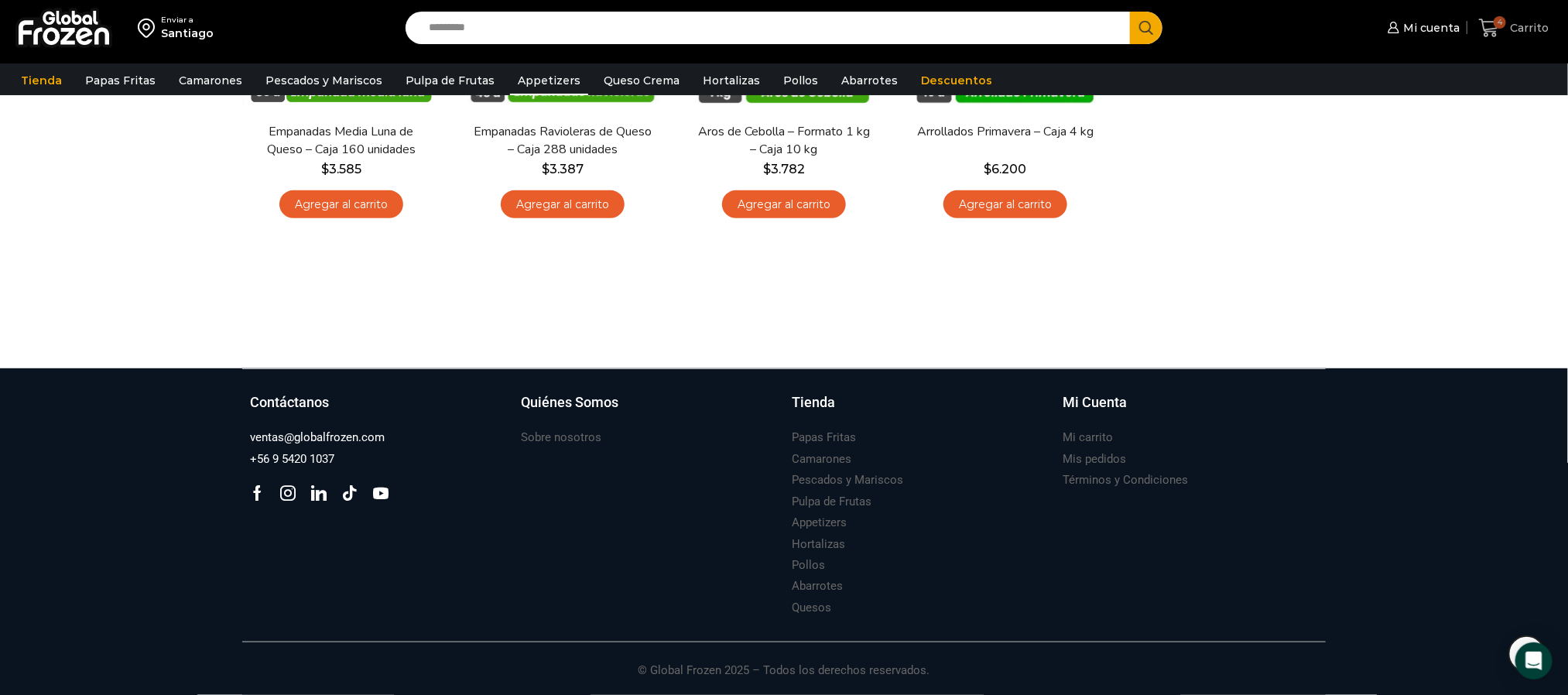 click on "4" at bounding box center (1492, 28) 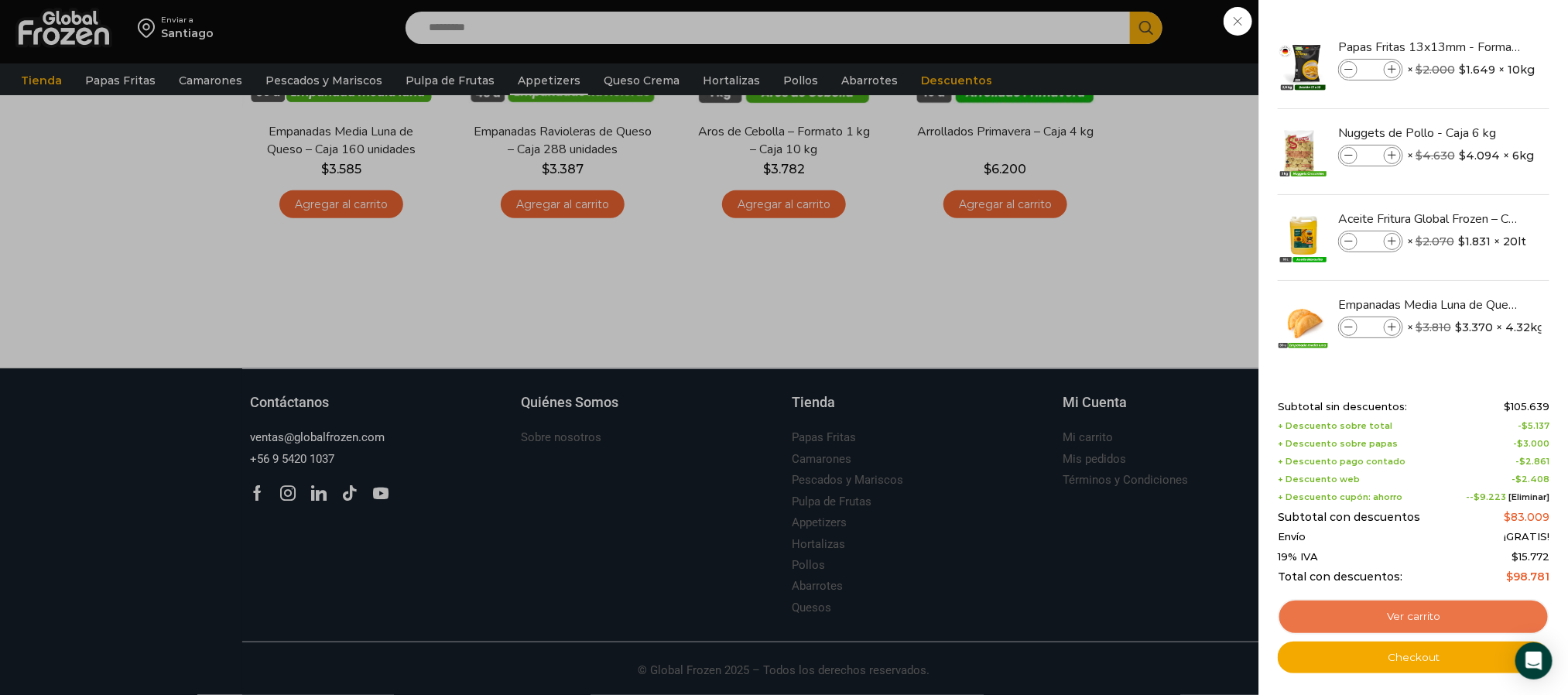 click on "Ver carrito" at bounding box center (1413, 617) 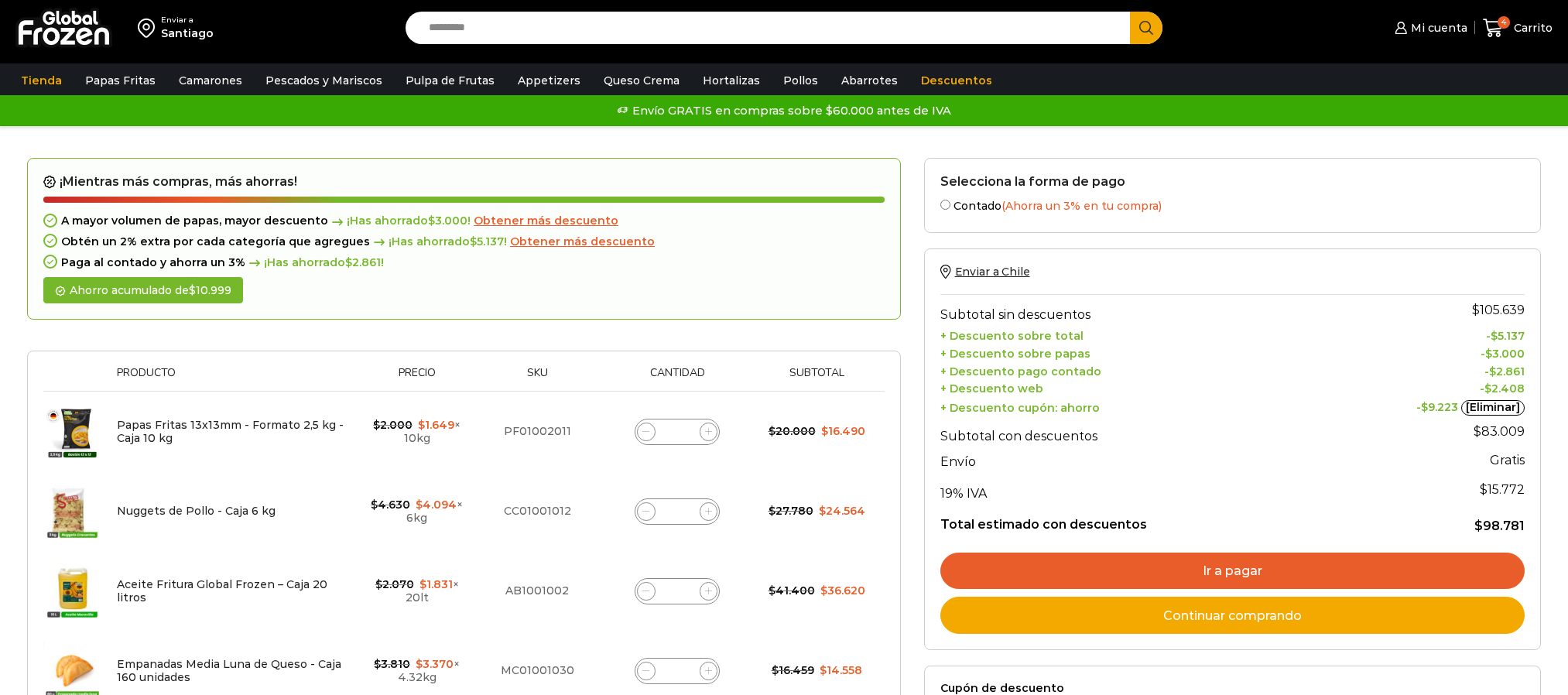 scroll, scrollTop: 0, scrollLeft: 0, axis: both 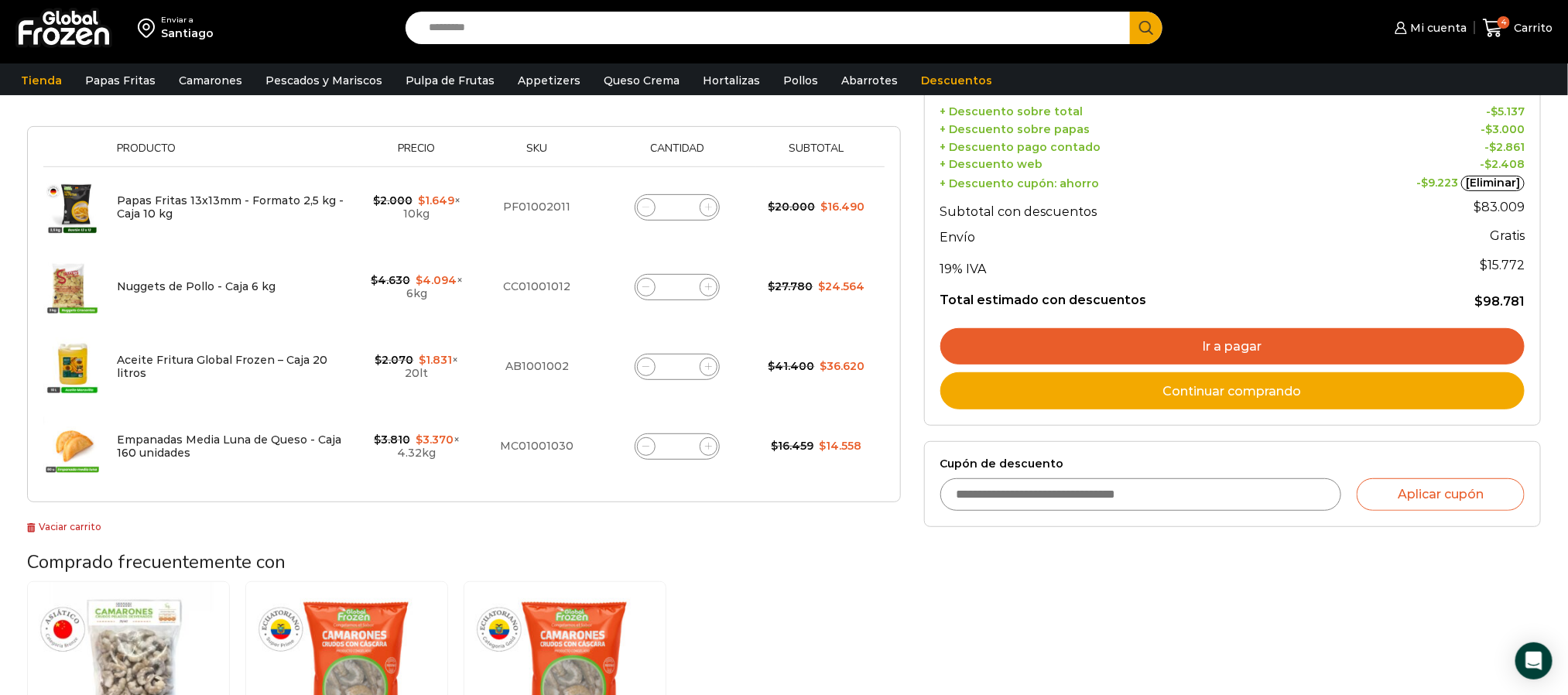 click on "Camarón 36/40 Crudo Pelado sin Vena - Bronze - Caja 10 kg
$ 5.325
Agregar al carrito
Camarón 36/40 Crudo con Cáscara - Super Prime - Caja 10 kg
$ 8.722
Agregar al carrito
Camarón 36/40 Crudo con Cáscara - Gold - Caja 10 kg
$ 7.461
Agregar al carrito" at bounding box center (464, 720) 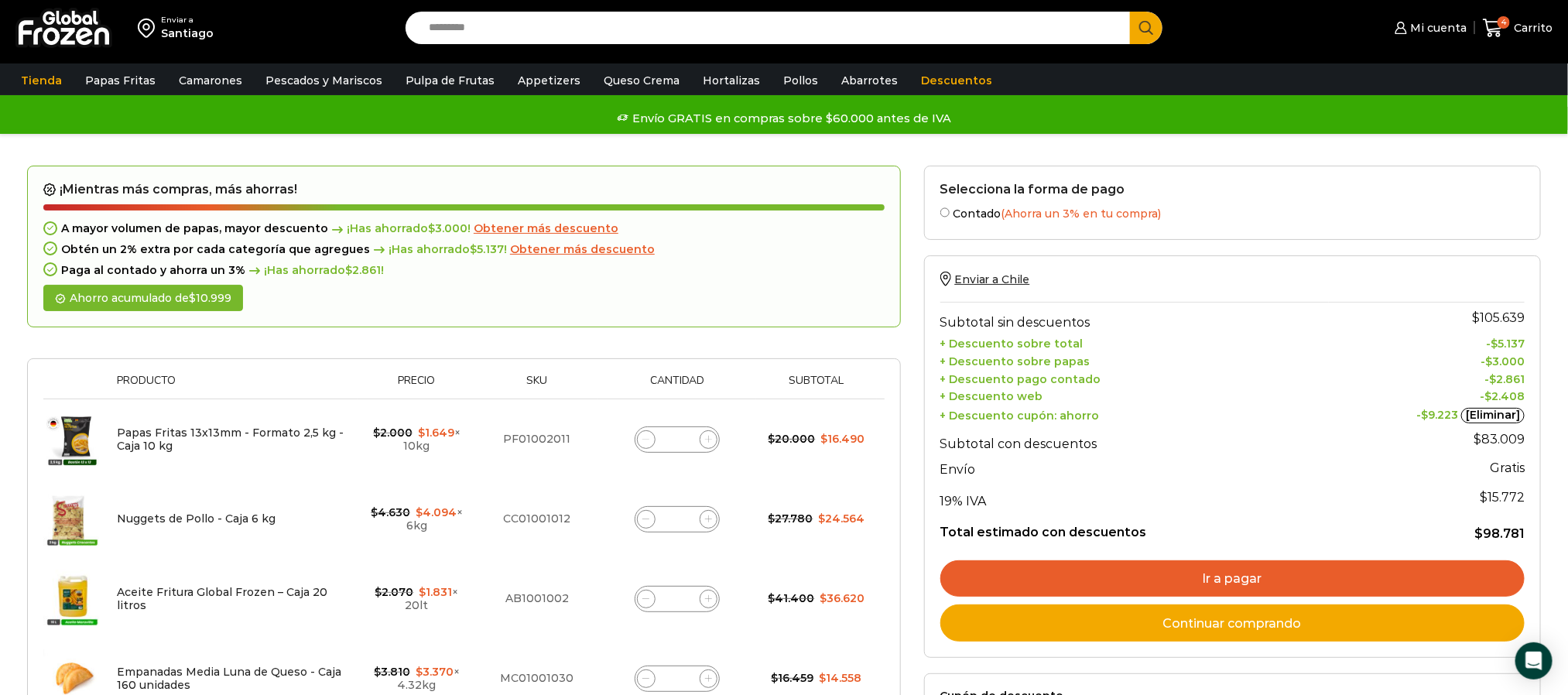 scroll, scrollTop: 116, scrollLeft: 0, axis: vertical 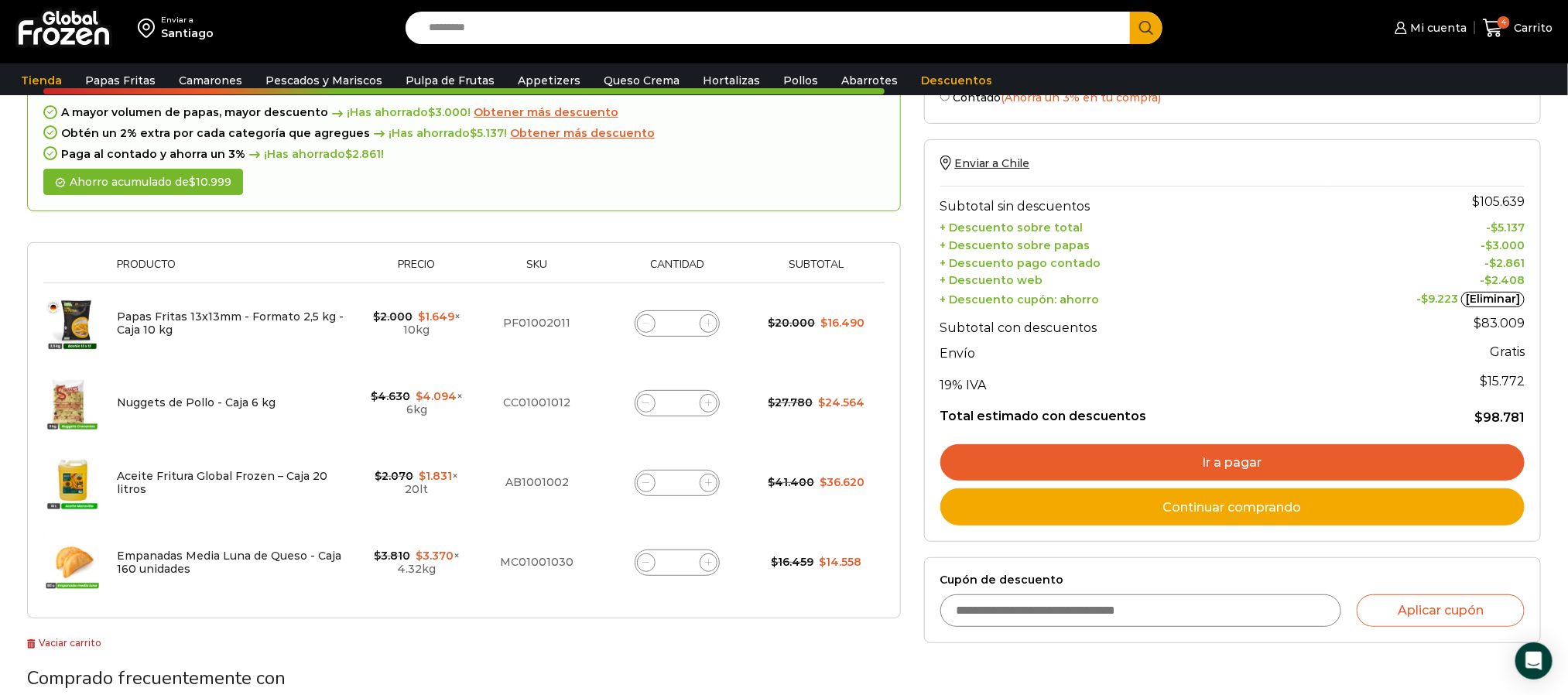 click 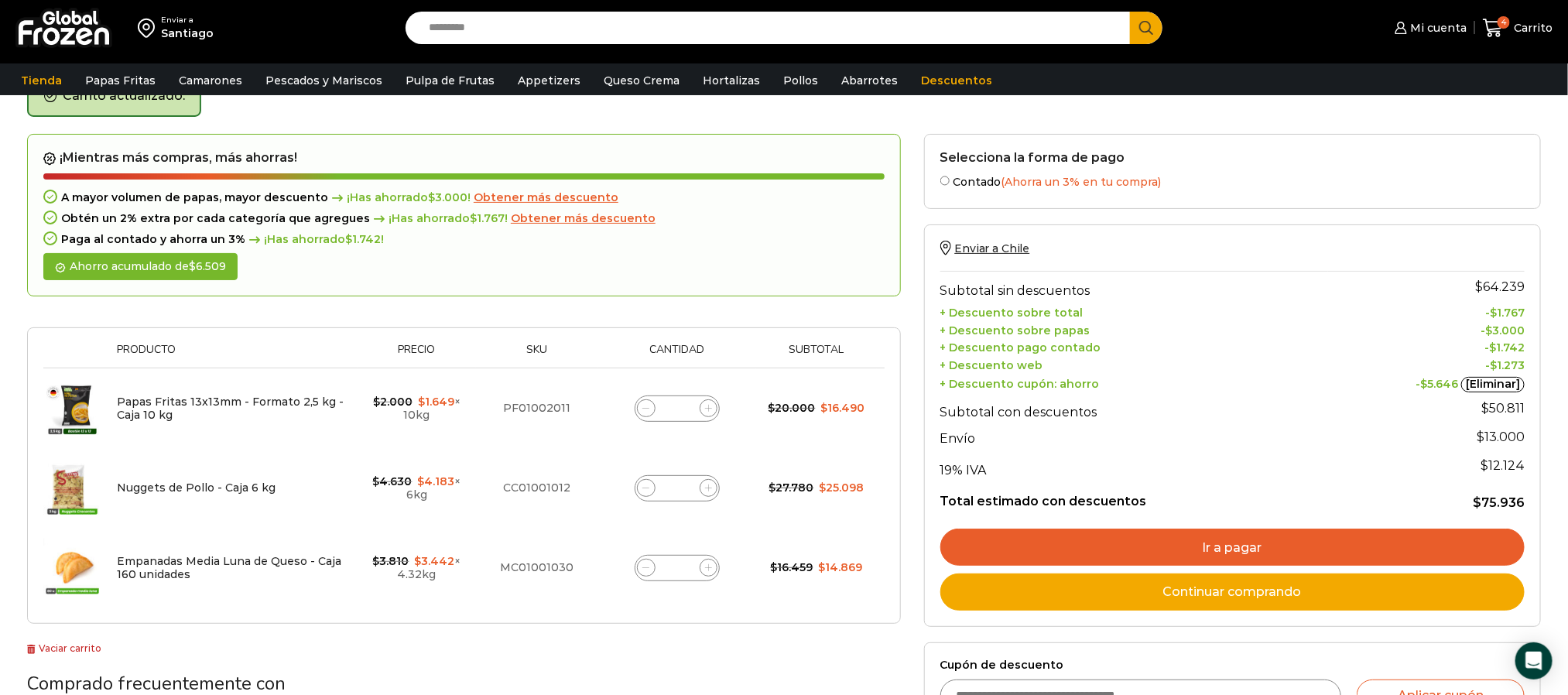 scroll, scrollTop: 87, scrollLeft: 0, axis: vertical 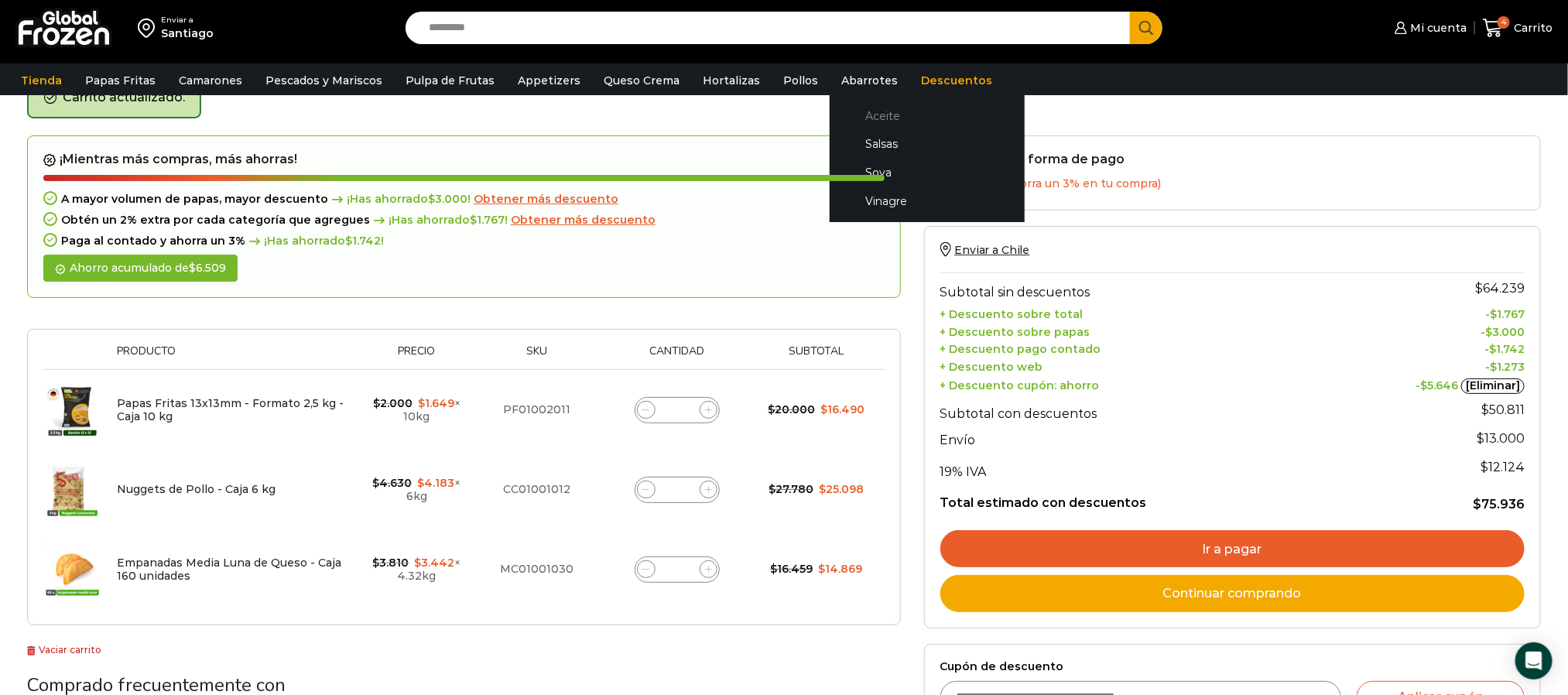 click on "Aceite" at bounding box center [927, 115] 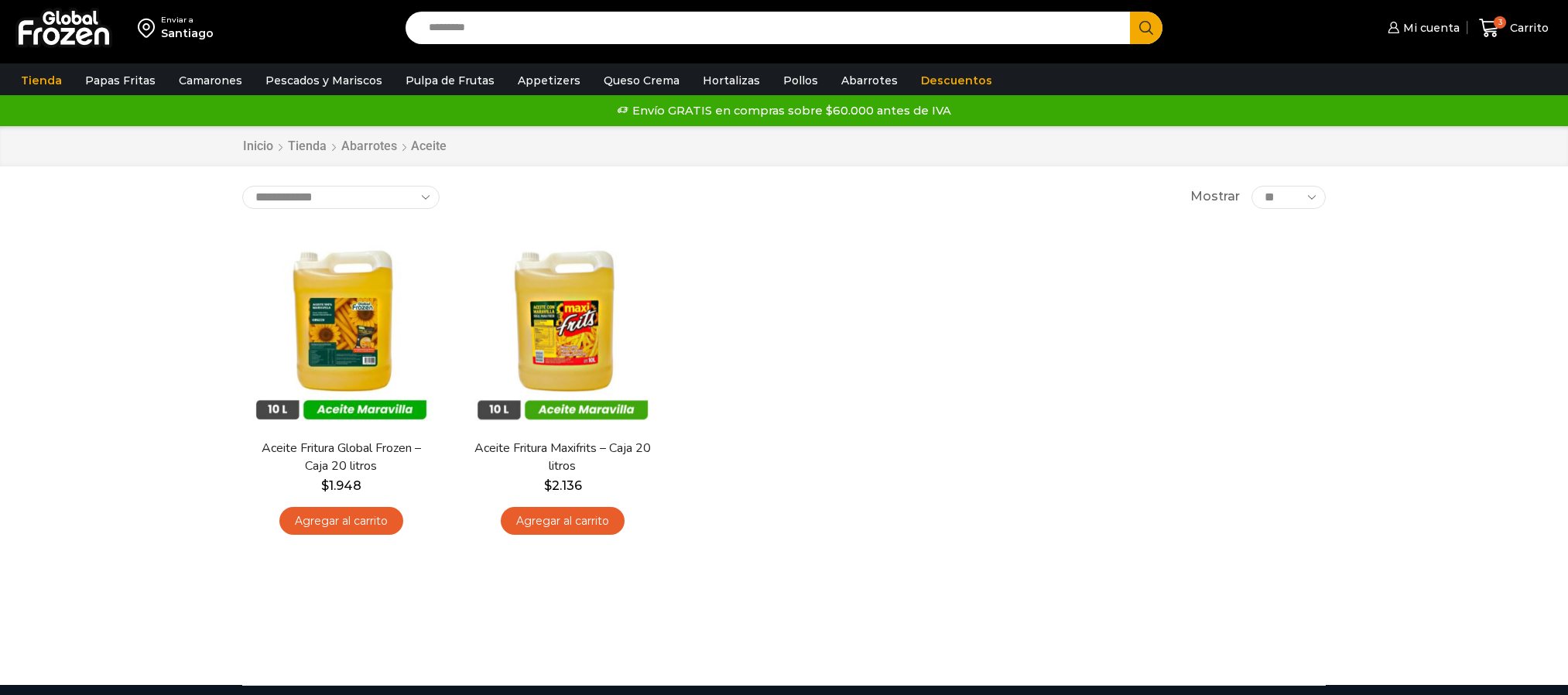 scroll, scrollTop: 0, scrollLeft: 0, axis: both 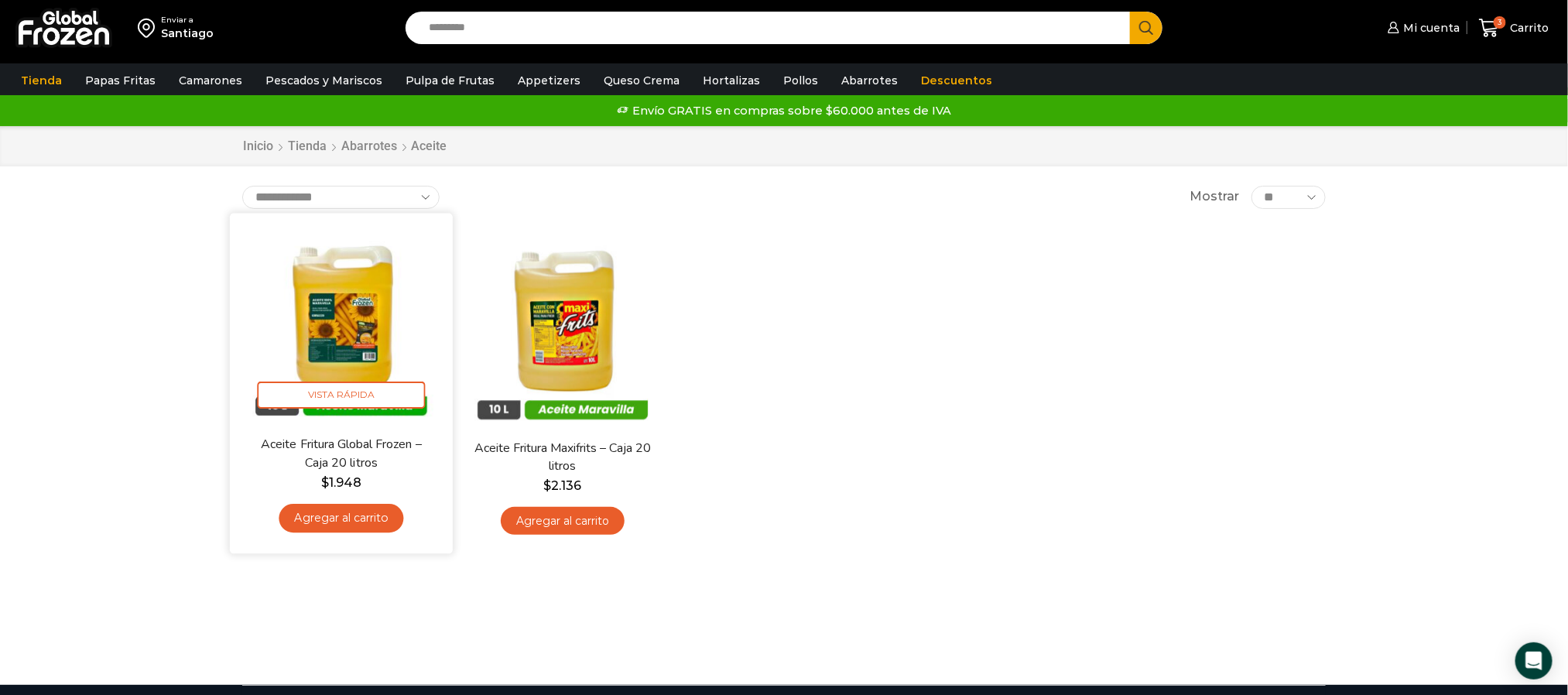 click on "Agregar al carrito" at bounding box center [341, 518] 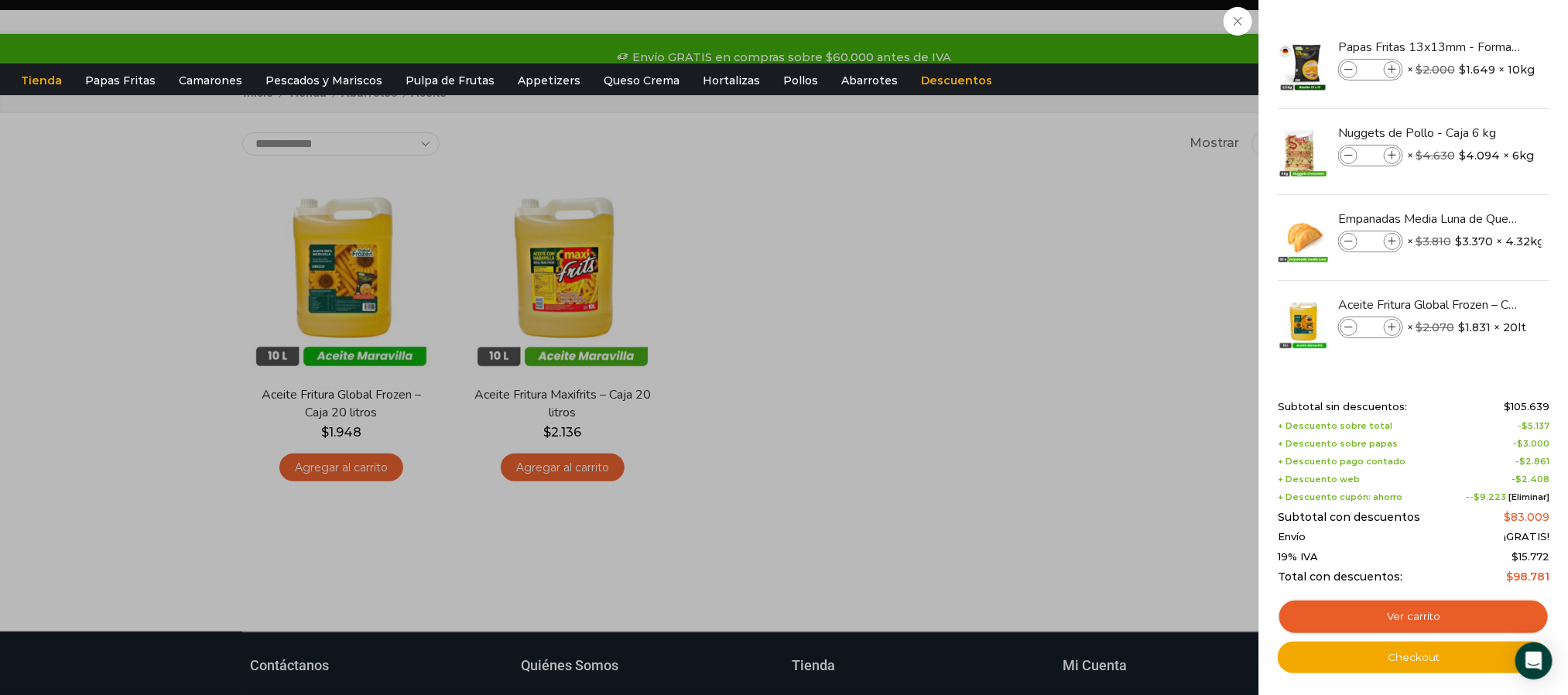 scroll, scrollTop: 0, scrollLeft: 0, axis: both 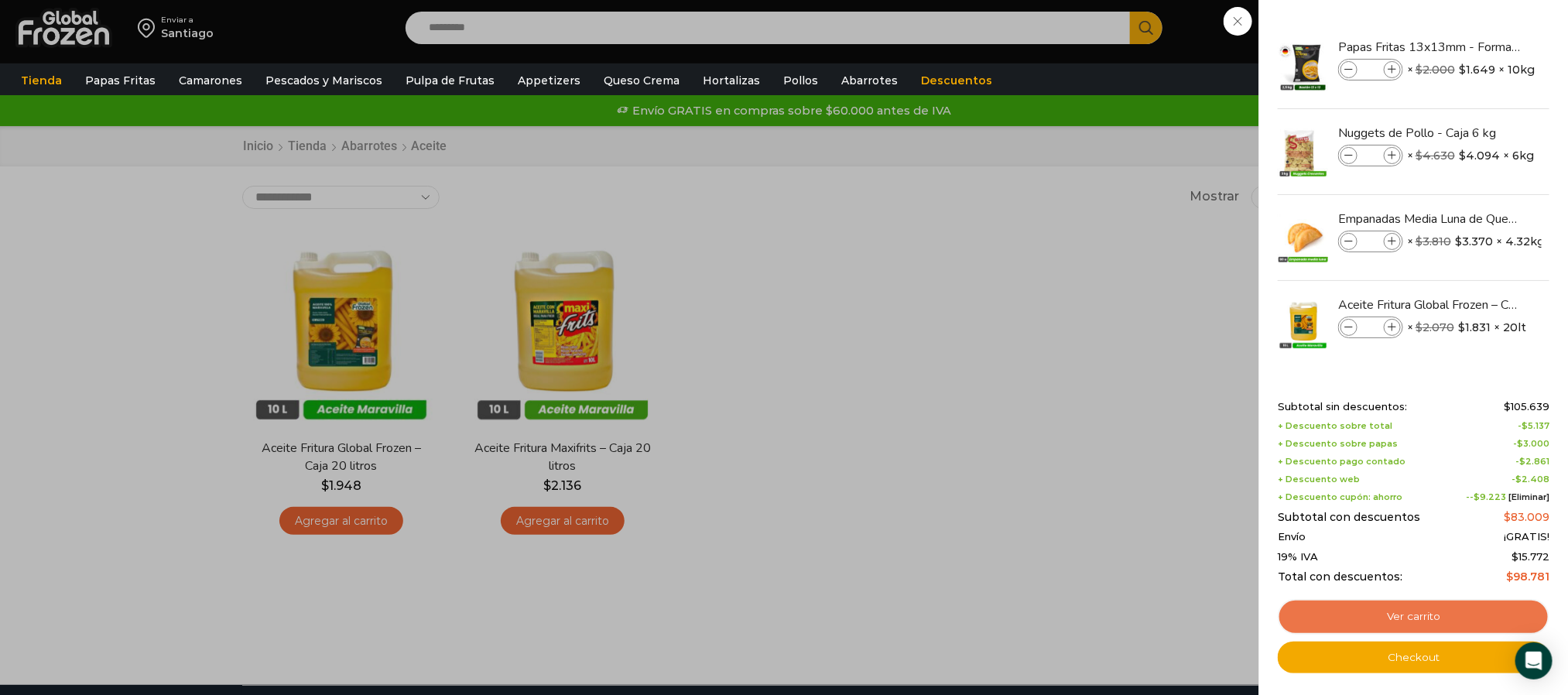click on "Ver carrito" at bounding box center (1413, 617) 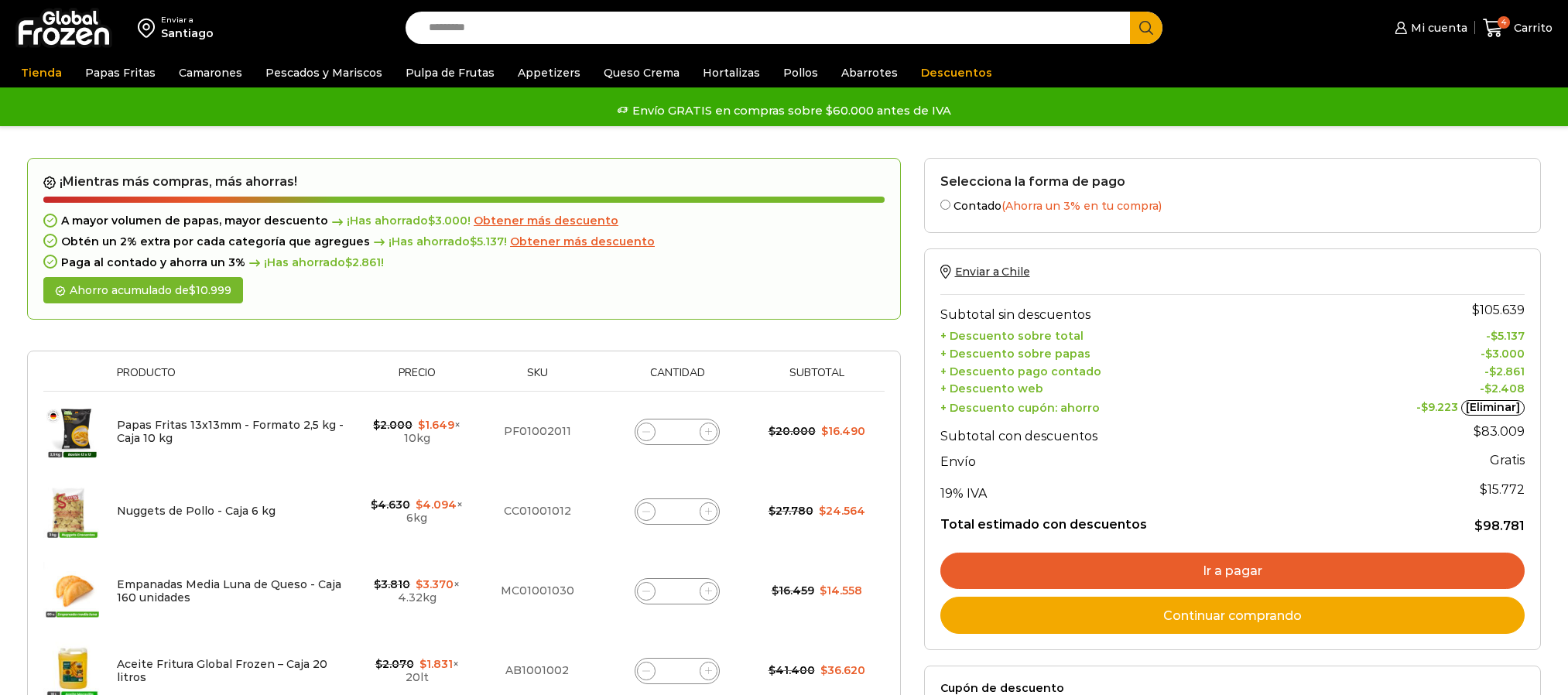 scroll, scrollTop: 0, scrollLeft: 0, axis: both 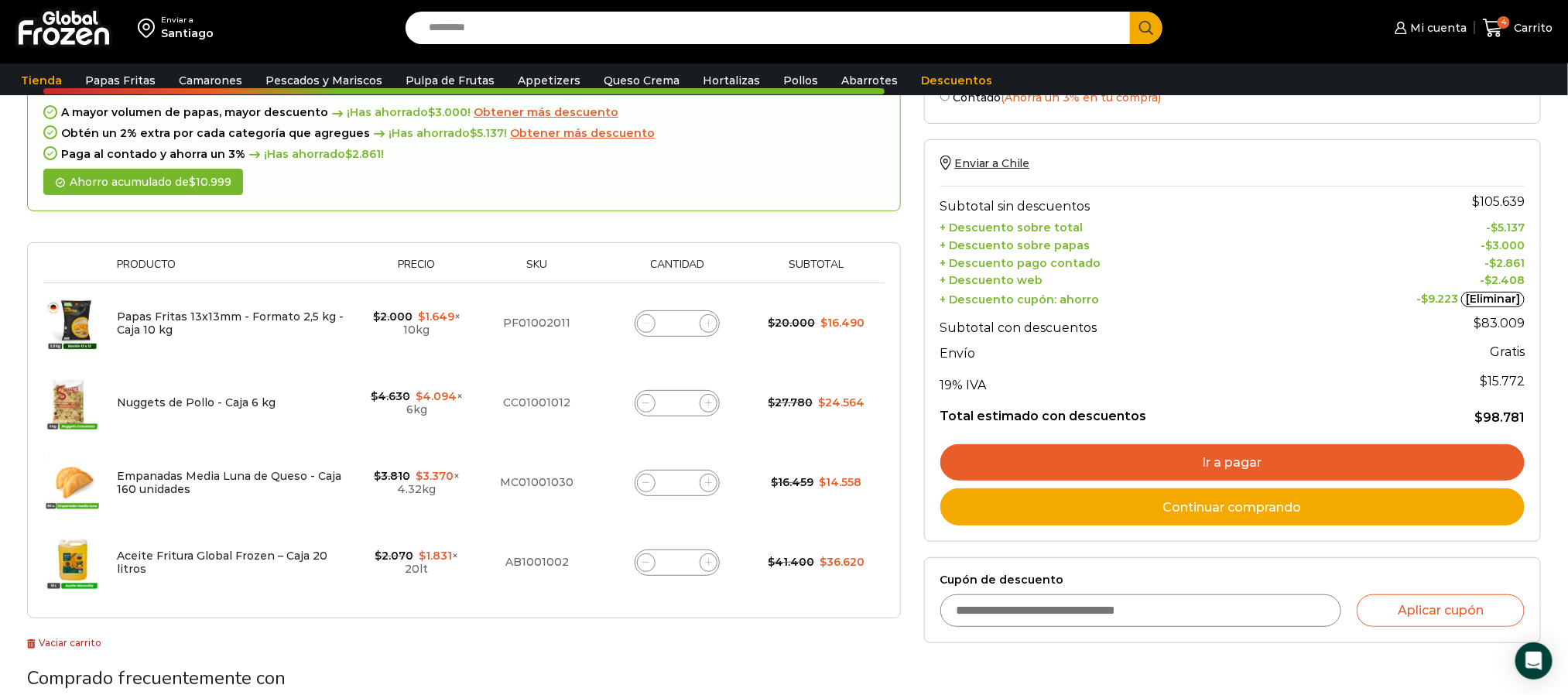 click on "Cupón de descuento" at bounding box center [1141, 611] 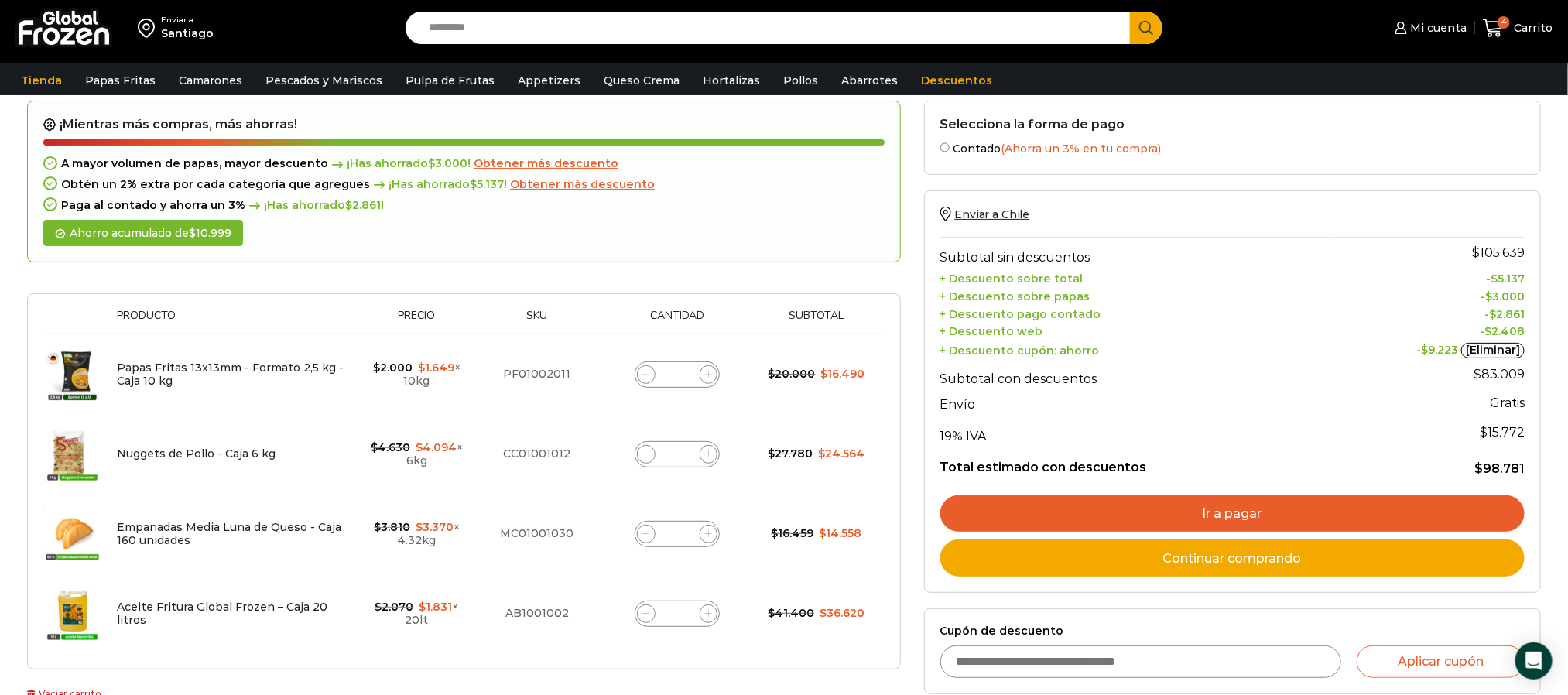 scroll, scrollTop: 116, scrollLeft: 0, axis: vertical 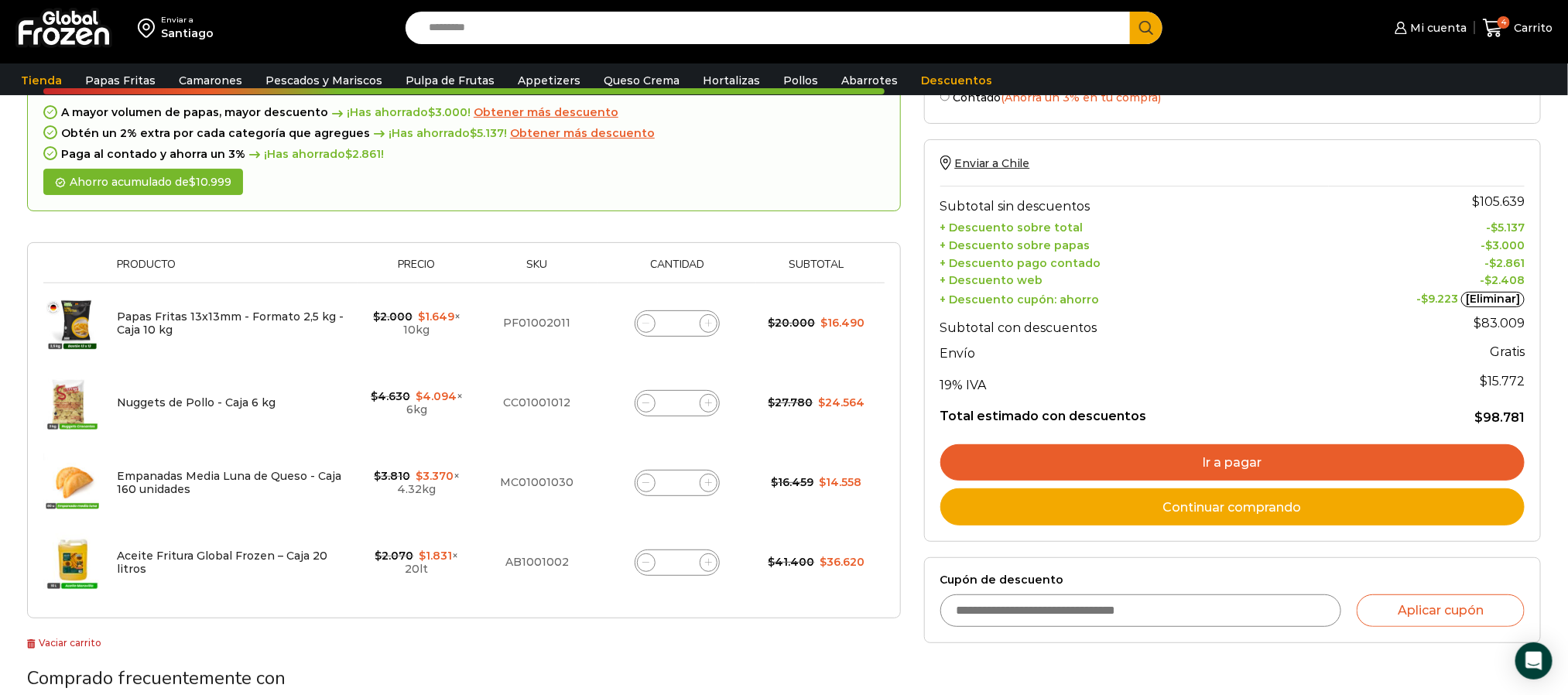 click on "Ir a pagar" at bounding box center (1233, 463) 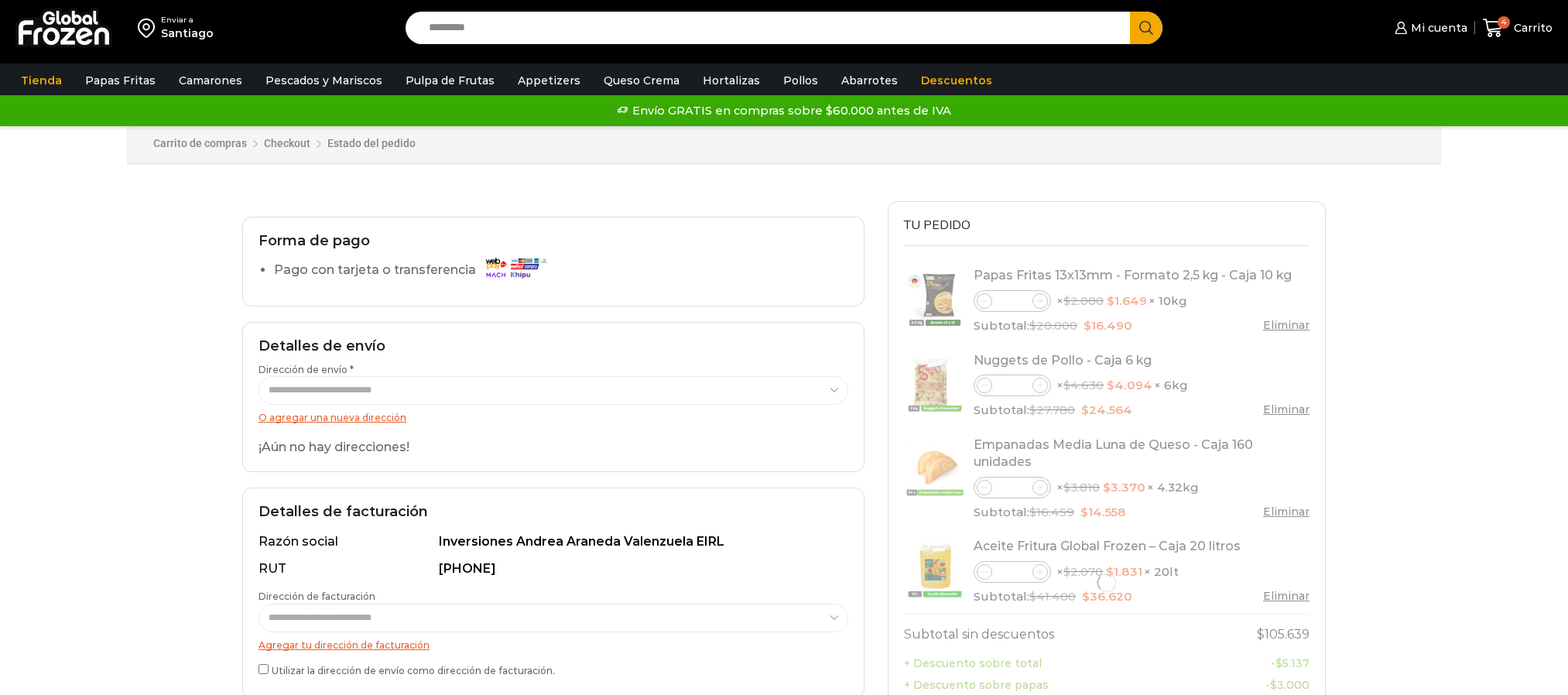 scroll, scrollTop: 0, scrollLeft: 0, axis: both 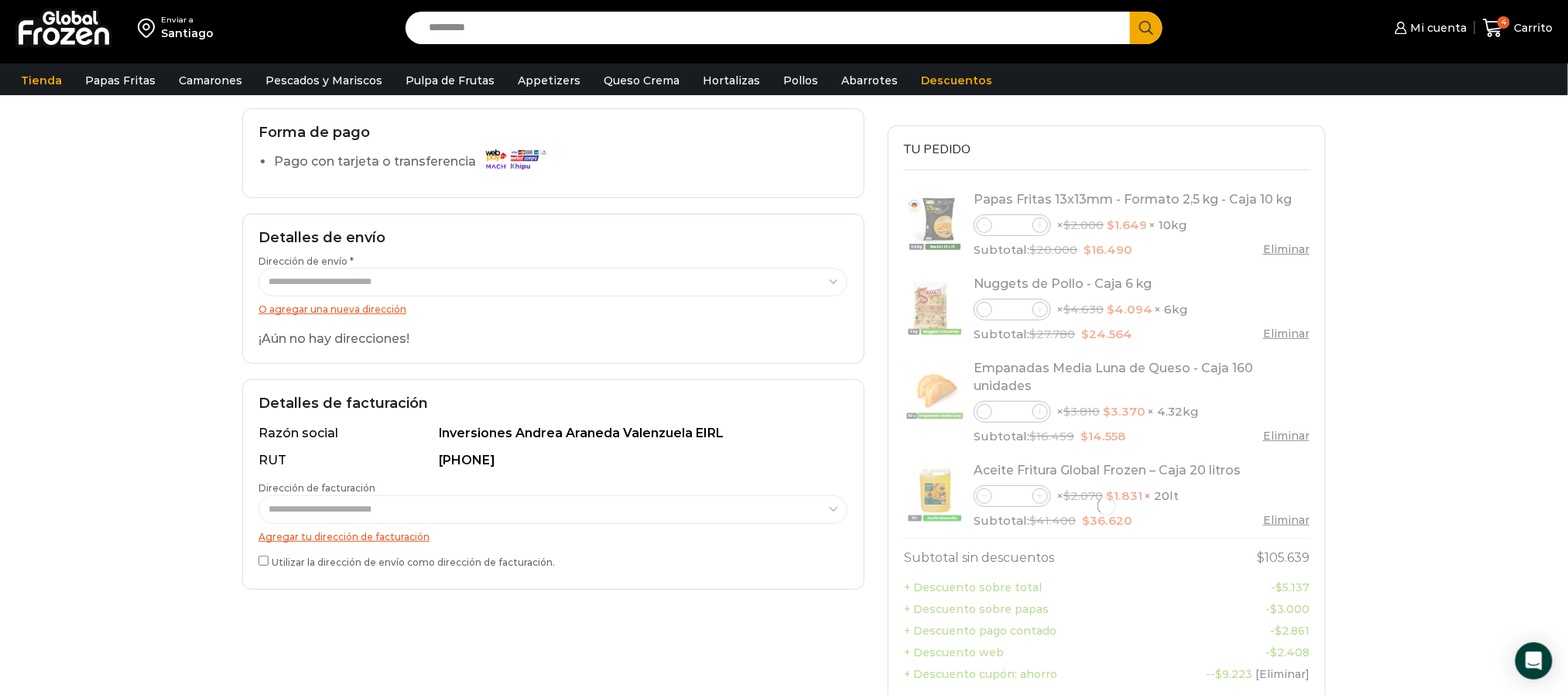 click on "Pago con tarjeta o transferencia" at bounding box center [414, 162] 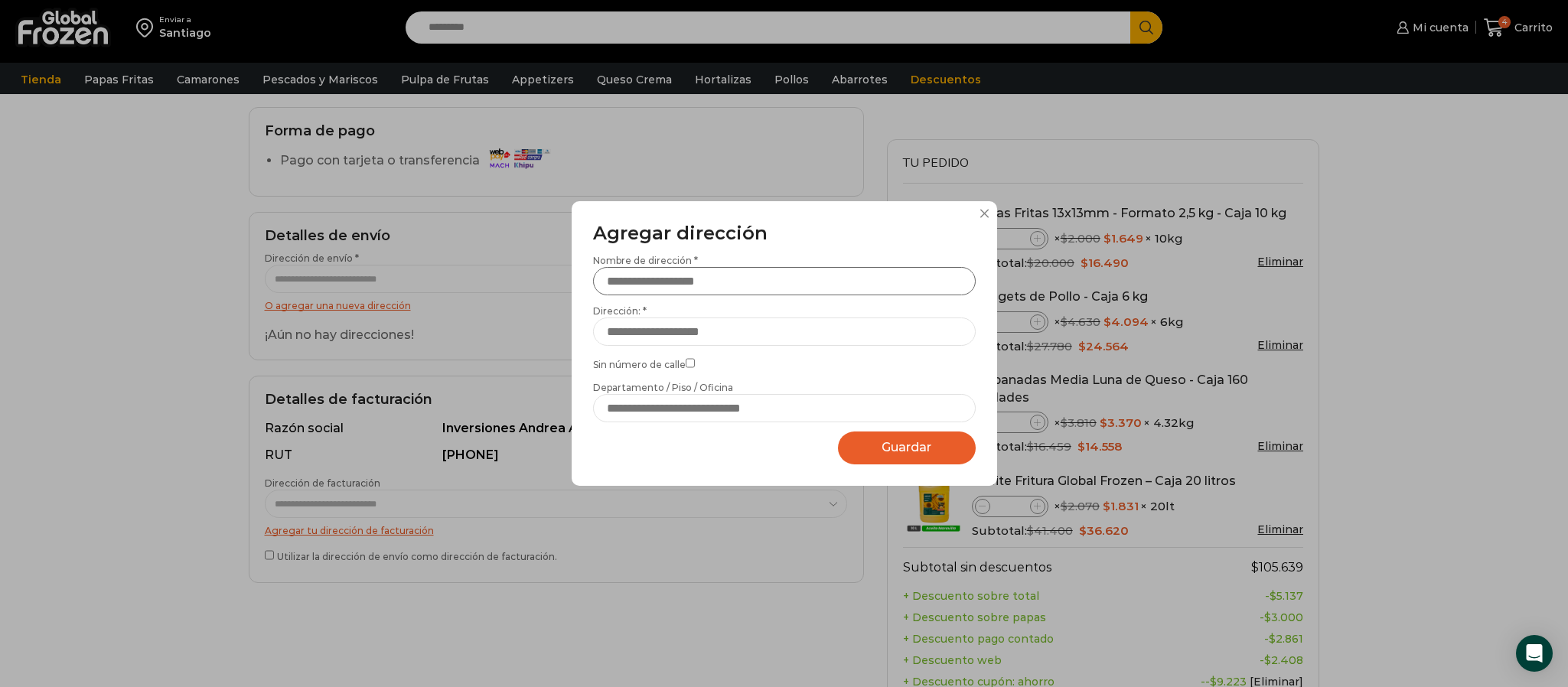 click on "Nombre de dirección *" at bounding box center (784, 281) 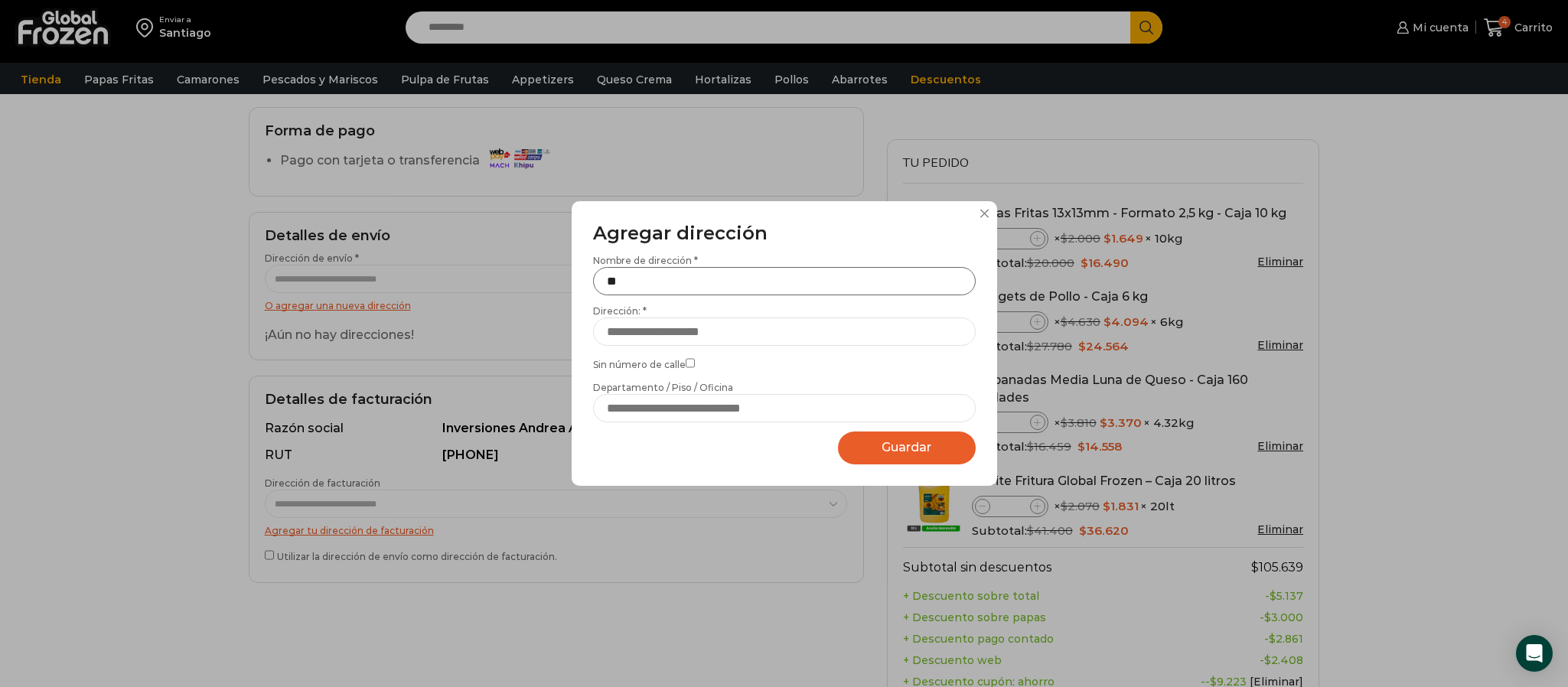 type on "*" 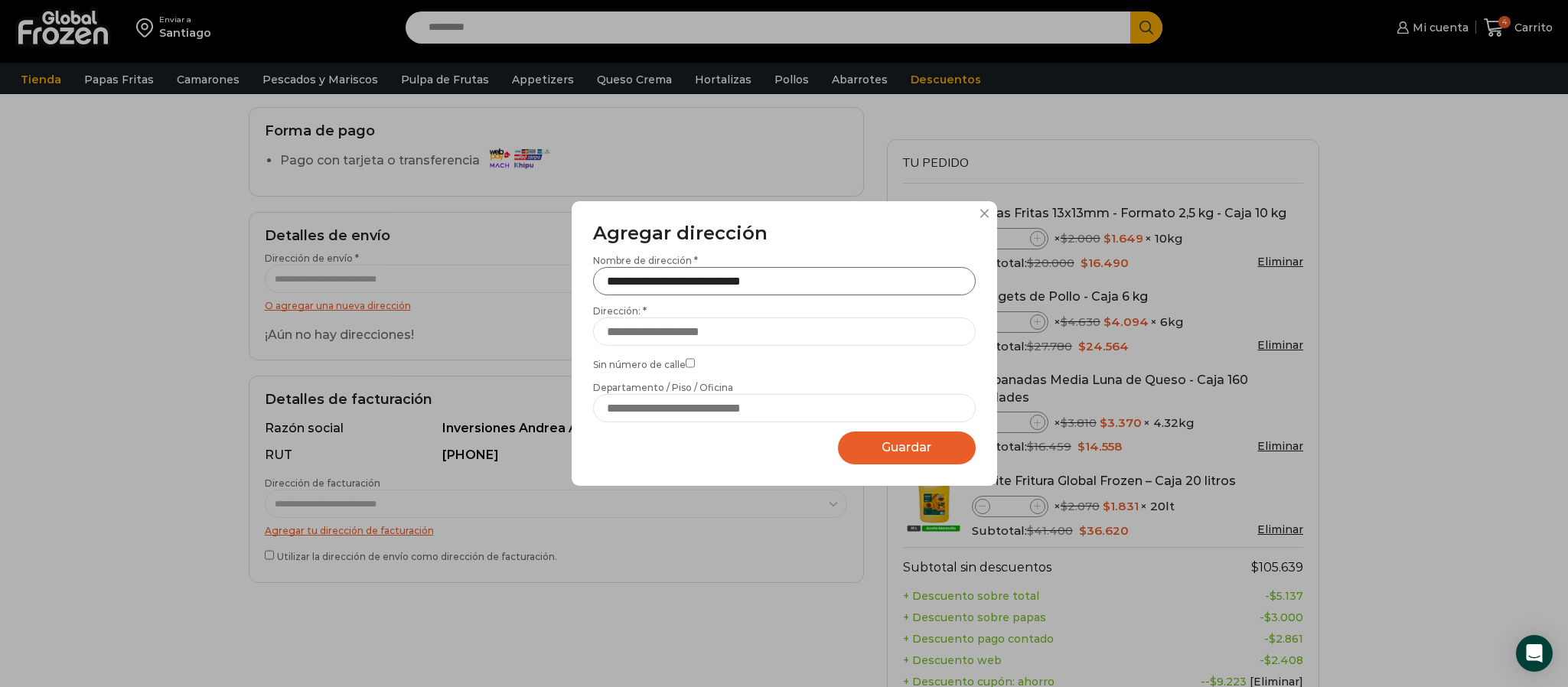 type on "**********" 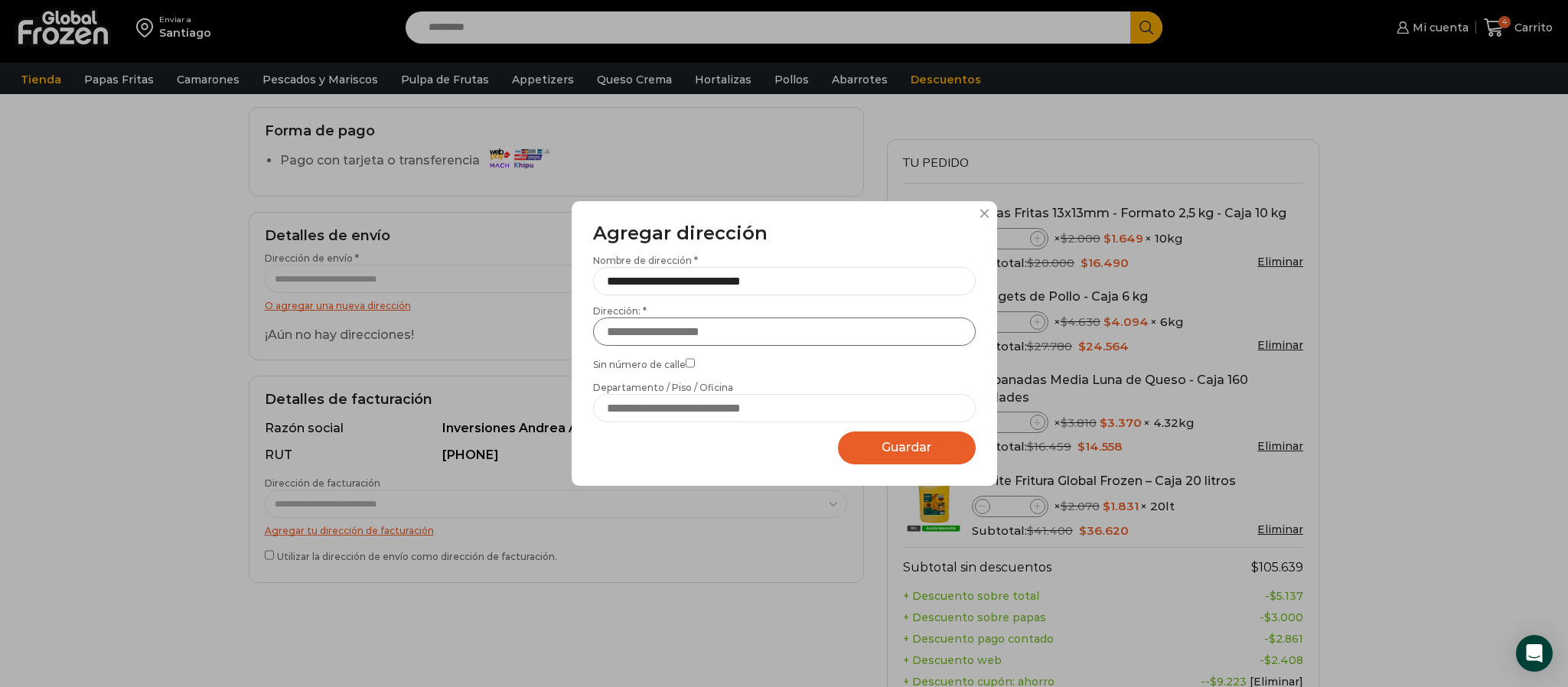 click on "Dirección: *" at bounding box center [784, 331] 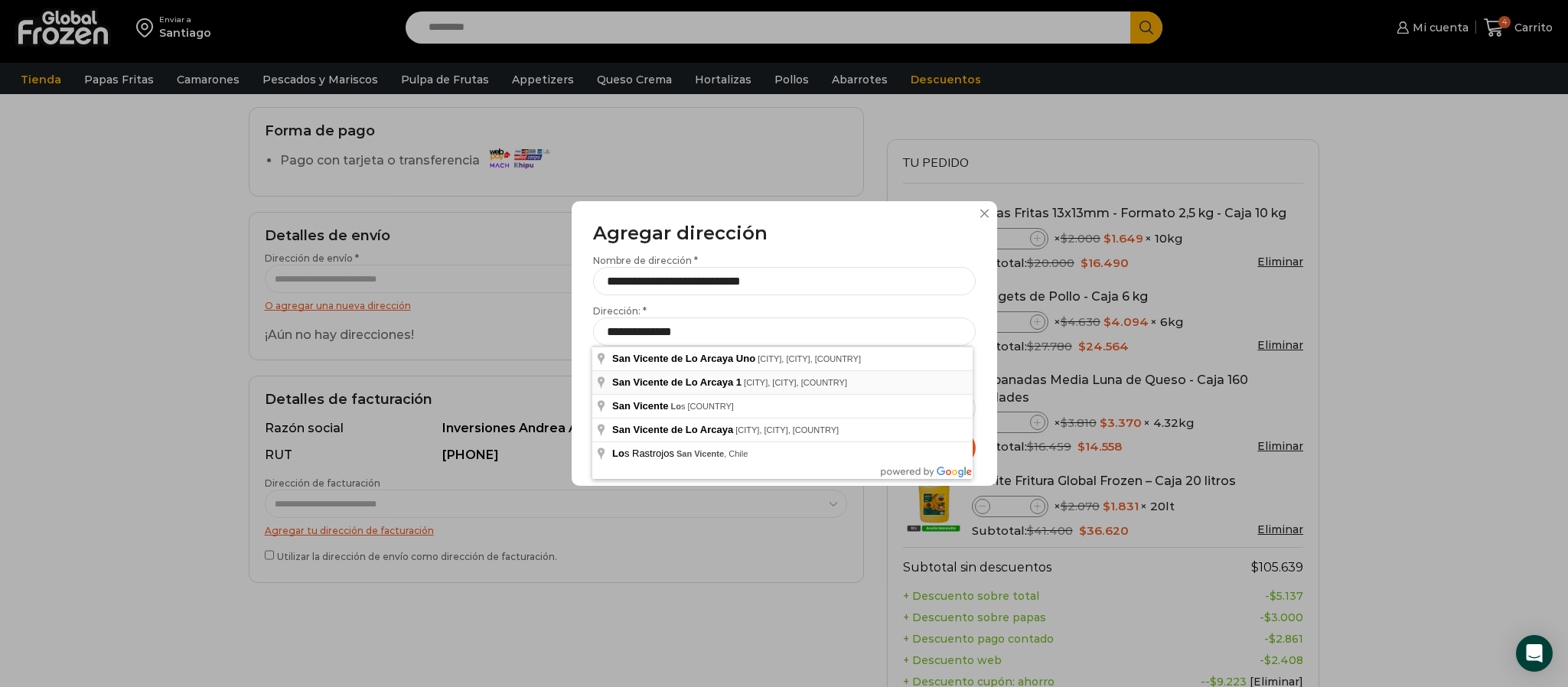 type on "**********" 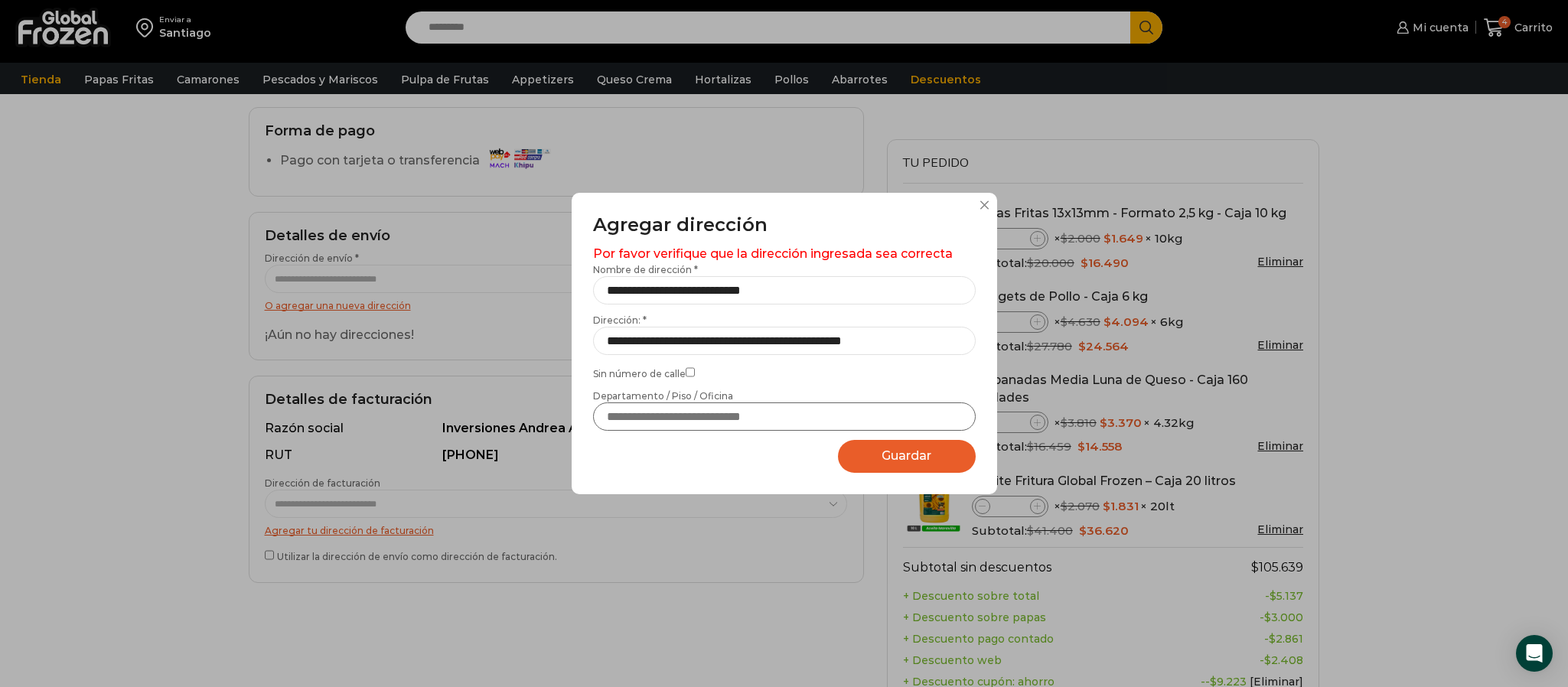 click on "Departamento / Piso / Oficina" at bounding box center [784, 416] 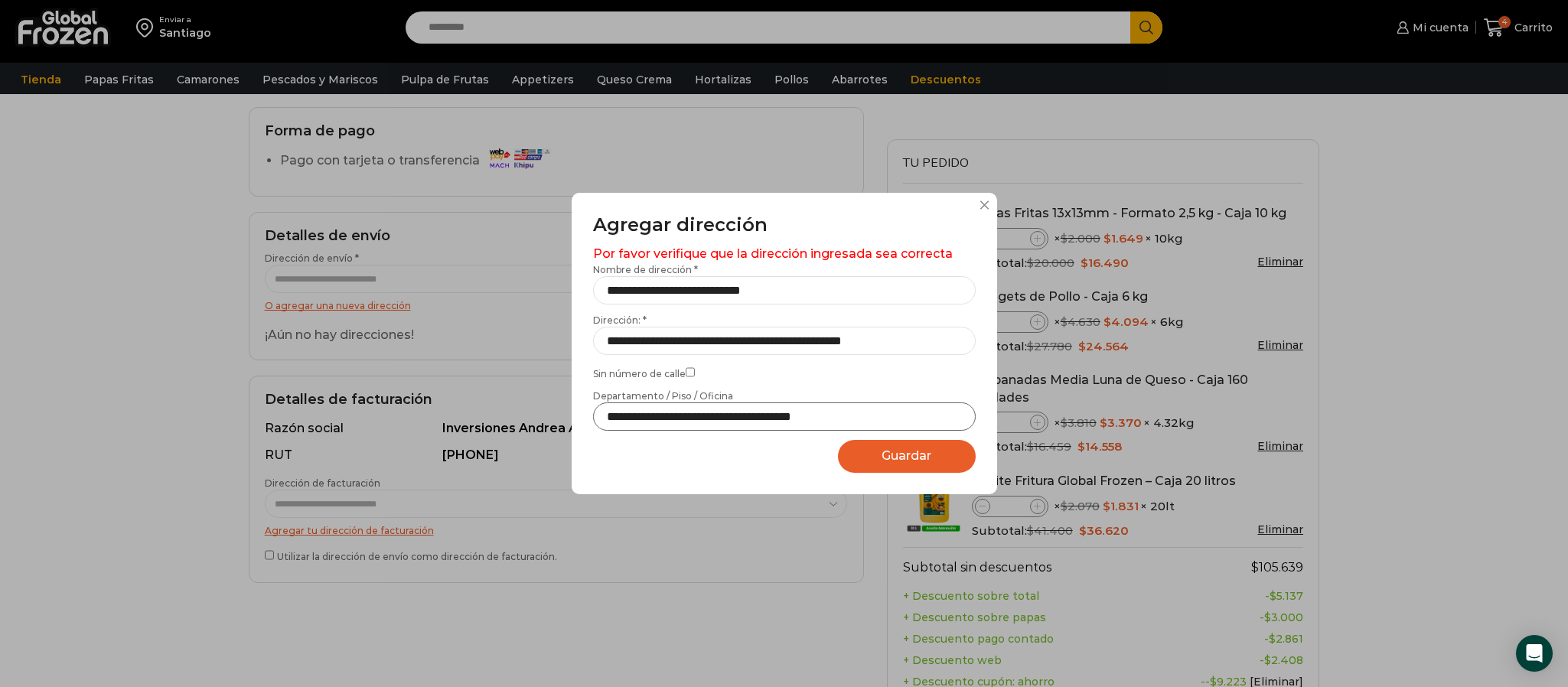 type on "**********" 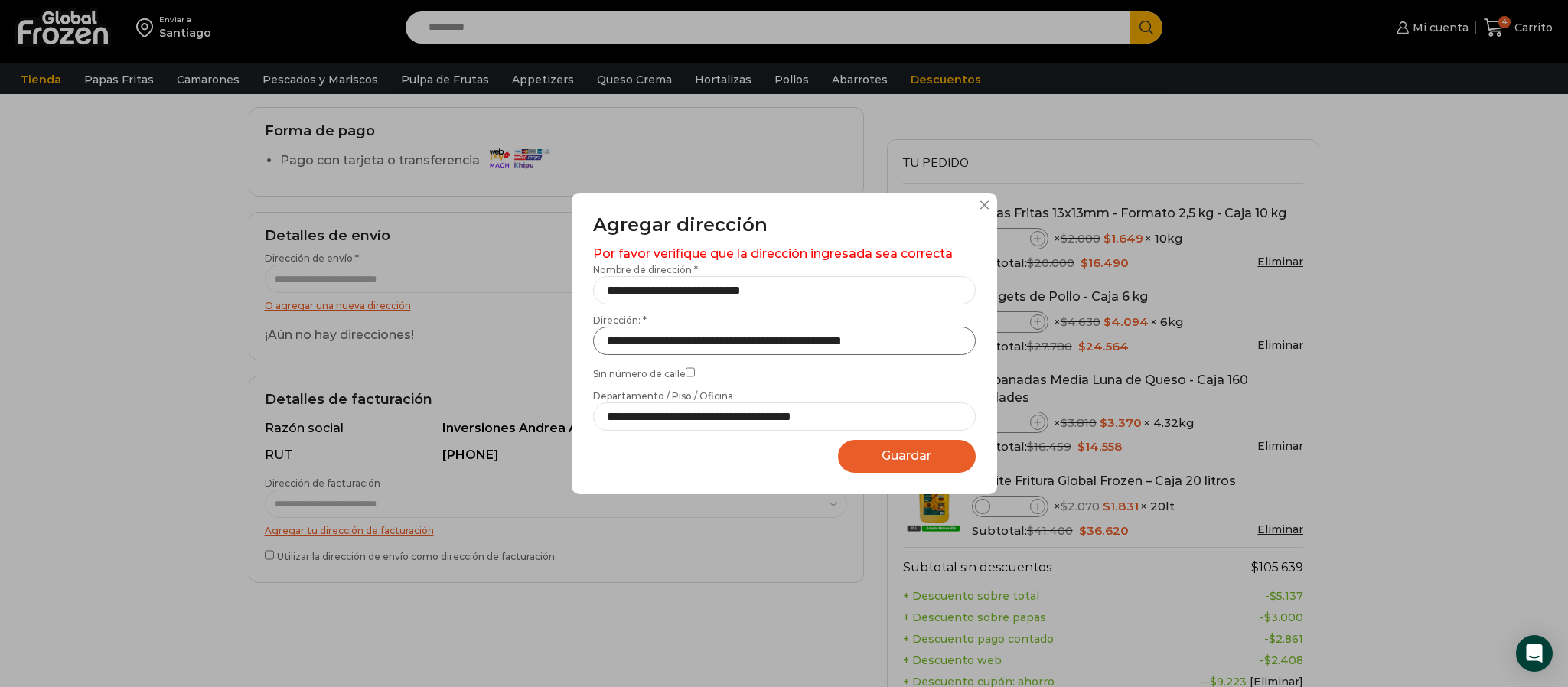 click on "**********" at bounding box center (784, 340) 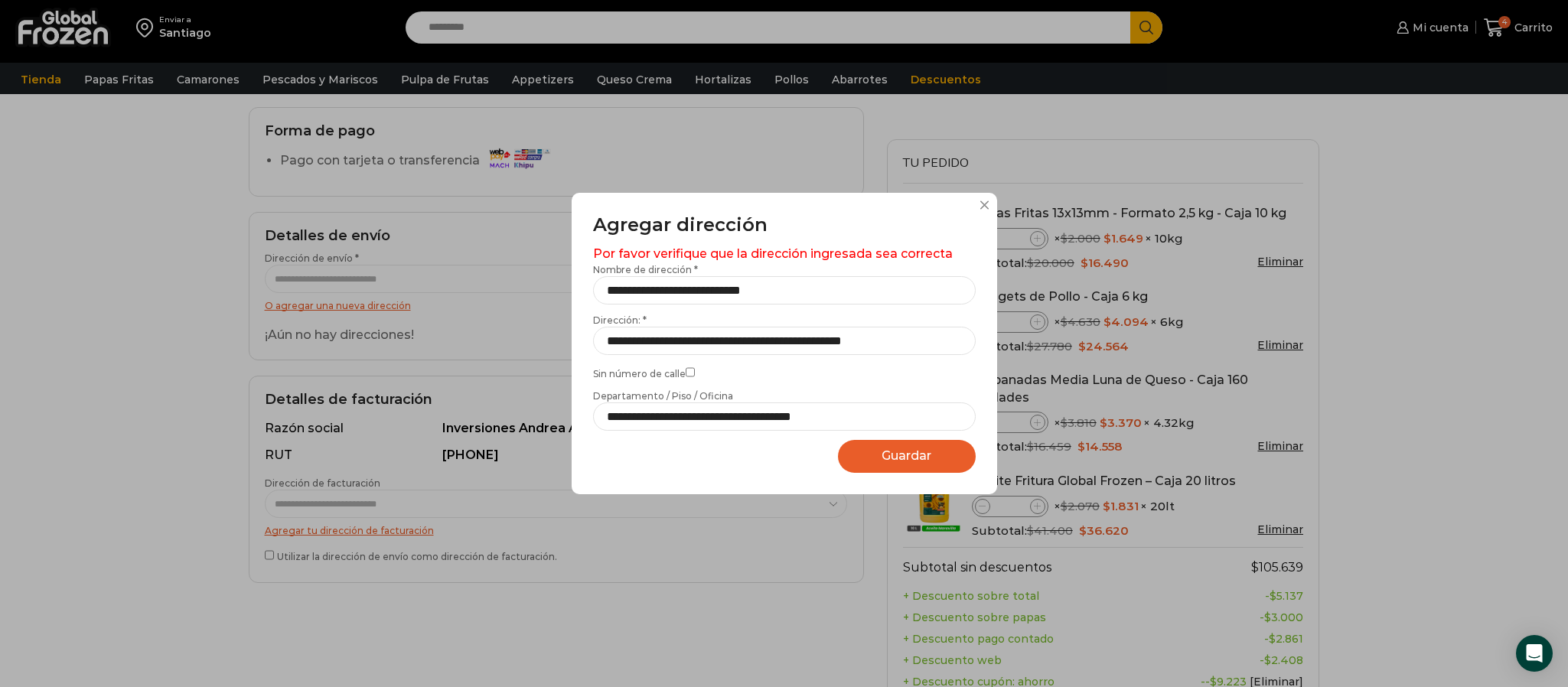 click on "Guardar" at bounding box center (906, 455) 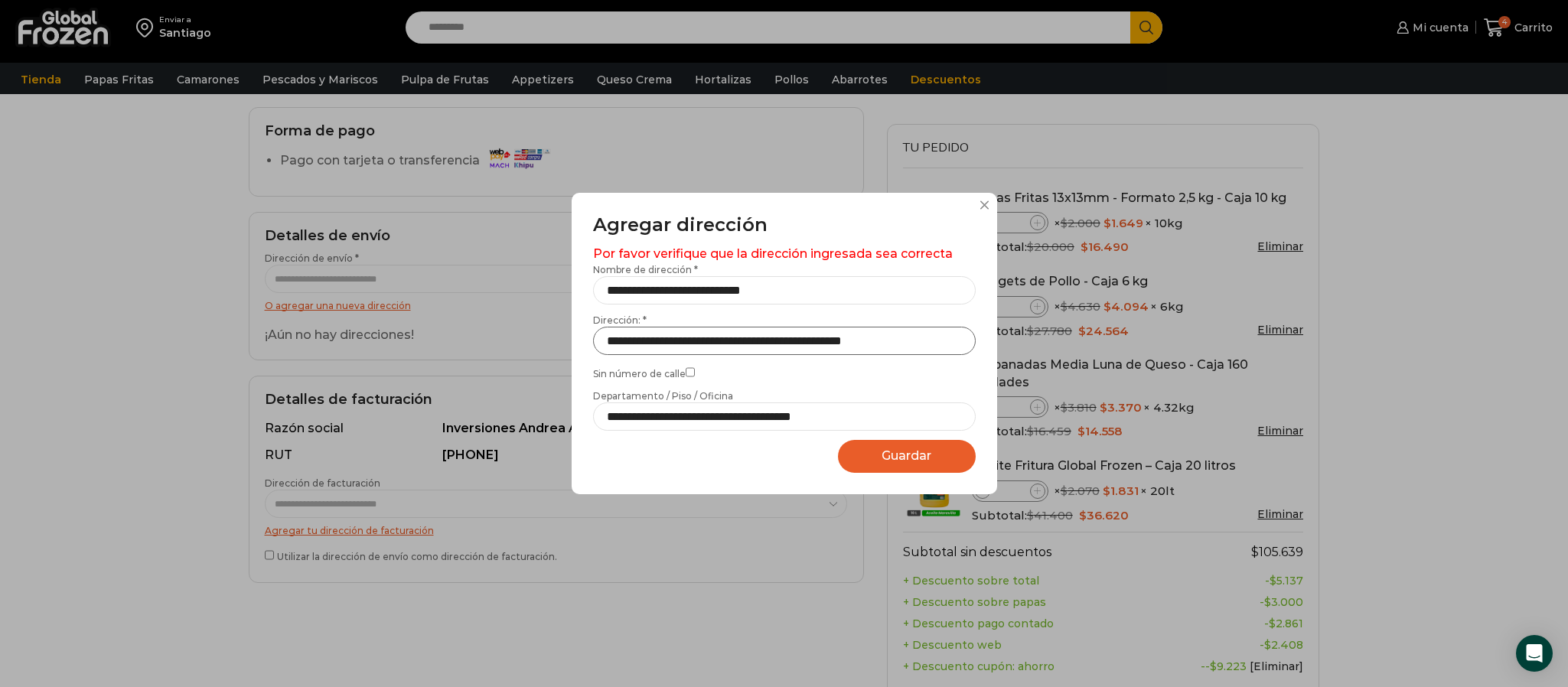 click on "**********" at bounding box center (784, 340) 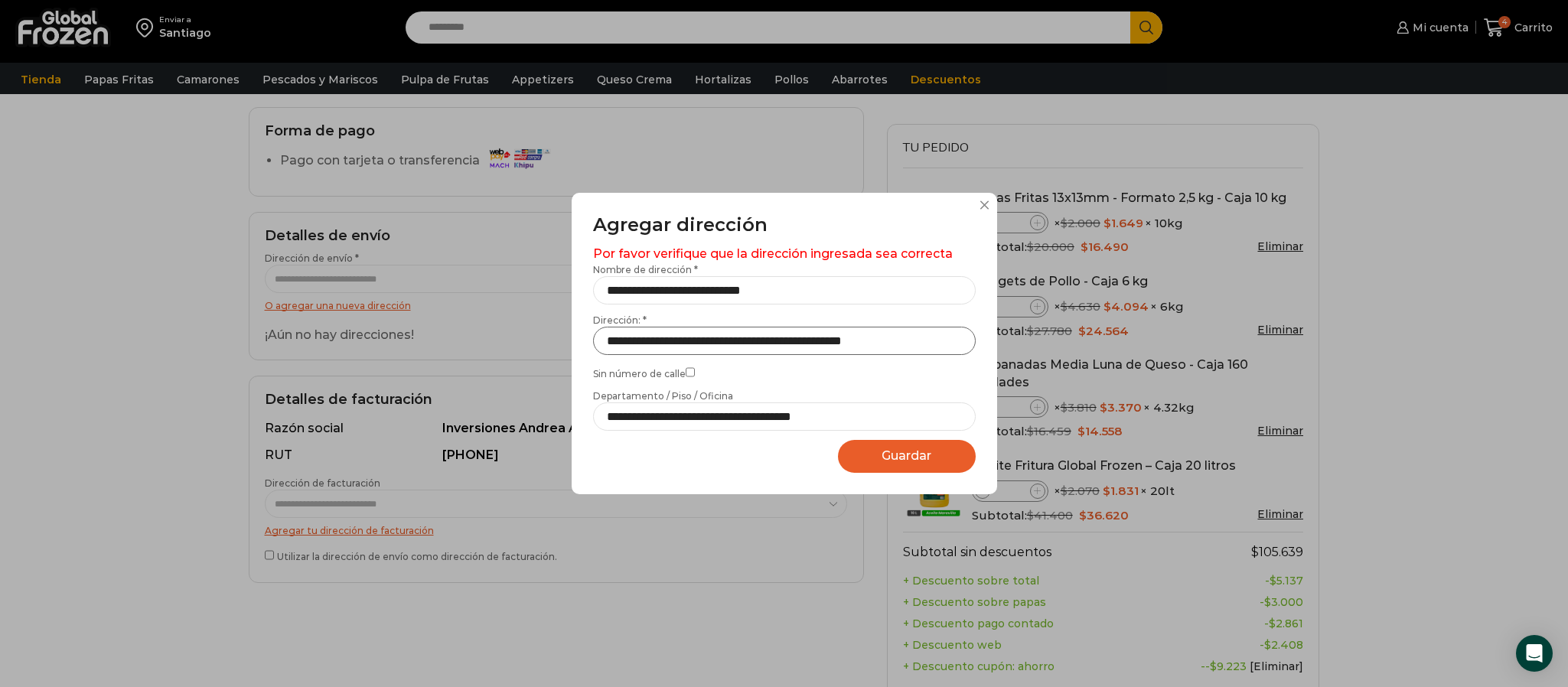 click on "**********" at bounding box center [784, 340] 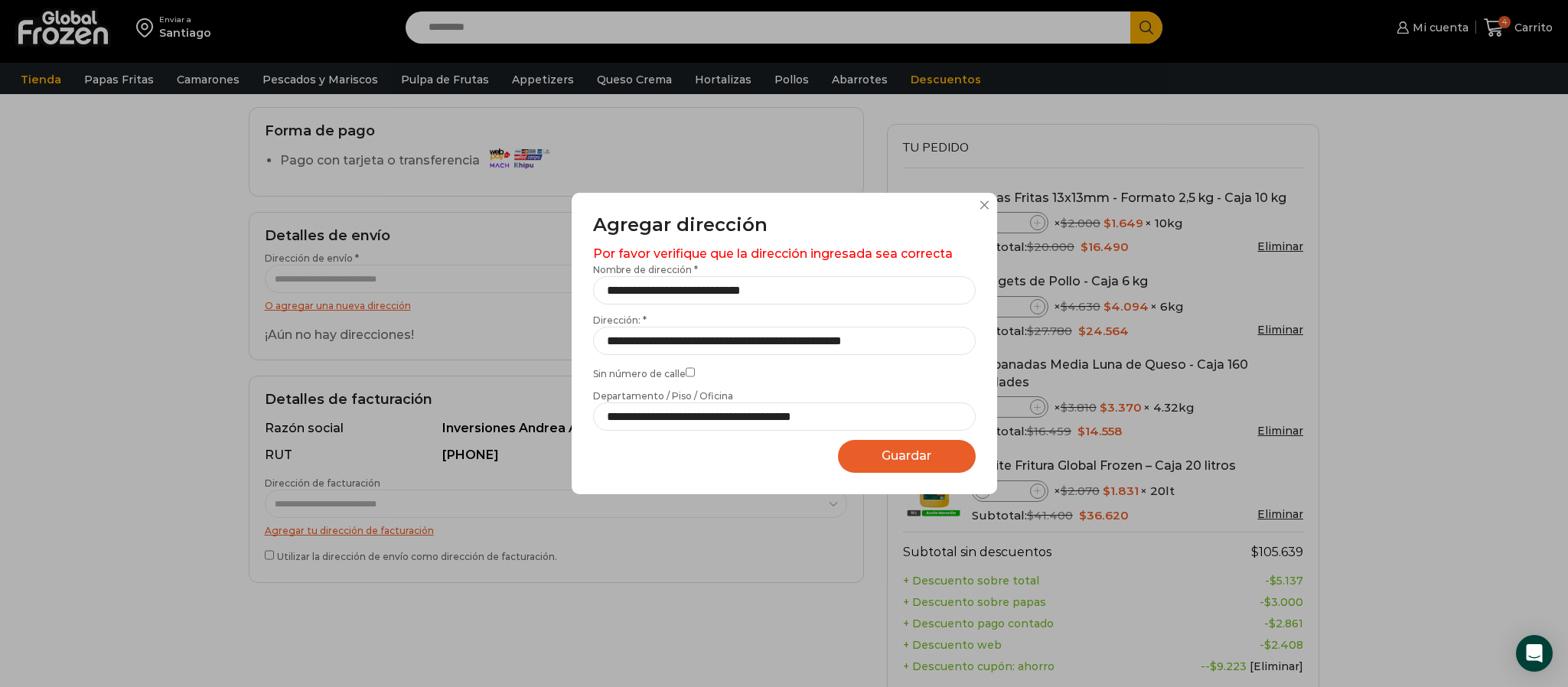 click on "Guardar" at bounding box center (906, 455) 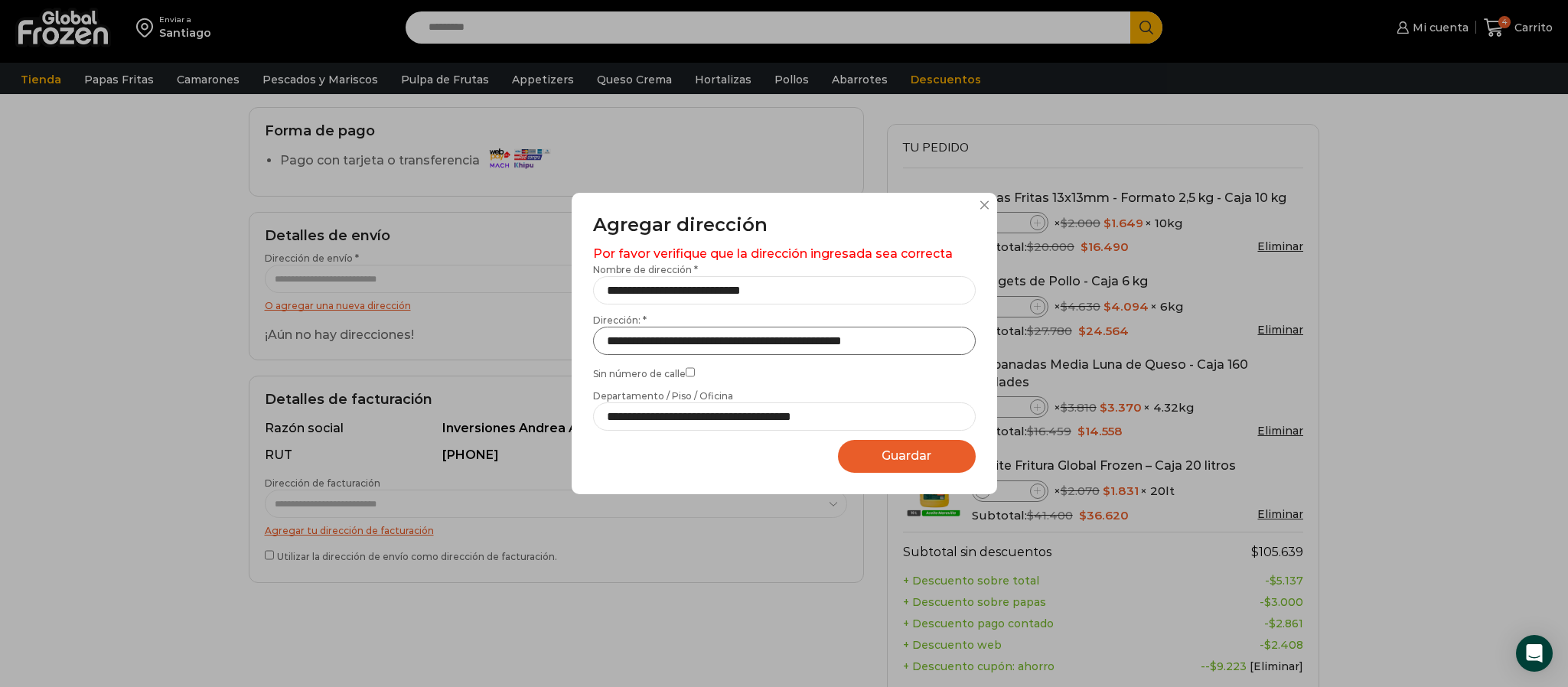 click on "**********" at bounding box center (784, 340) 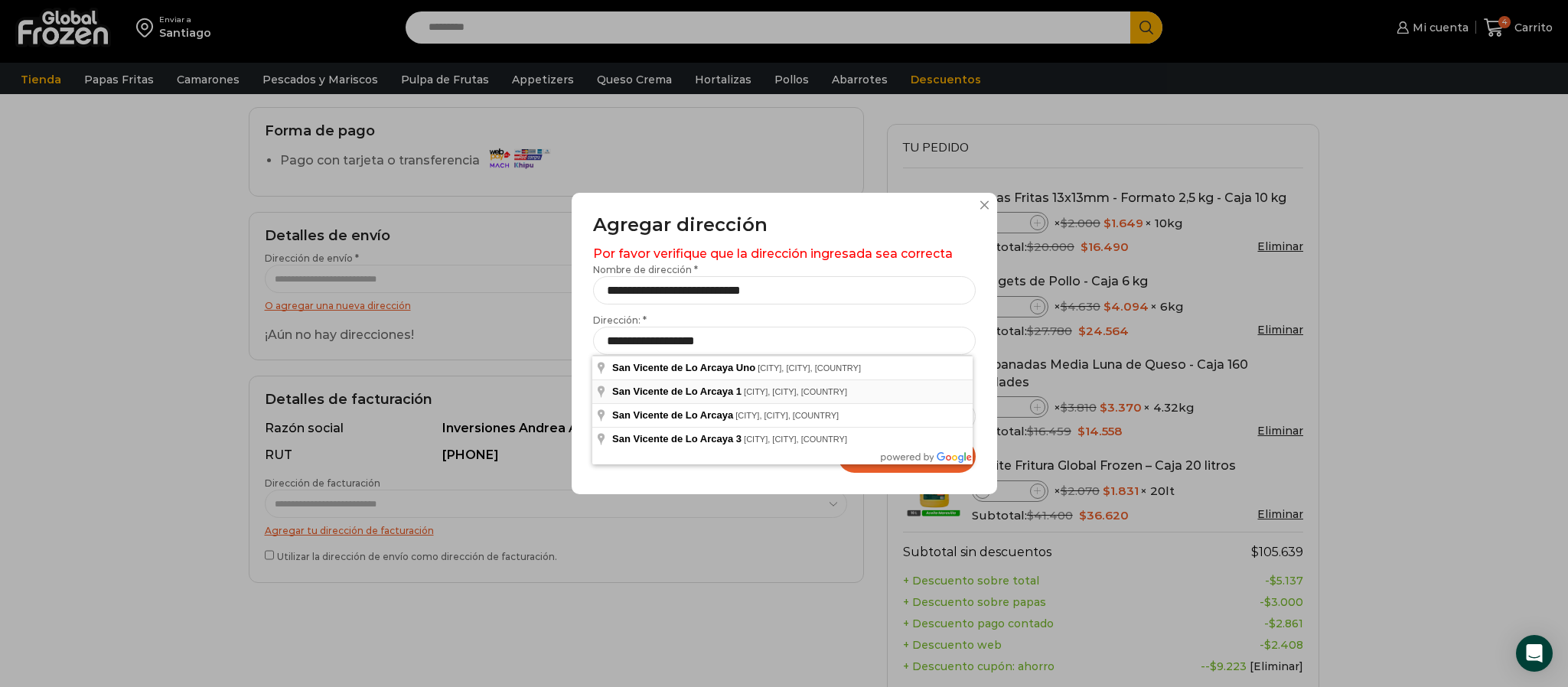 type on "**********" 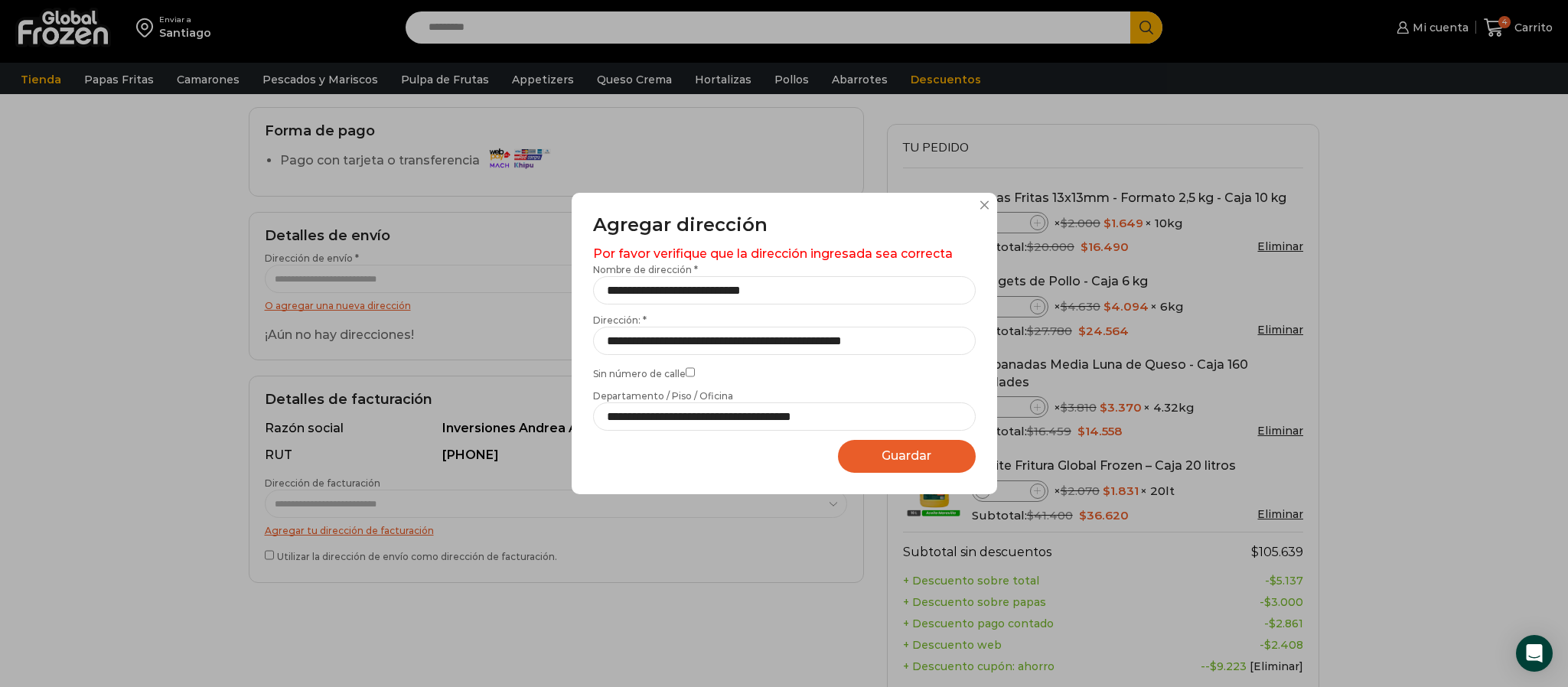 click on "Por favor verifique que la dirección ingresada sea correcta" at bounding box center (784, 254) 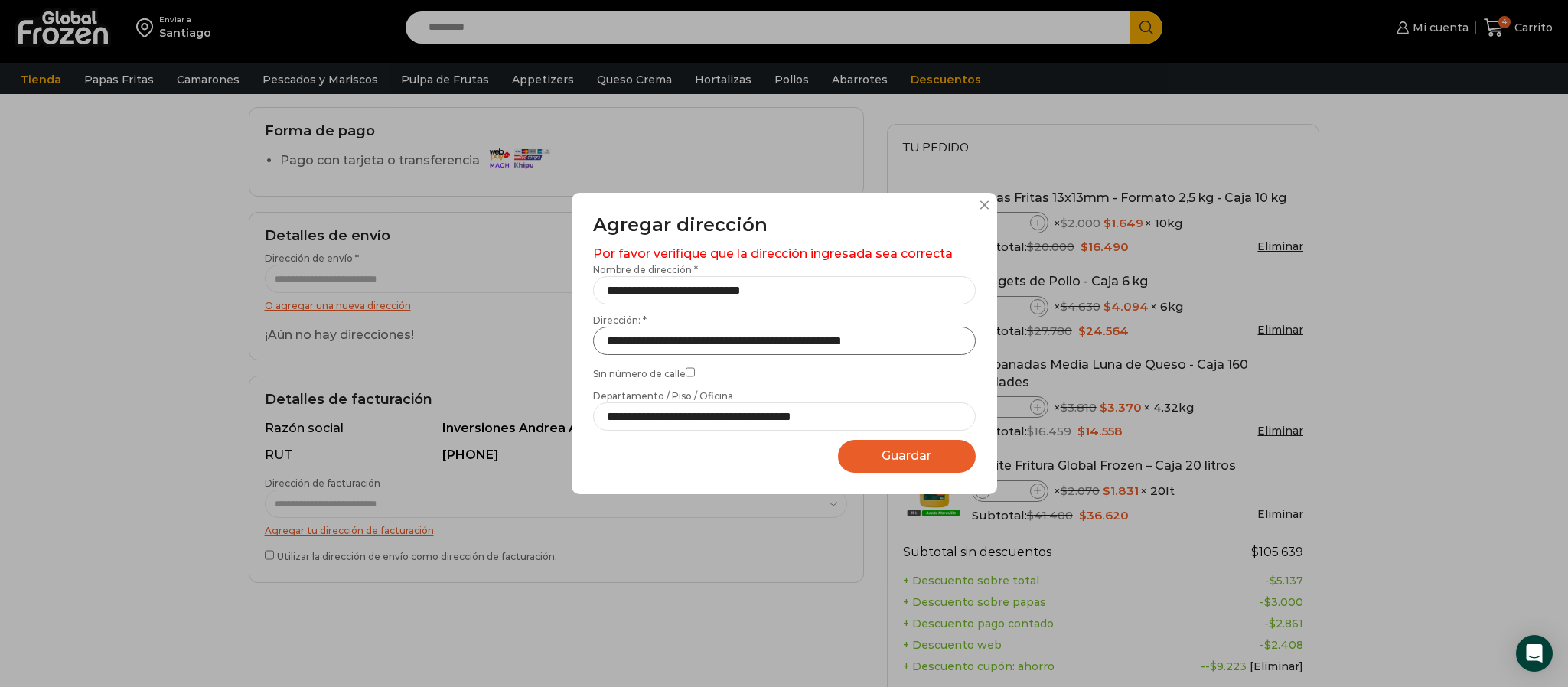 click on "**********" at bounding box center [784, 340] 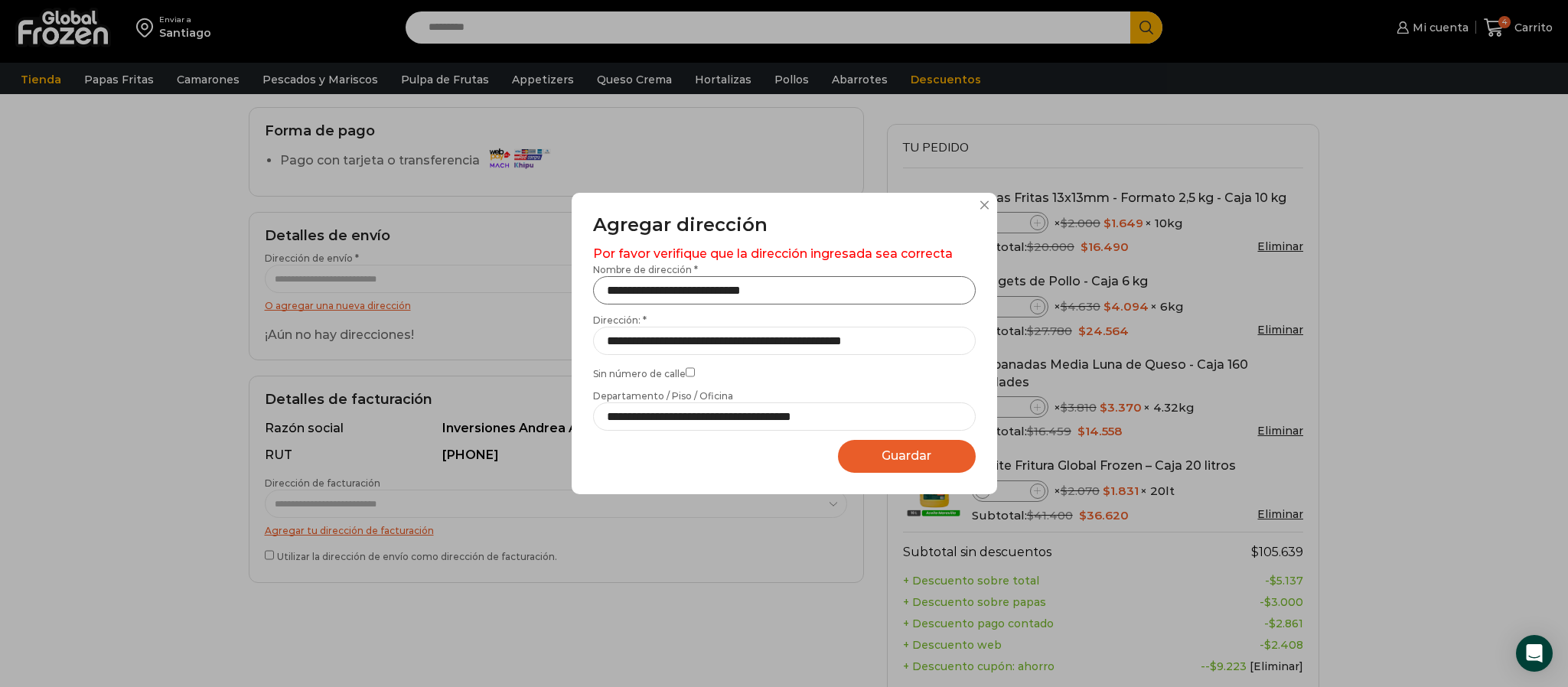 click on "**********" at bounding box center [784, 290] 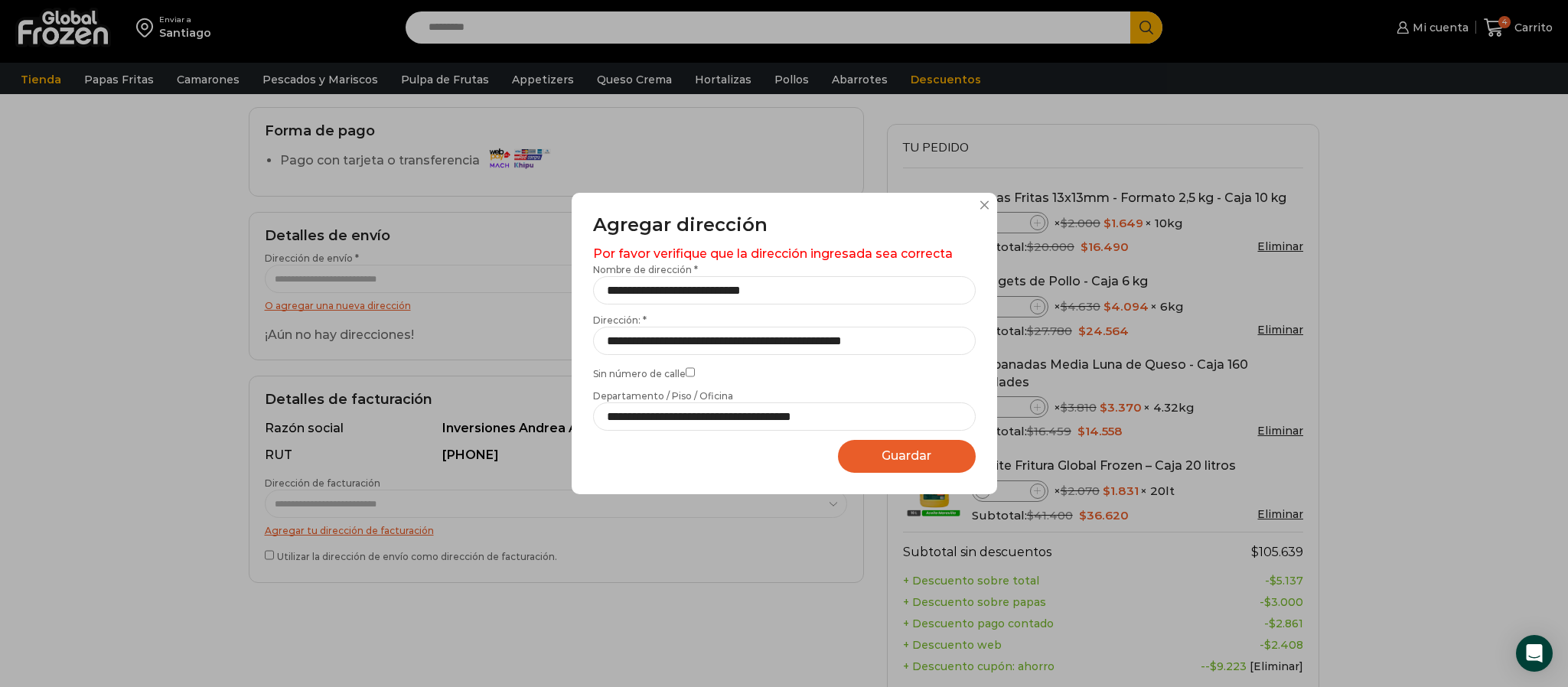 click on "Guardar" at bounding box center (906, 455) 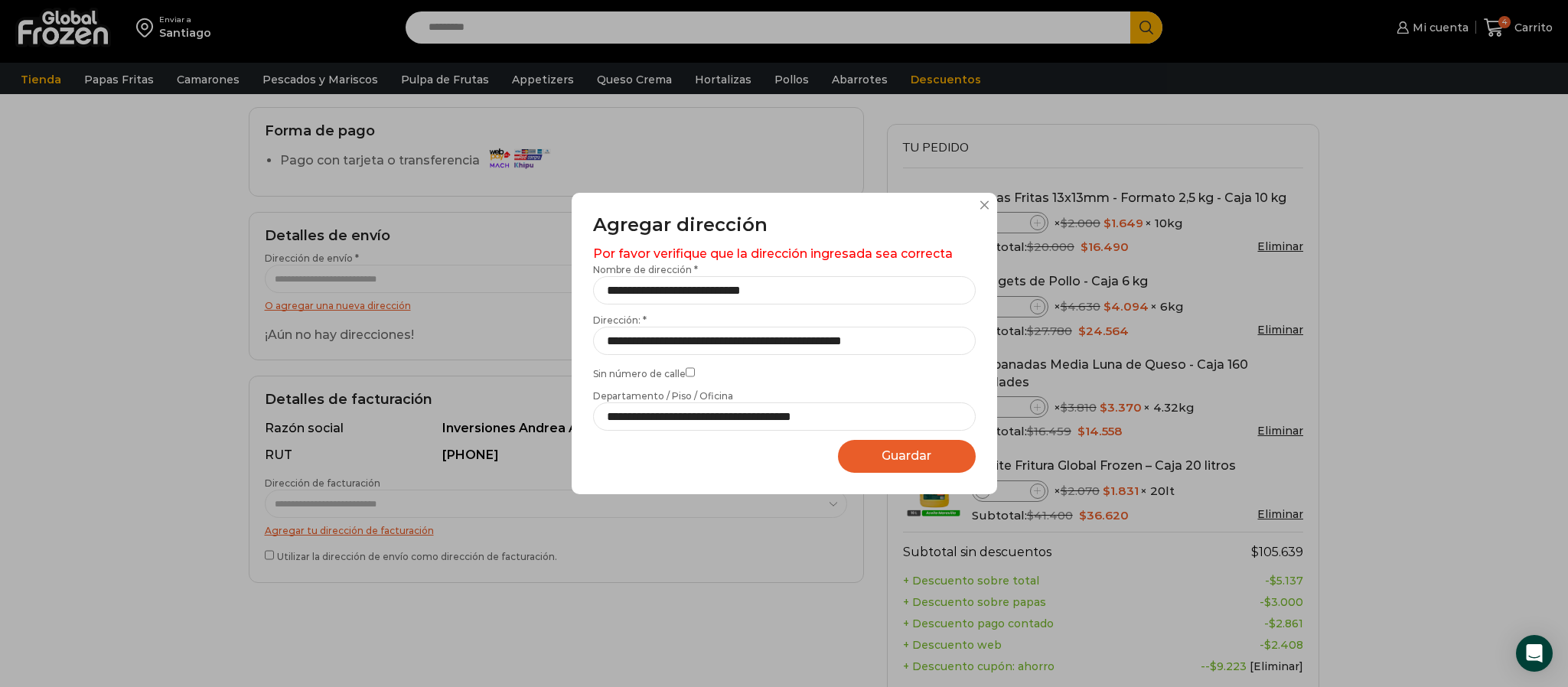 click on "Guardar" at bounding box center (906, 455) 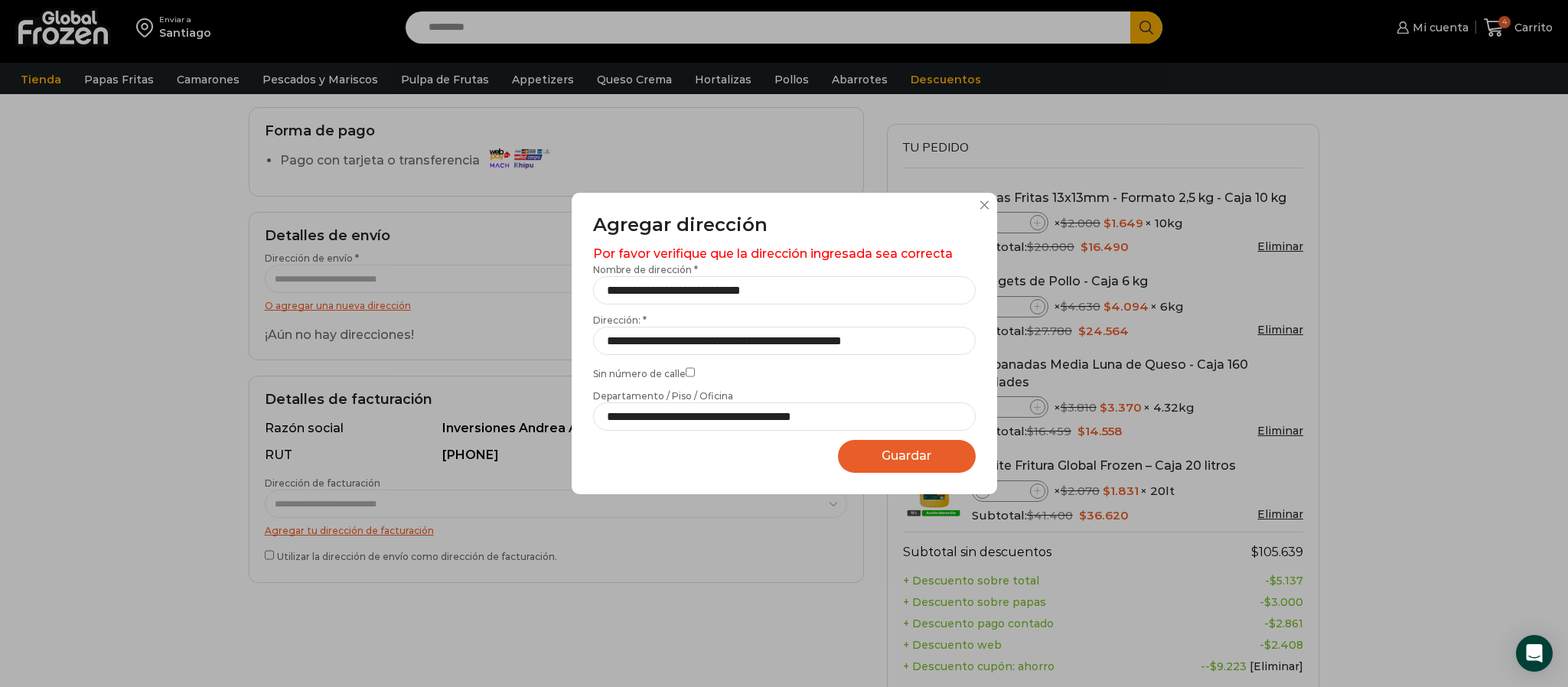 click on "Guardar" at bounding box center (906, 455) 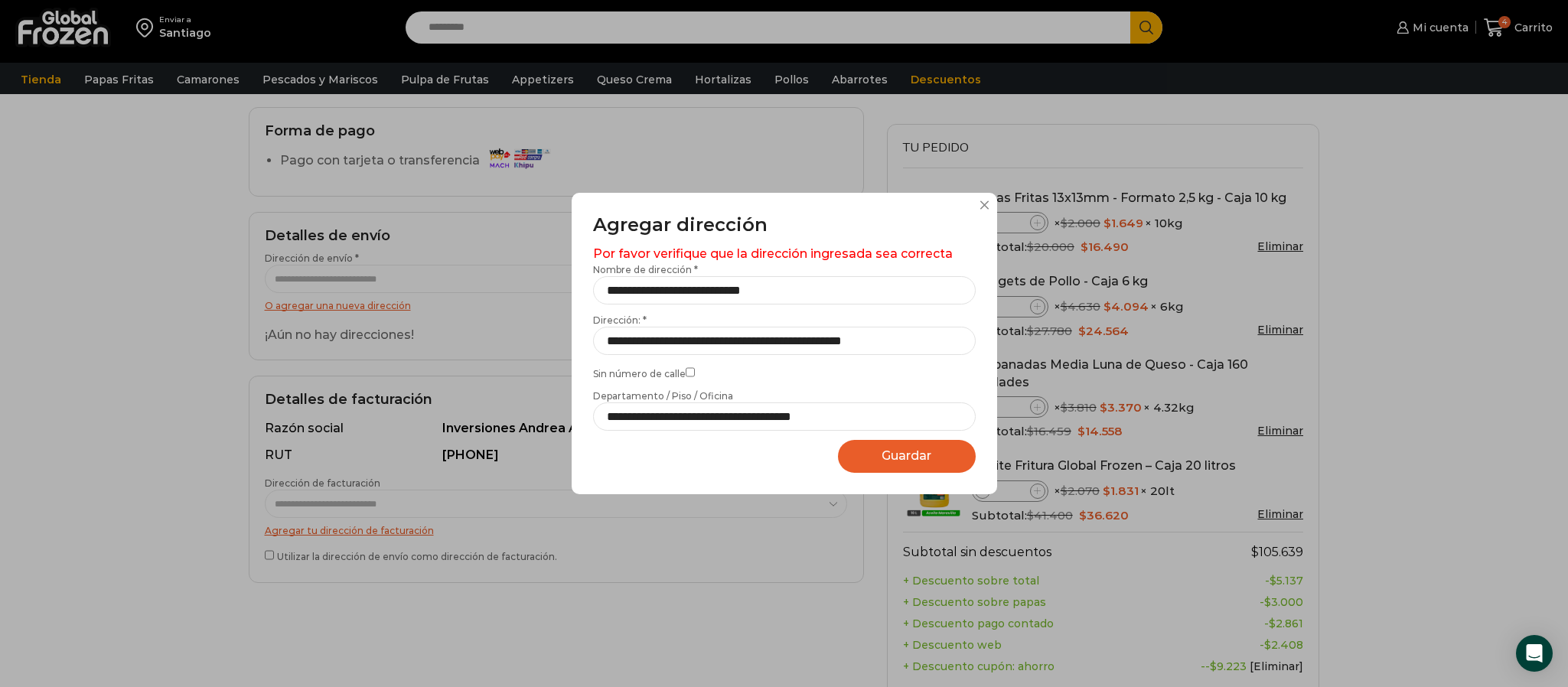 click on "Guardar" at bounding box center [906, 455] 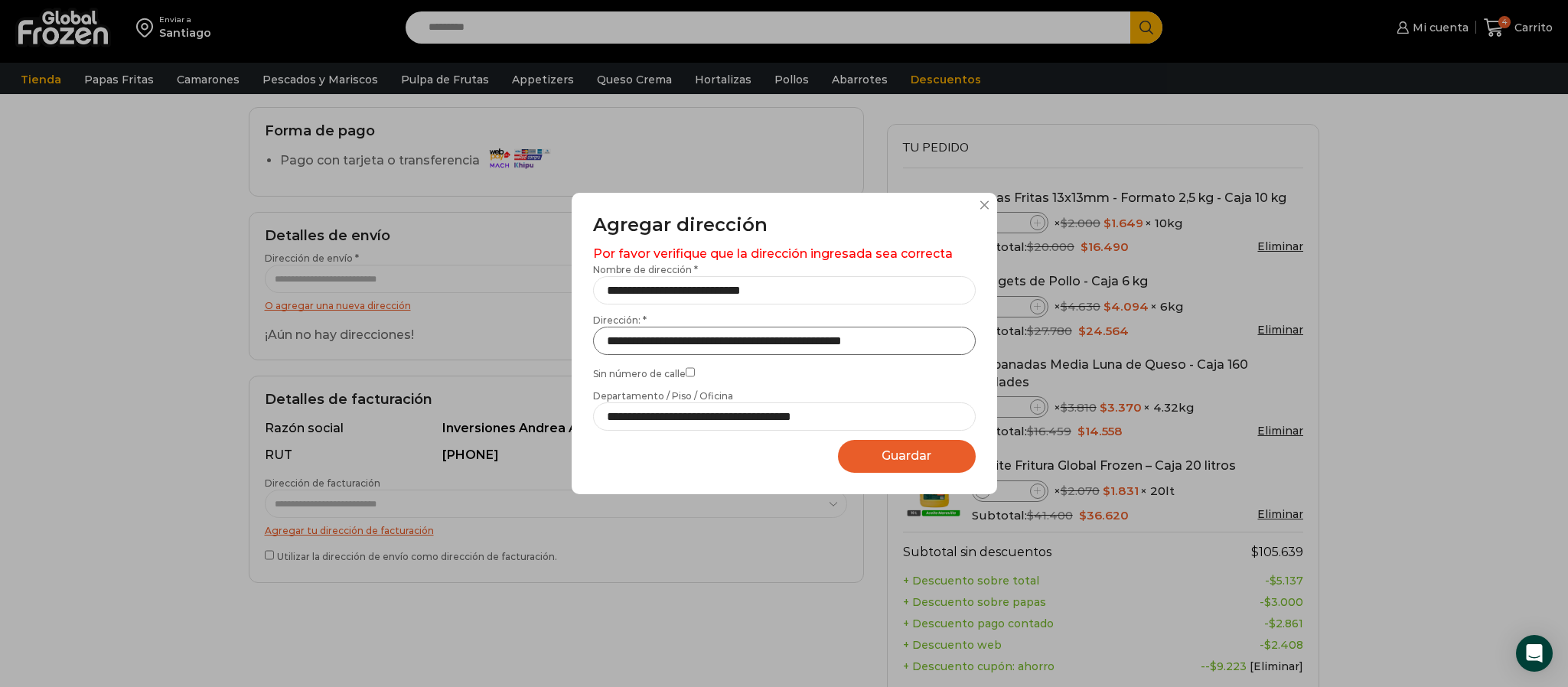 click on "**********" at bounding box center [784, 340] 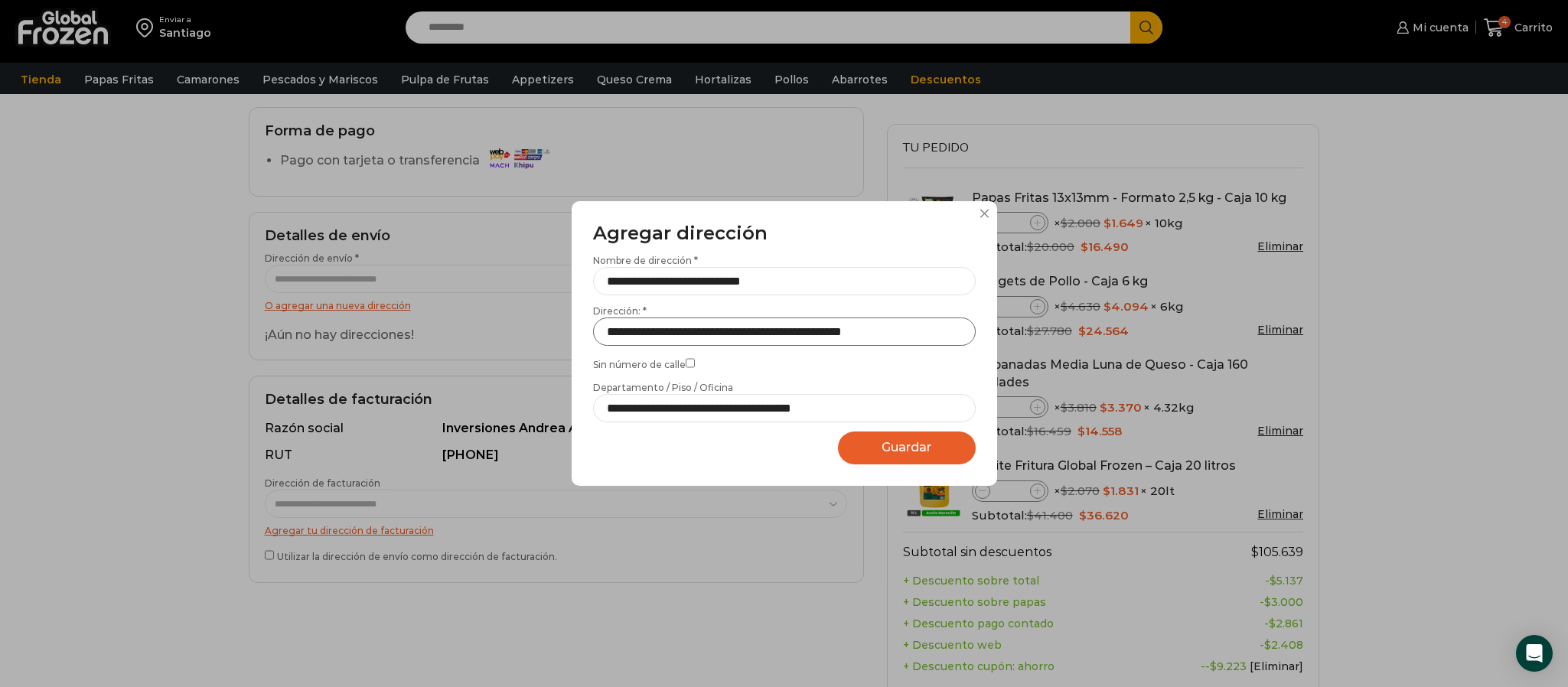 click on "**********" at bounding box center [784, 331] 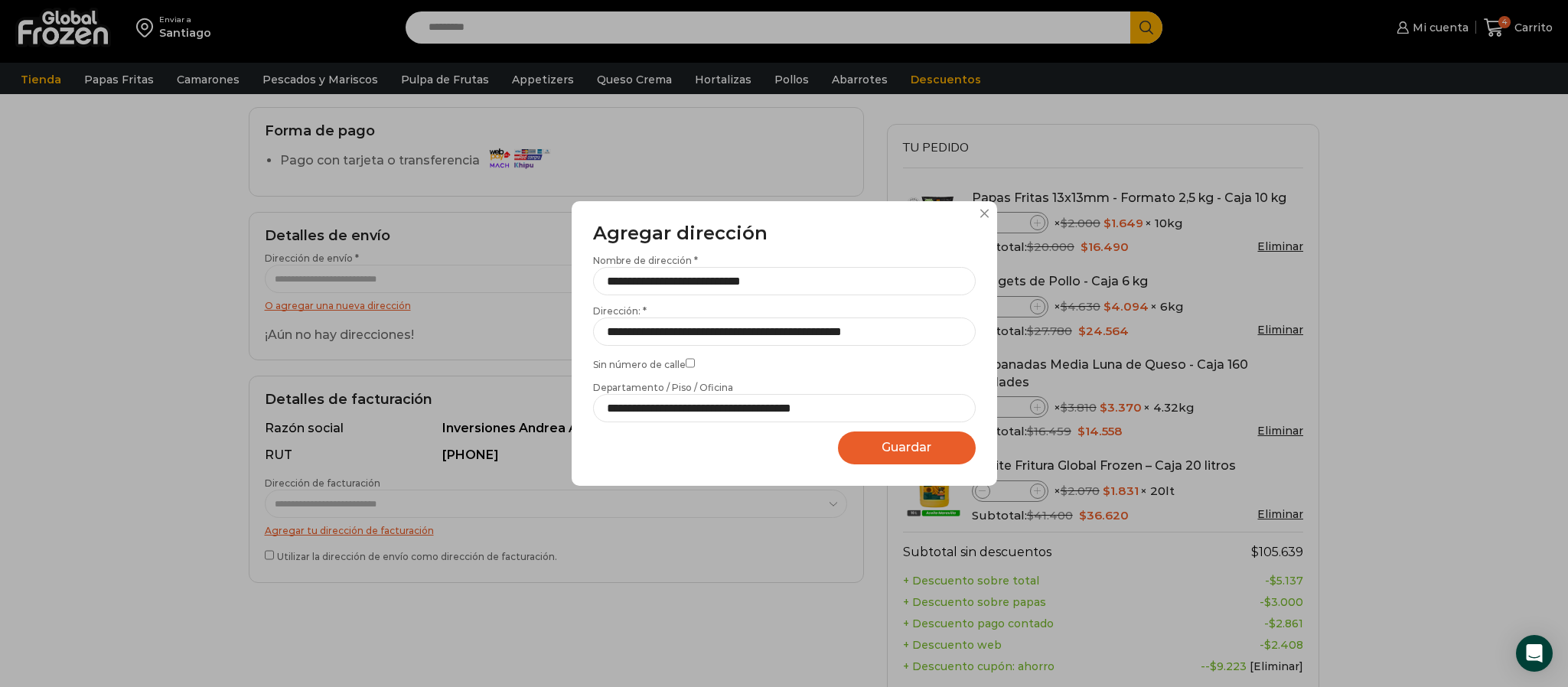 click on "Guardar" at bounding box center [906, 447] 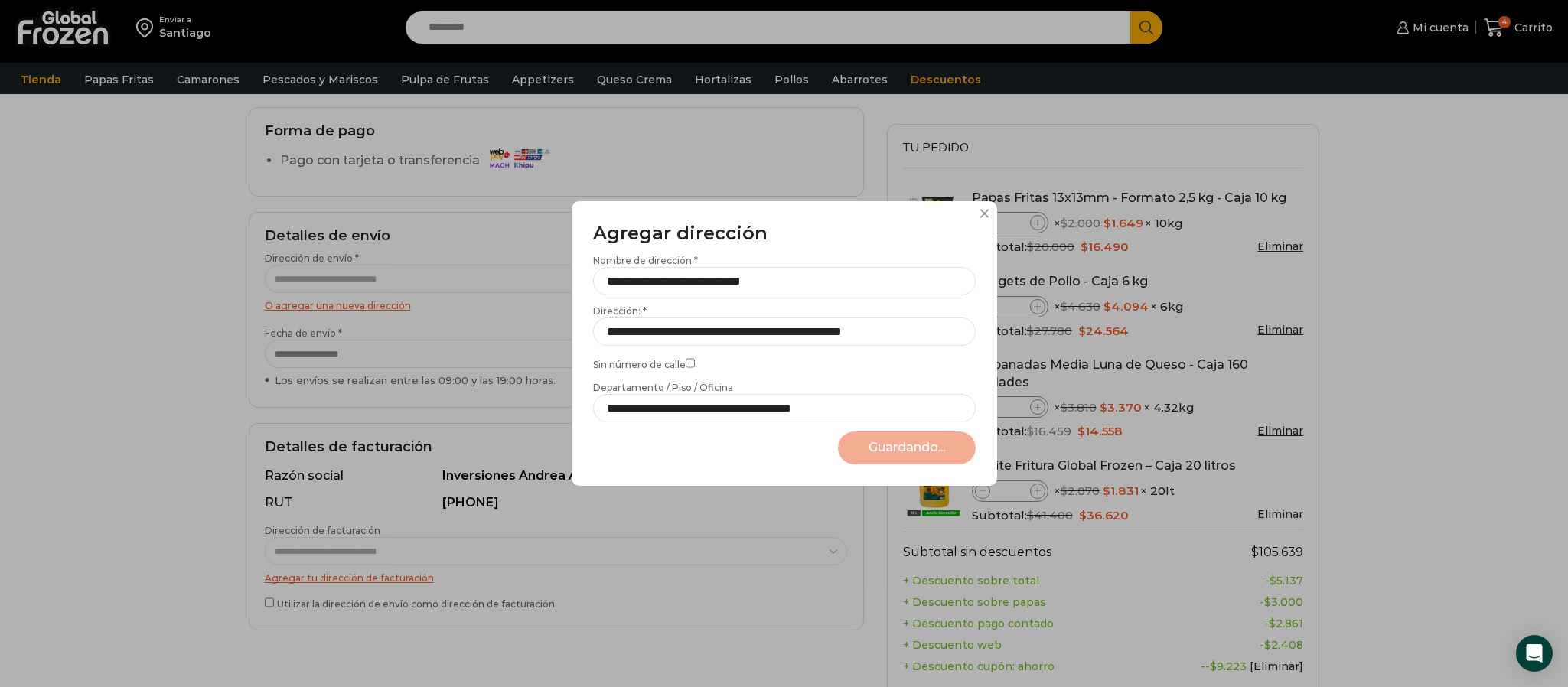 select on "*******" 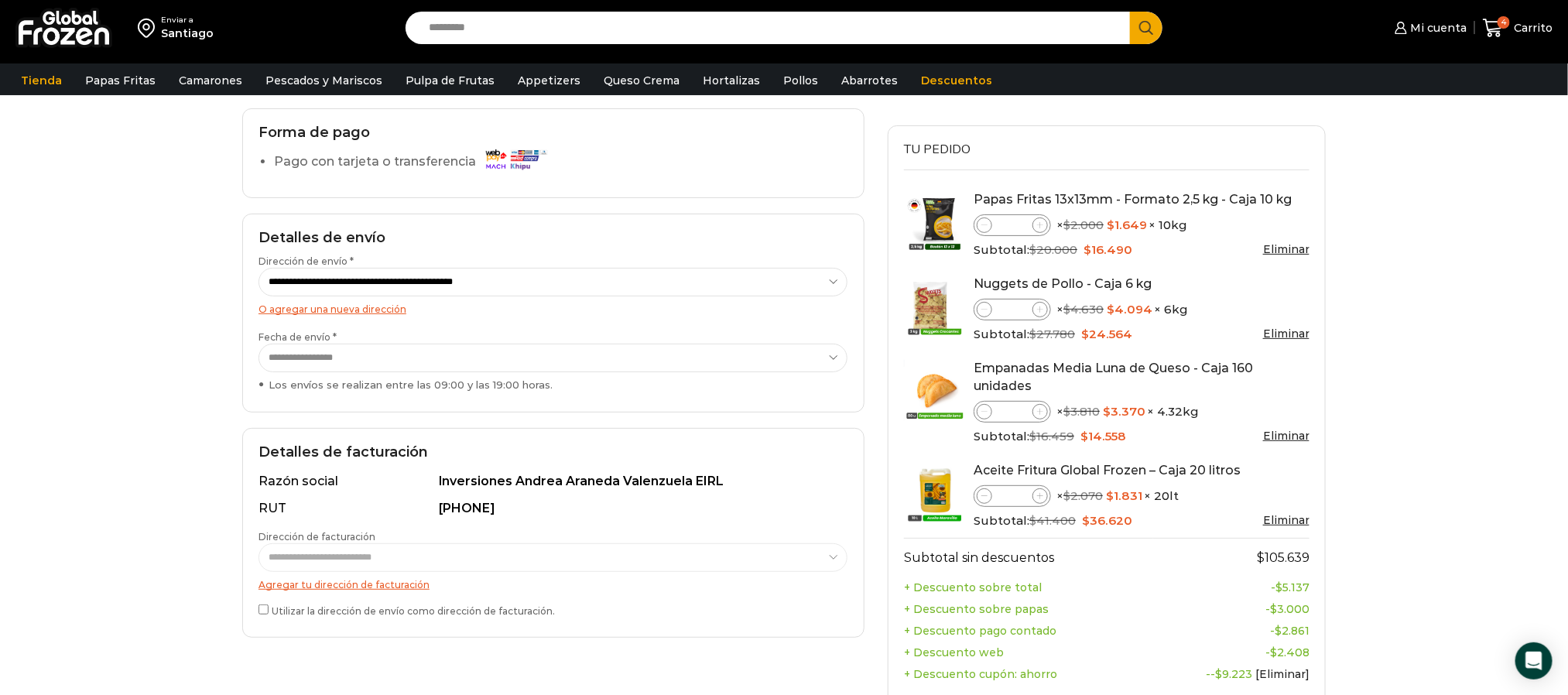 click on "**********" at bounding box center [553, 358] 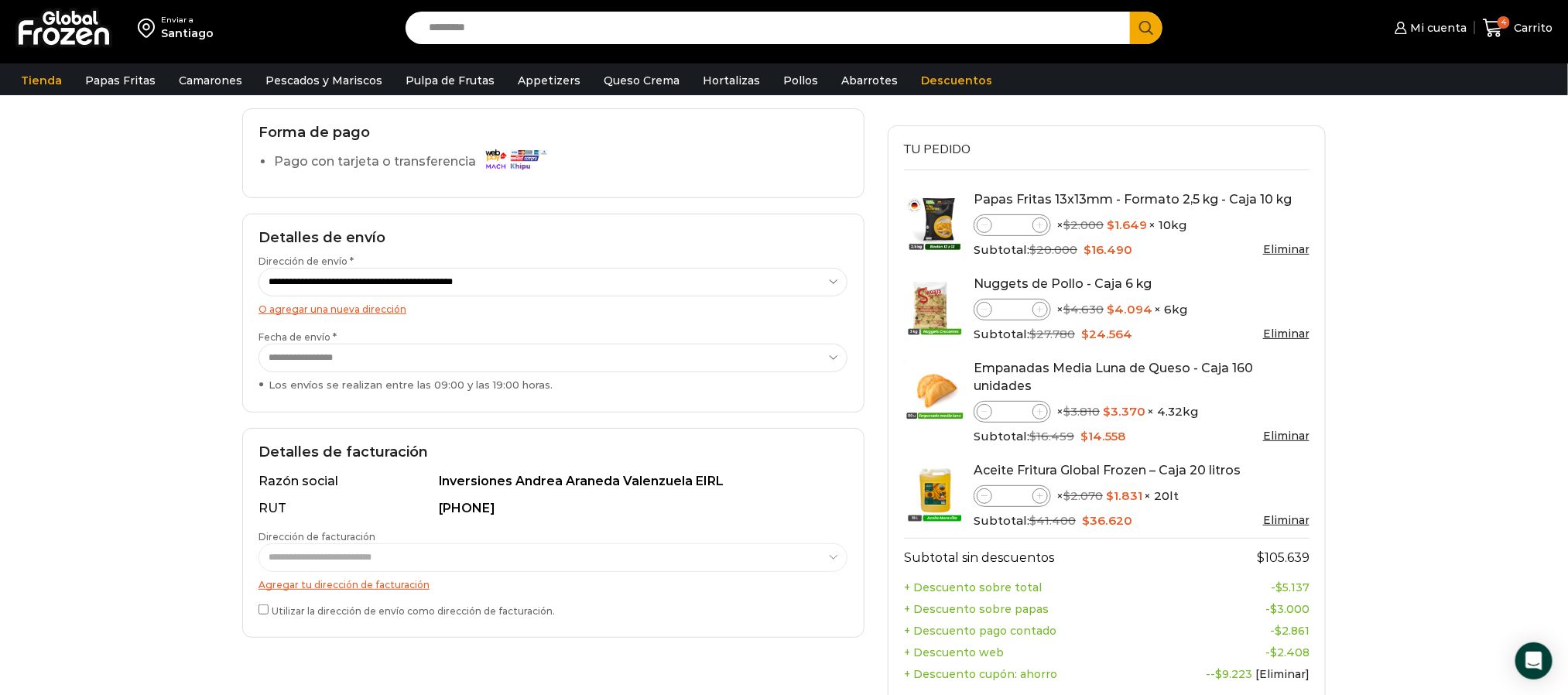 click on "Enviar a
[CITY]
Search input
Search
Mi cuenta
Pedidos" at bounding box center (784, 482) 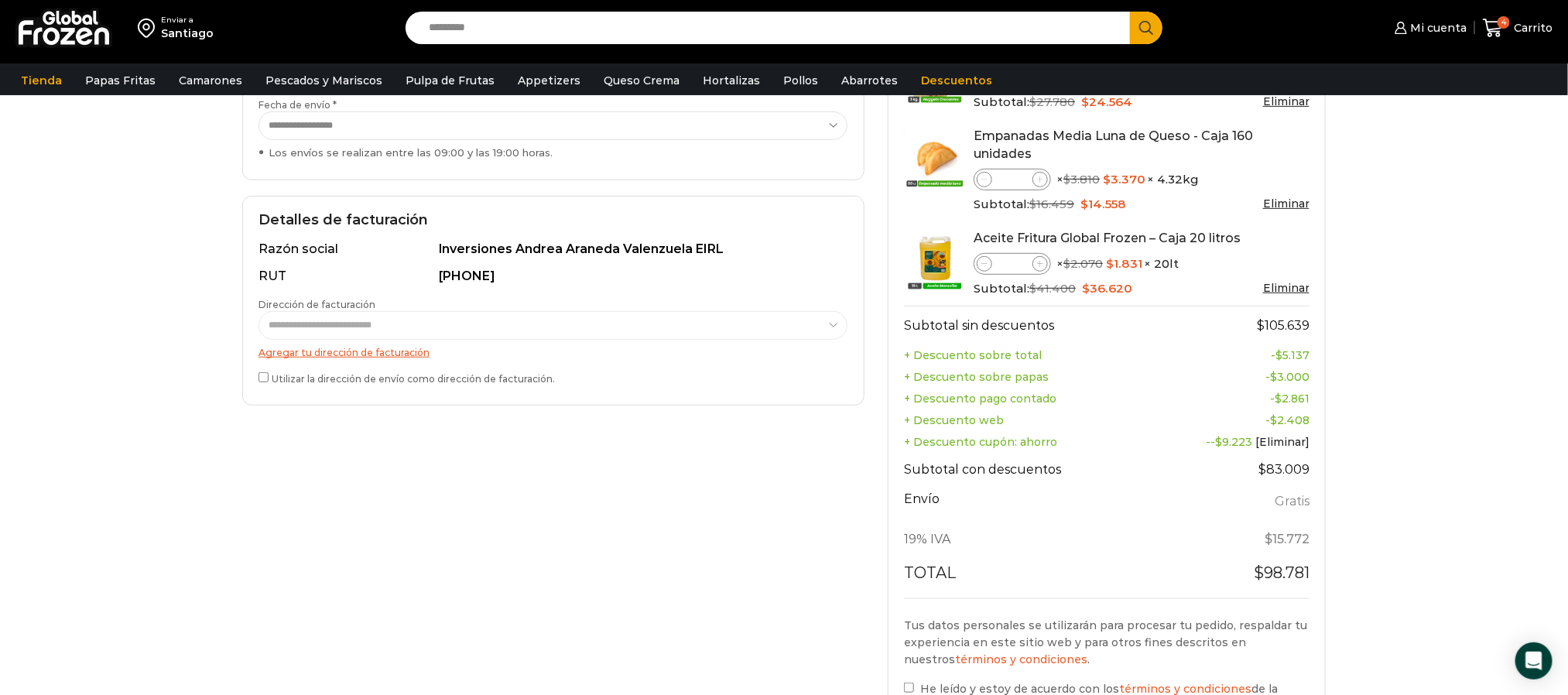 scroll, scrollTop: 232, scrollLeft: 0, axis: vertical 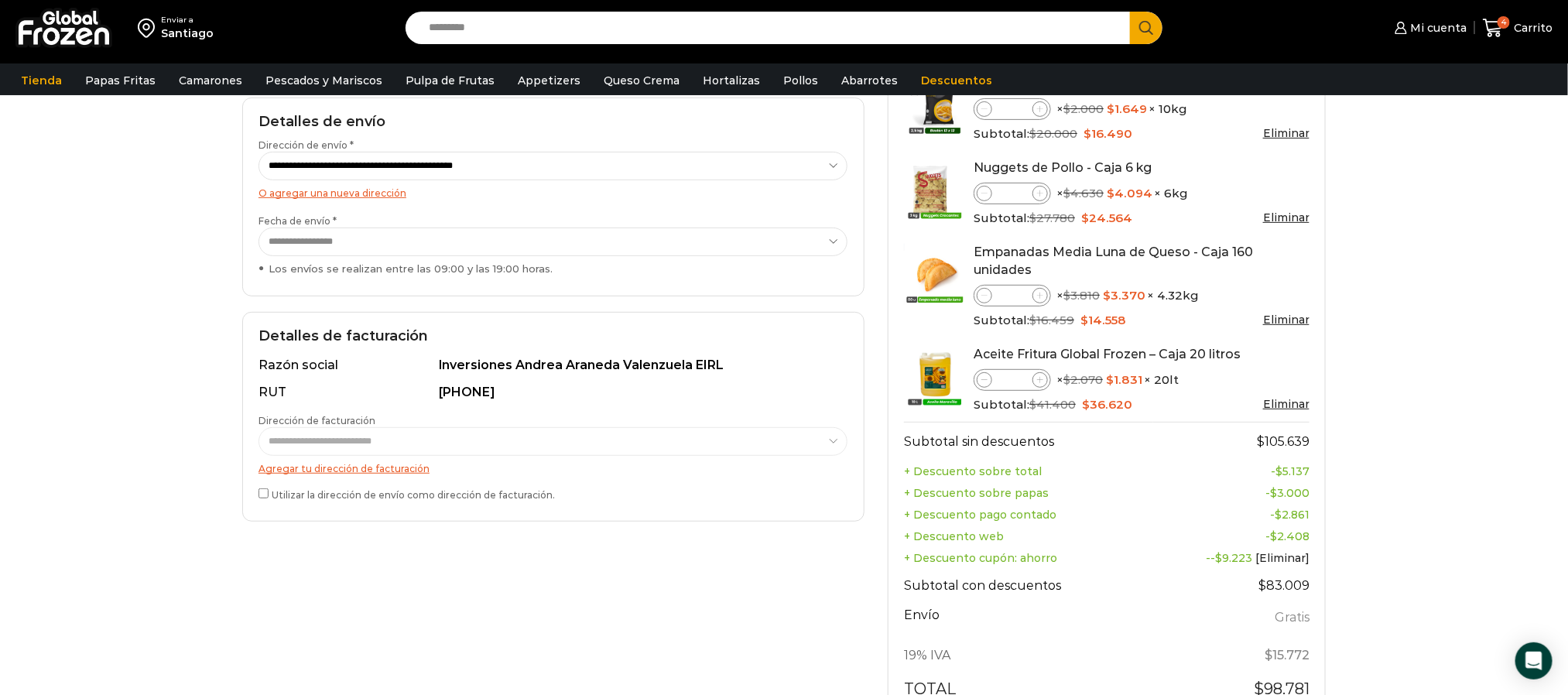 click on "**********" at bounding box center (553, 241) 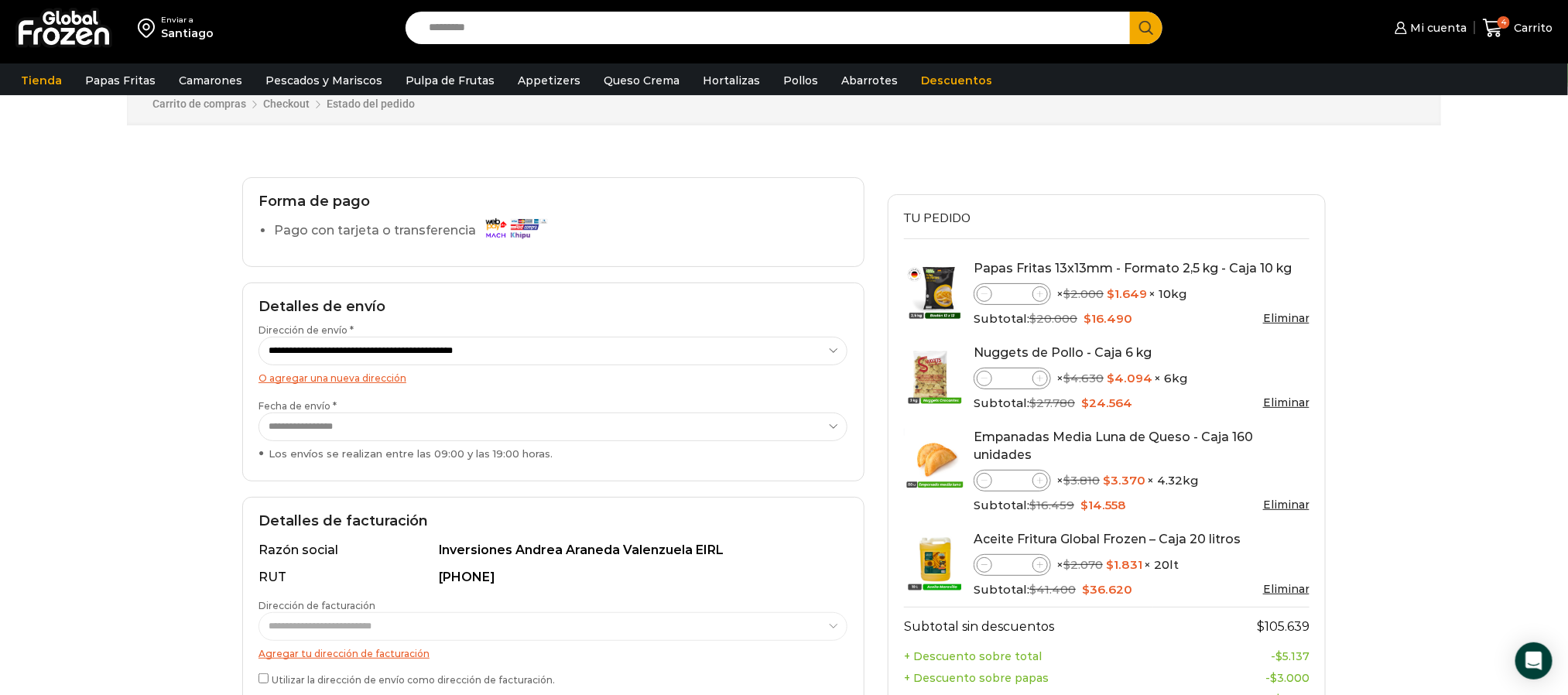 scroll, scrollTop: 0, scrollLeft: 0, axis: both 